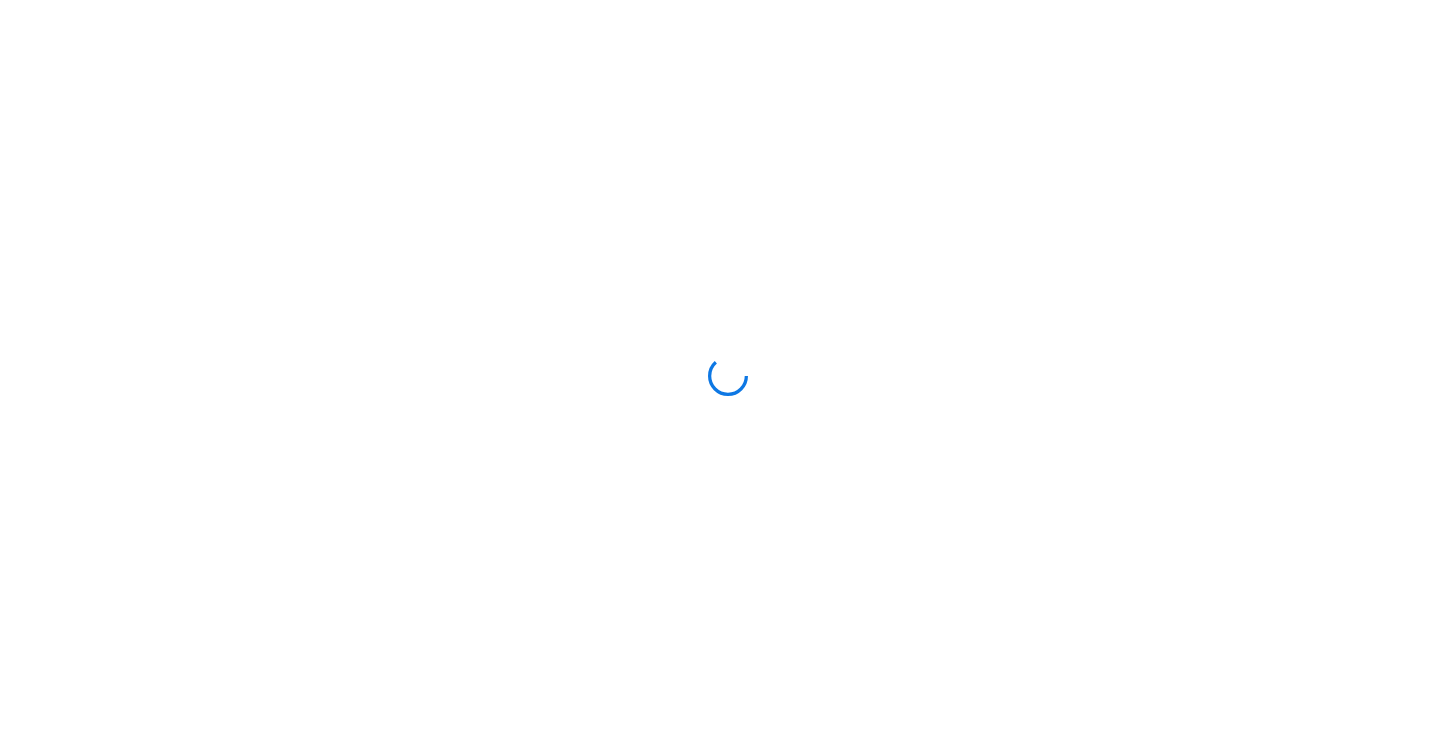 scroll, scrollTop: 0, scrollLeft: 0, axis: both 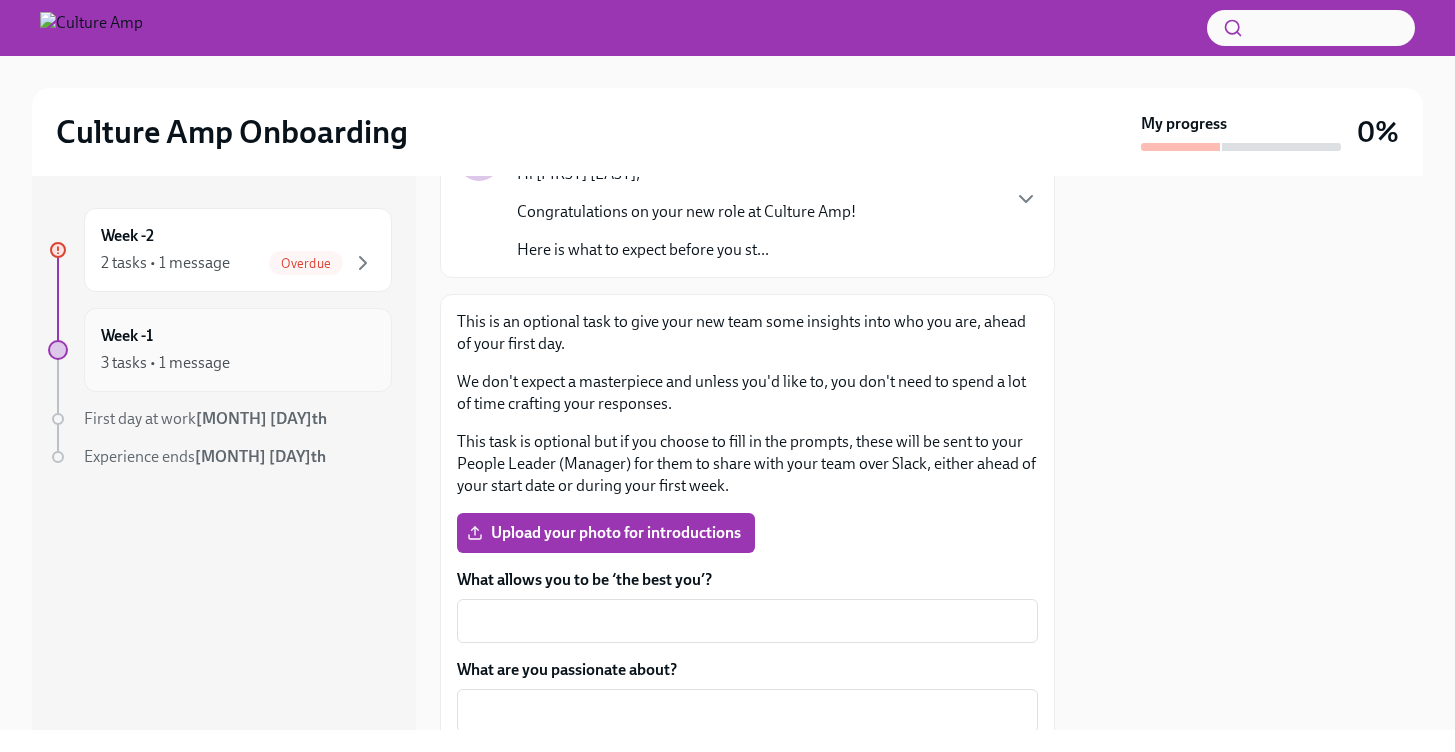 click on "Week -1 3 tasks • 1 message" at bounding box center (238, 350) 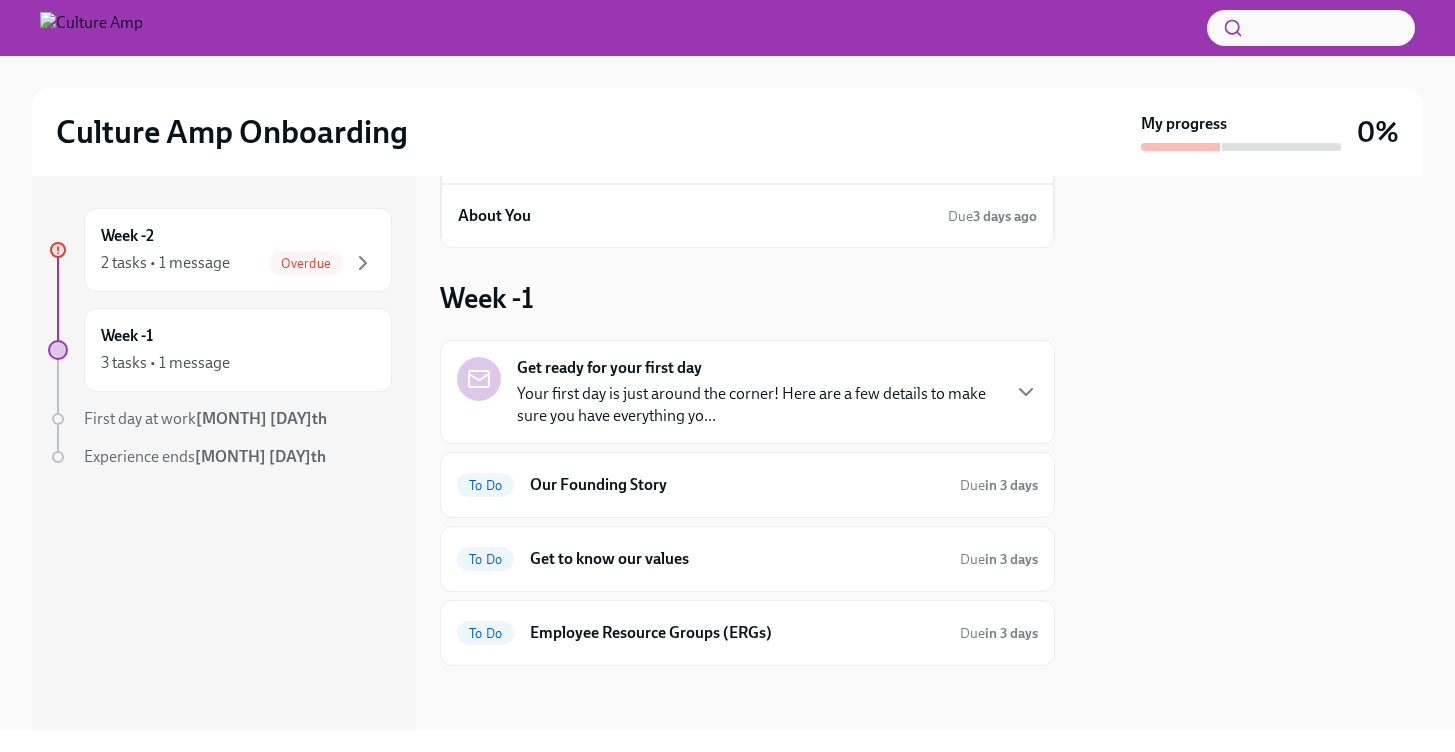 scroll, scrollTop: 0, scrollLeft: 0, axis: both 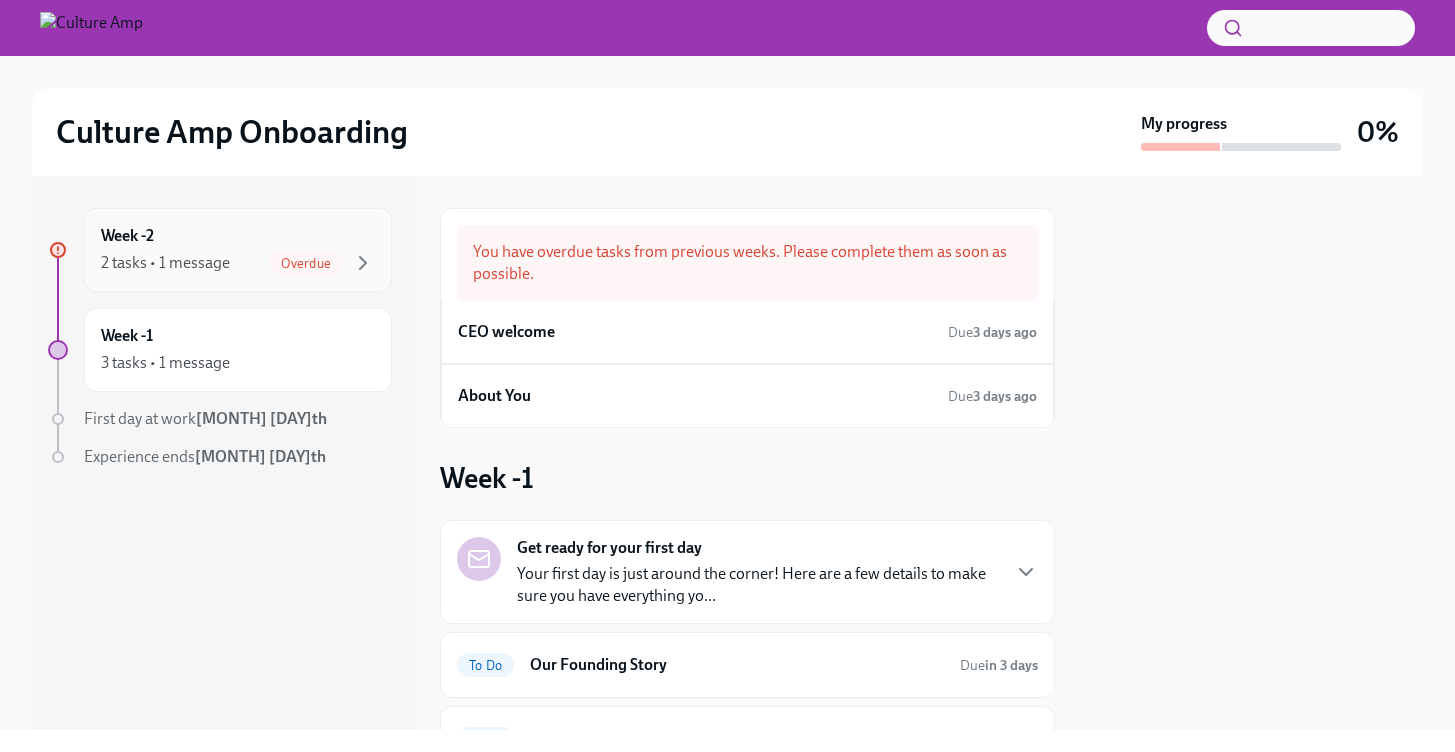 click on "Week -2 2 tasks • 1 message Overdue" at bounding box center [238, 250] 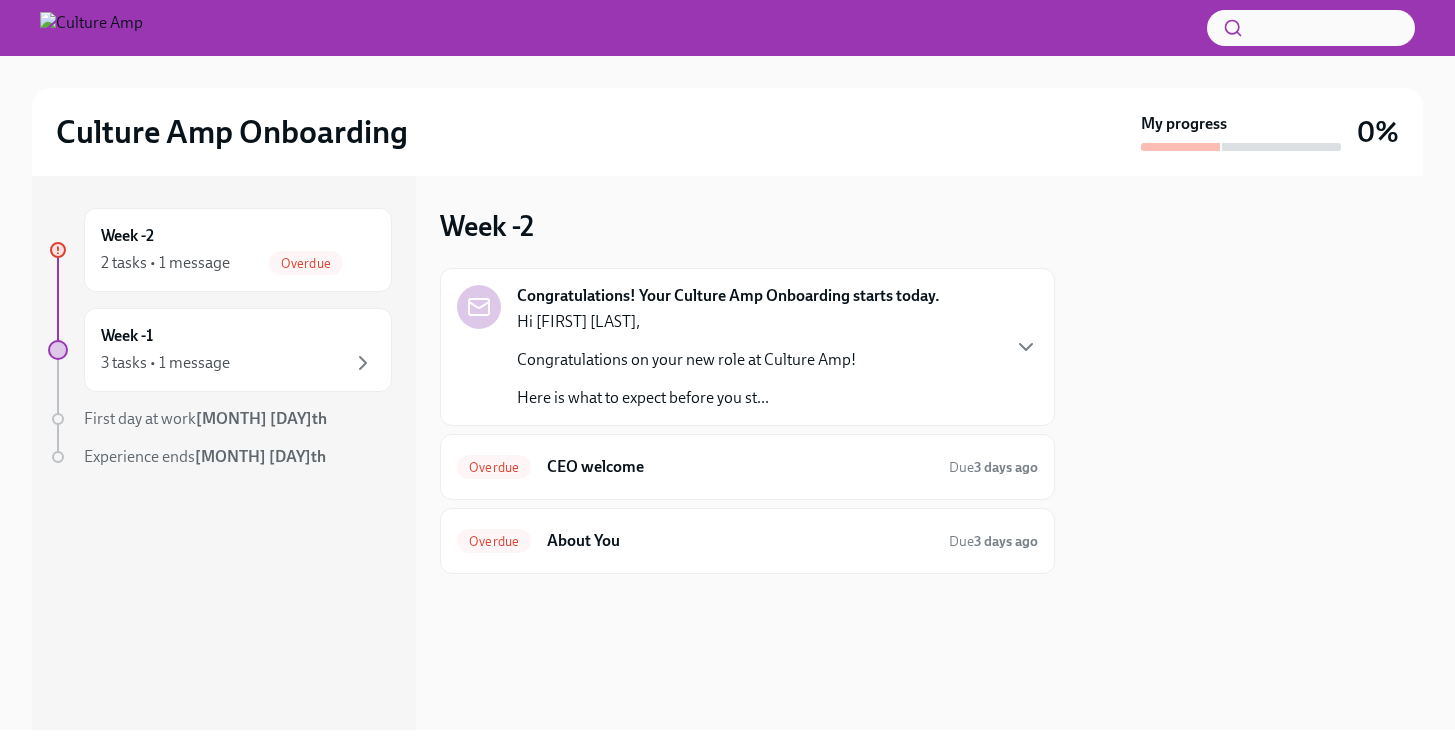 click on "Hi Ely Hall,
Congratulations on your new role at Culture Amp!
Here is what to expect before you st..." at bounding box center (686, 360) 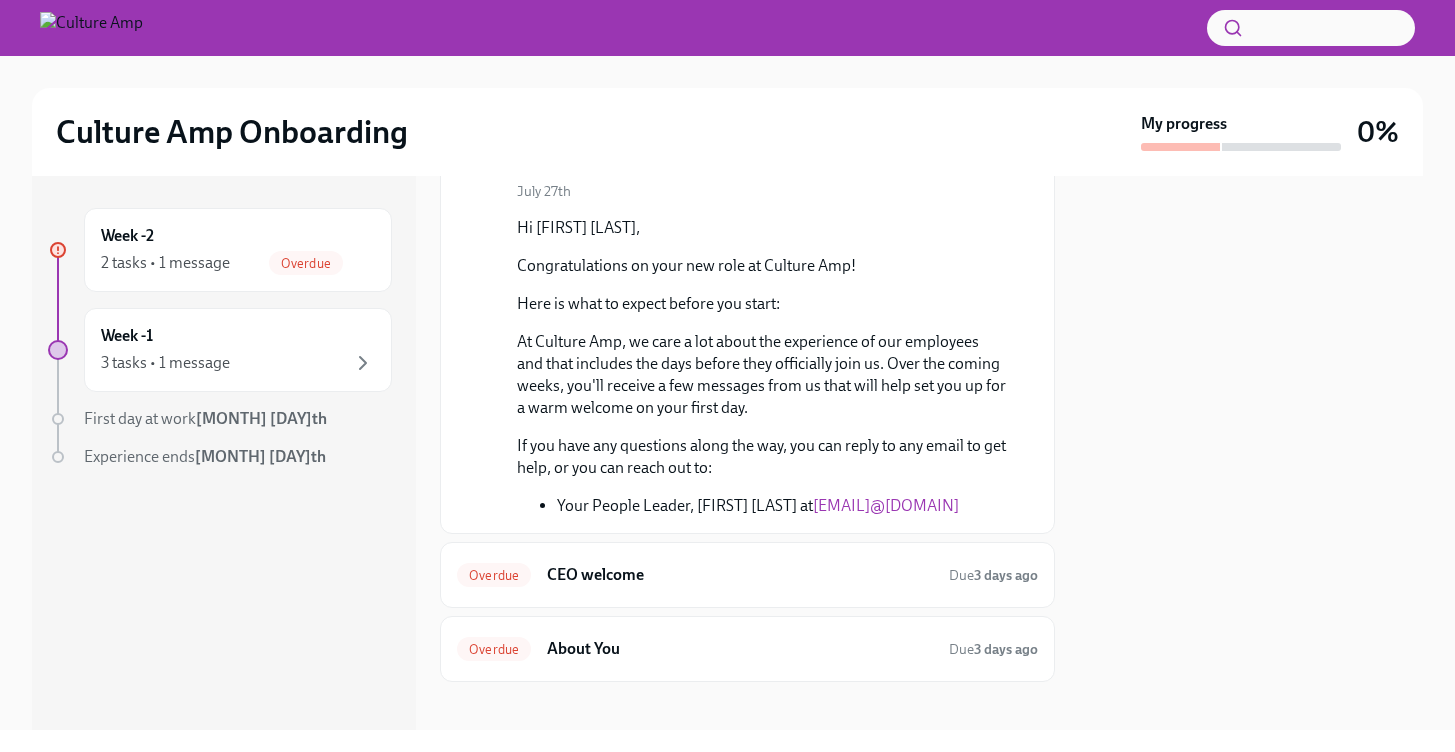 scroll, scrollTop: 200, scrollLeft: 0, axis: vertical 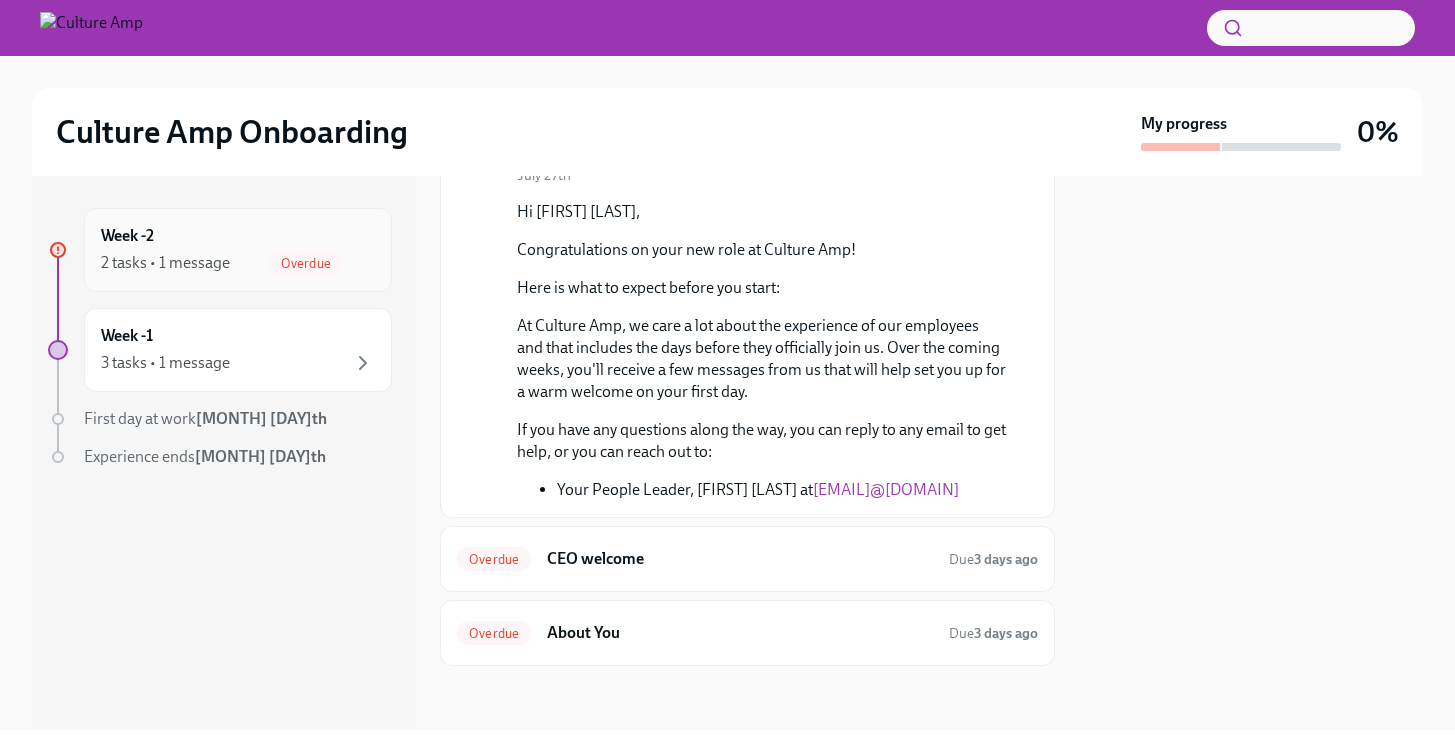 click on "Week -2 2 tasks • 1 message Overdue" at bounding box center [238, 250] 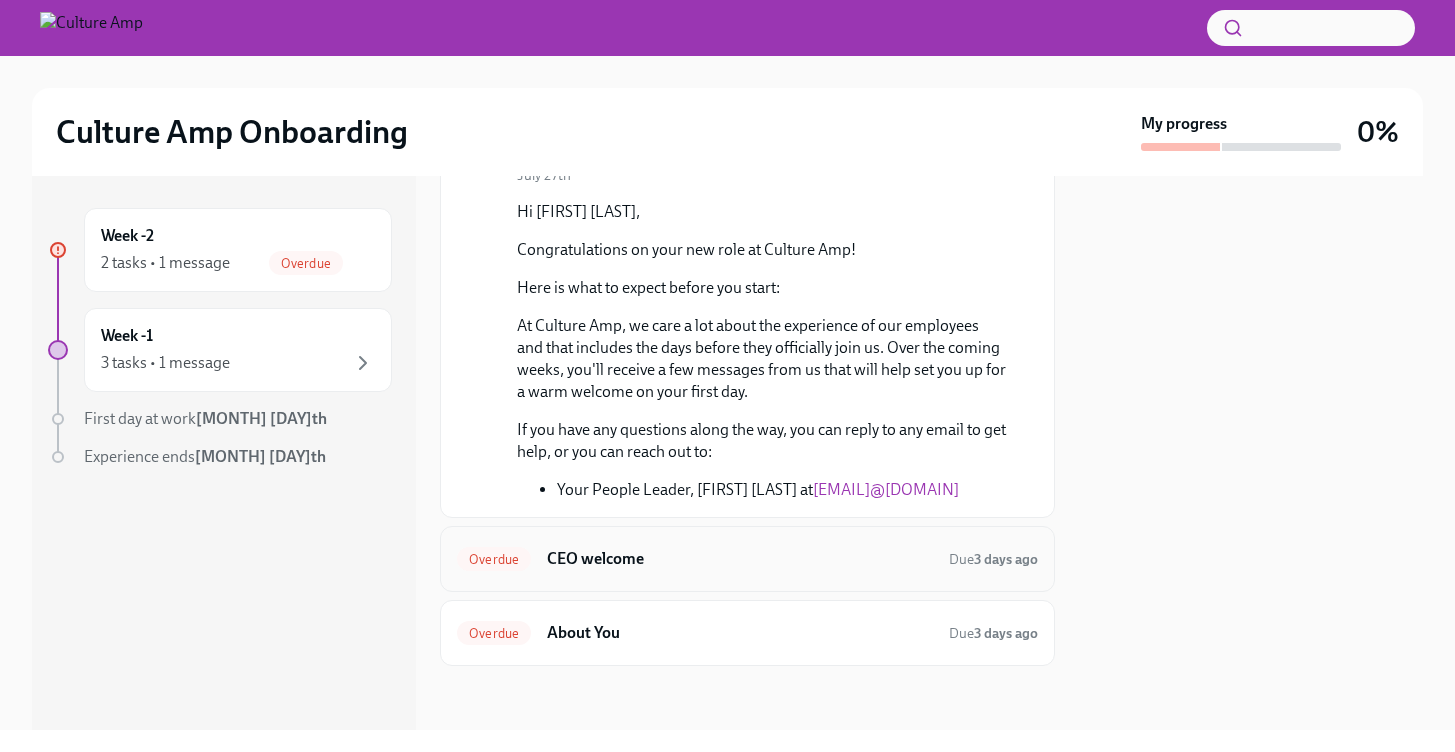 click on "CEO welcome" at bounding box center (740, 559) 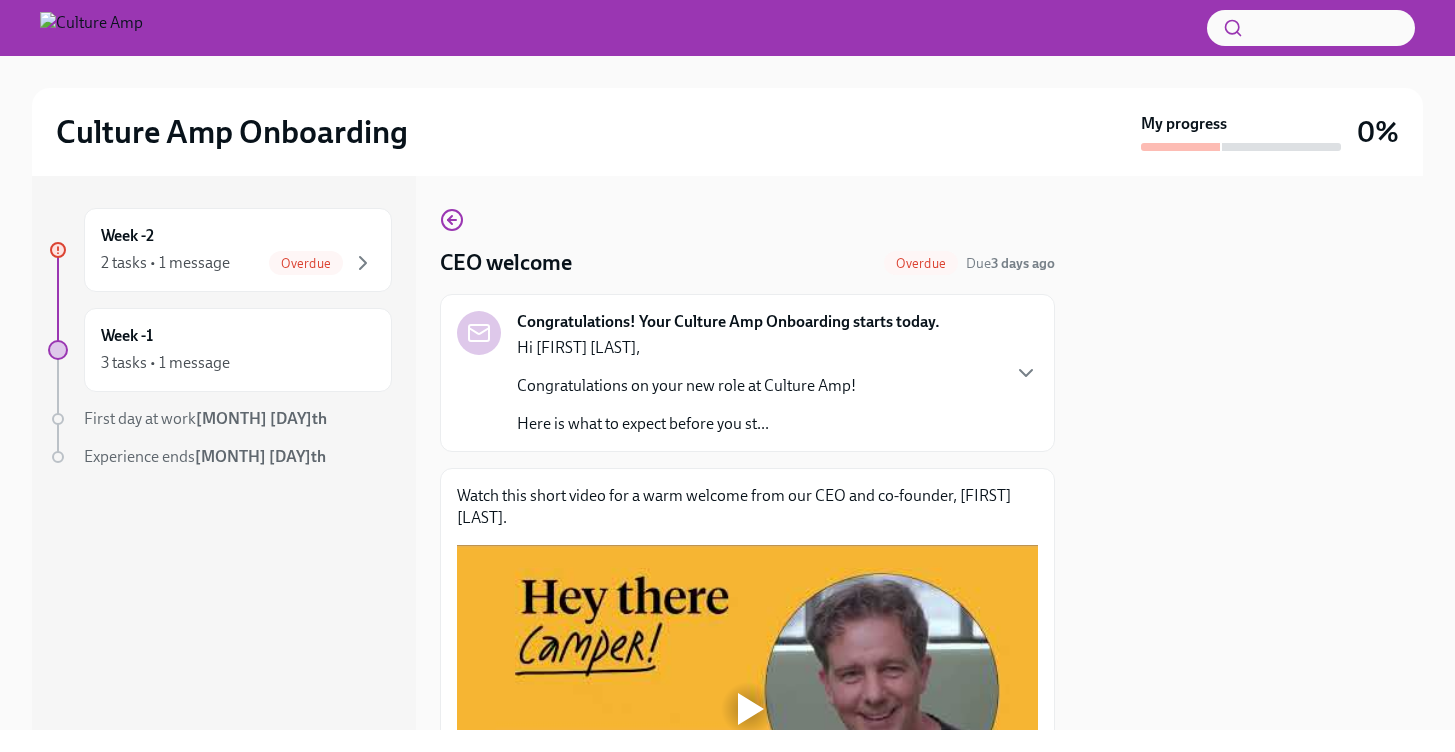 scroll, scrollTop: 287, scrollLeft: 0, axis: vertical 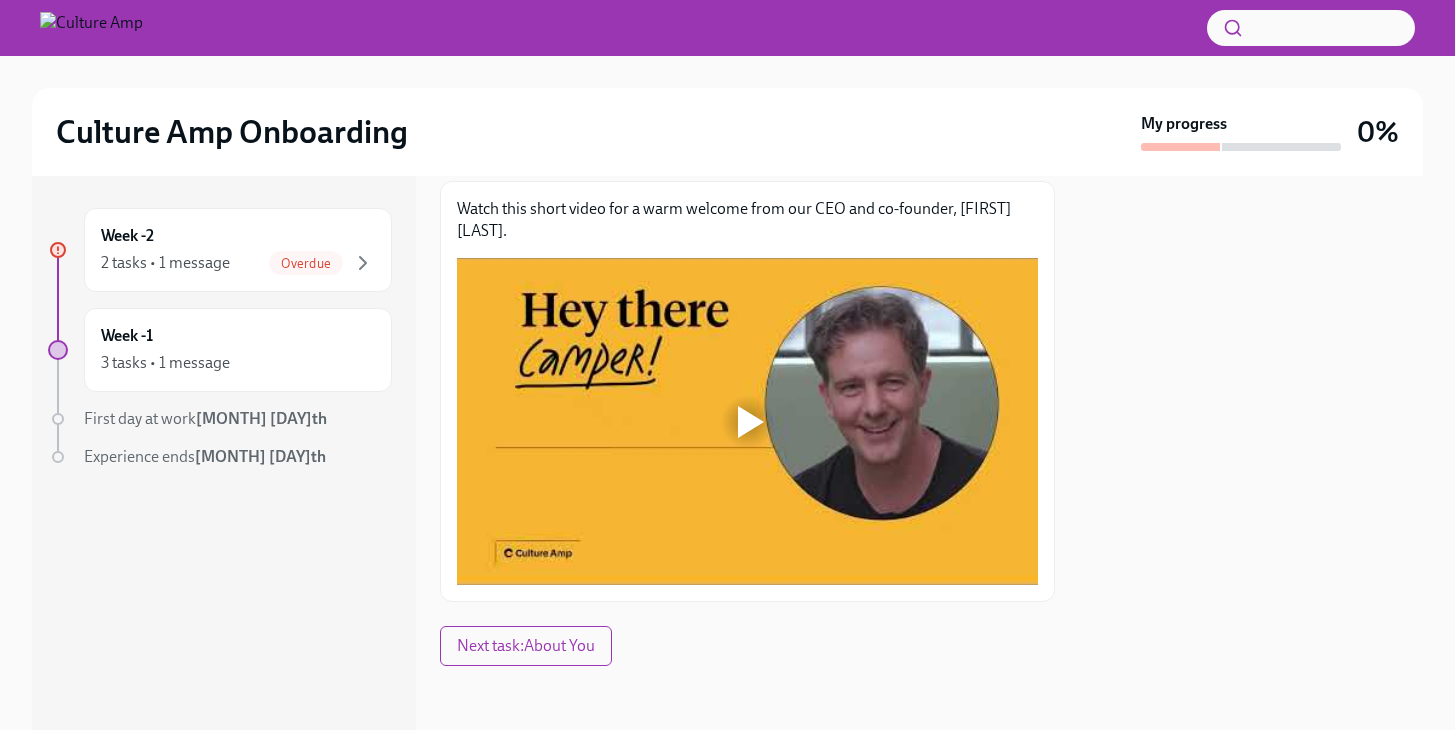 click at bounding box center [748, 422] 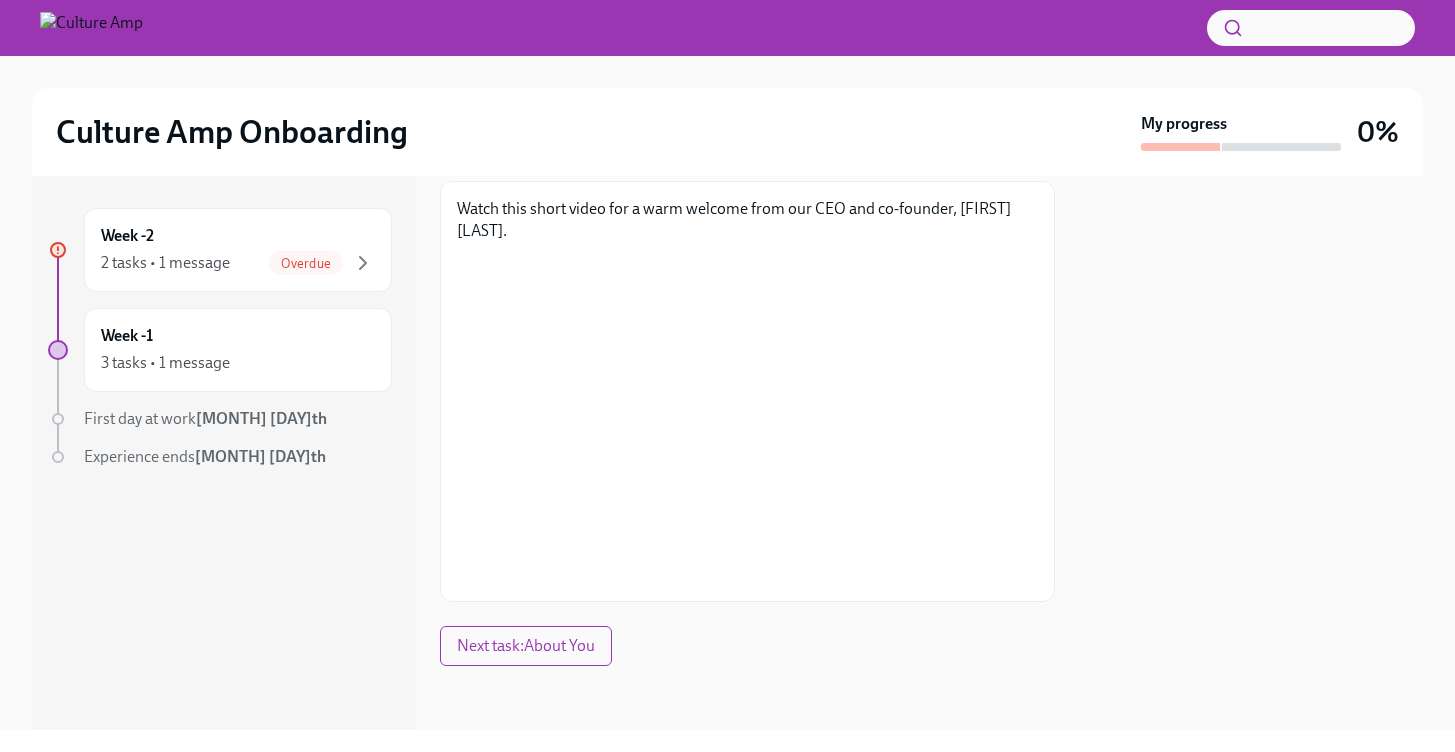 click at bounding box center (1251, 453) 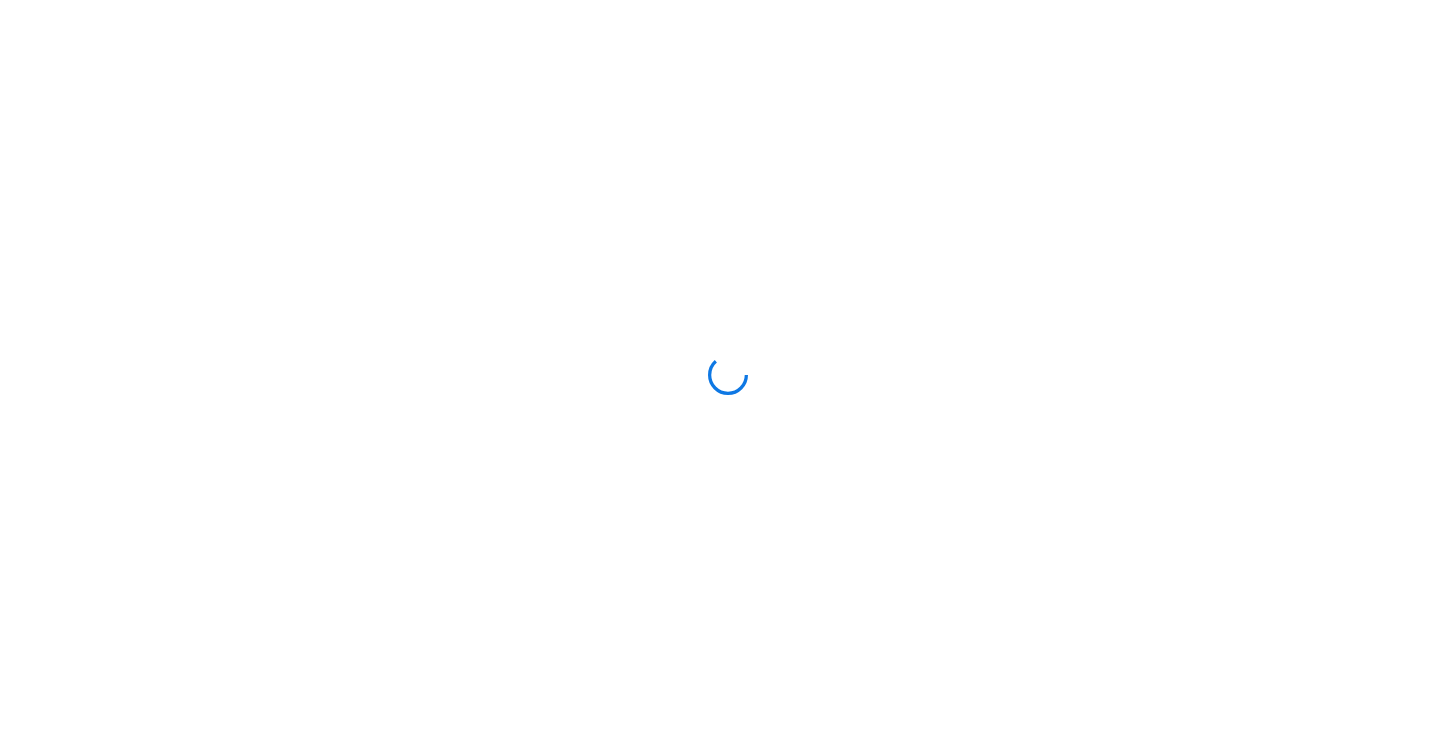 scroll, scrollTop: 0, scrollLeft: 0, axis: both 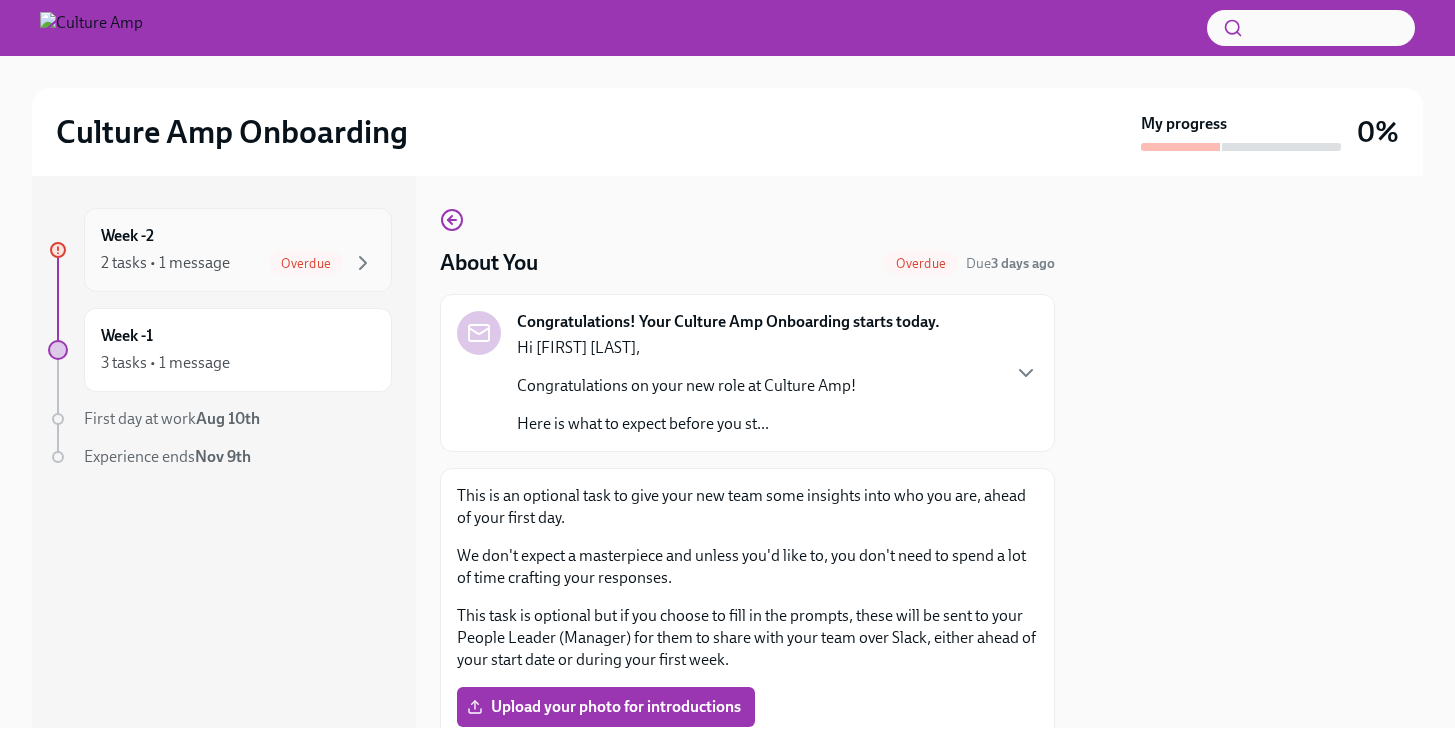 click on "Week -2 2 tasks • 1 message Overdue" at bounding box center (238, 250) 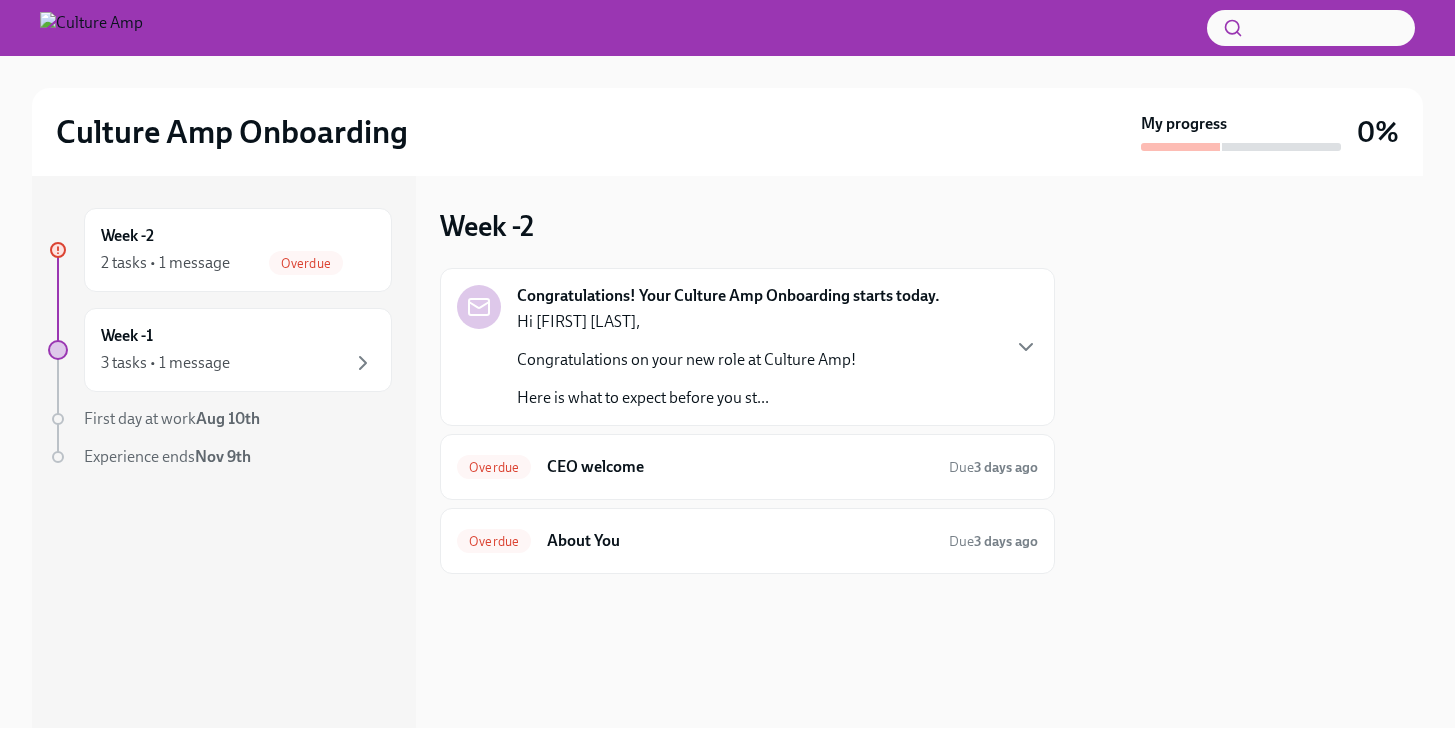 click on "Here is what to expect before you st..." at bounding box center (686, 398) 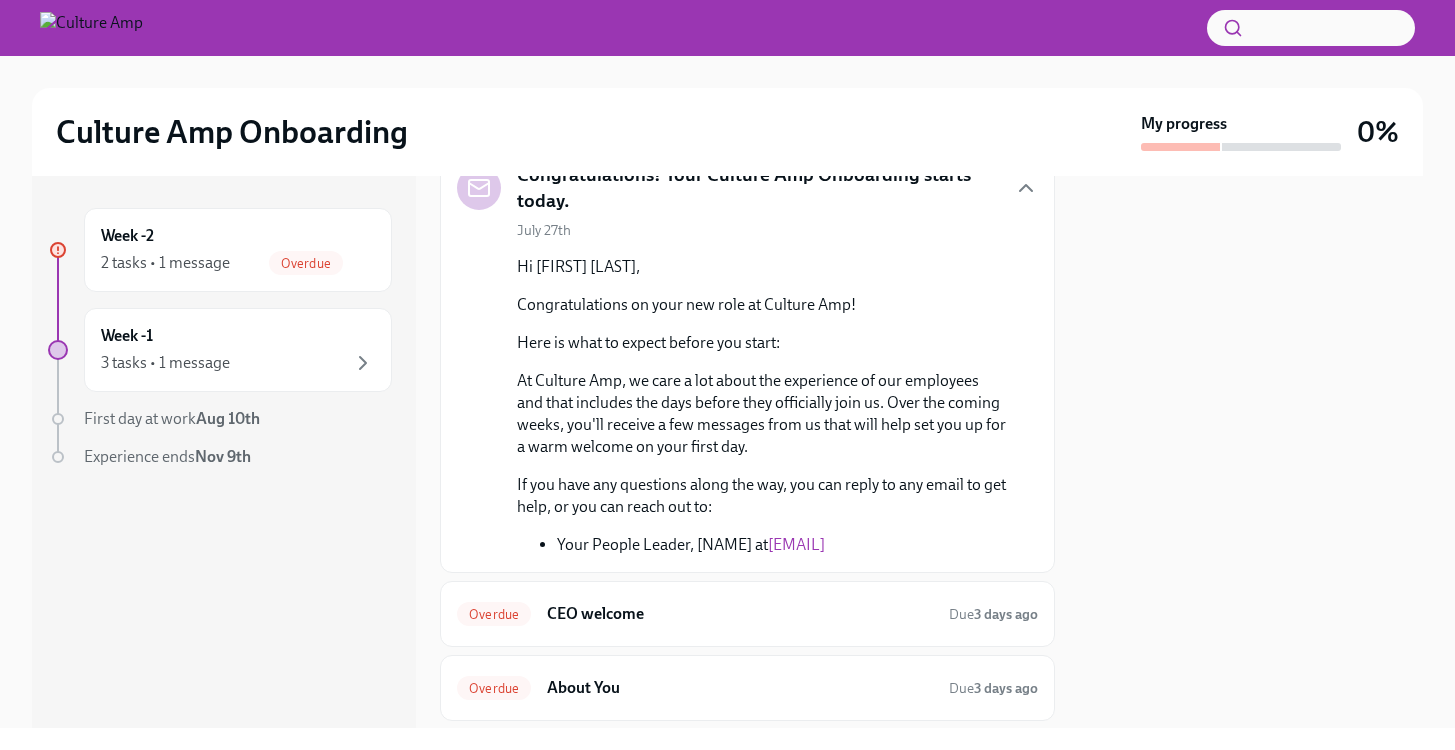 scroll, scrollTop: 124, scrollLeft: 0, axis: vertical 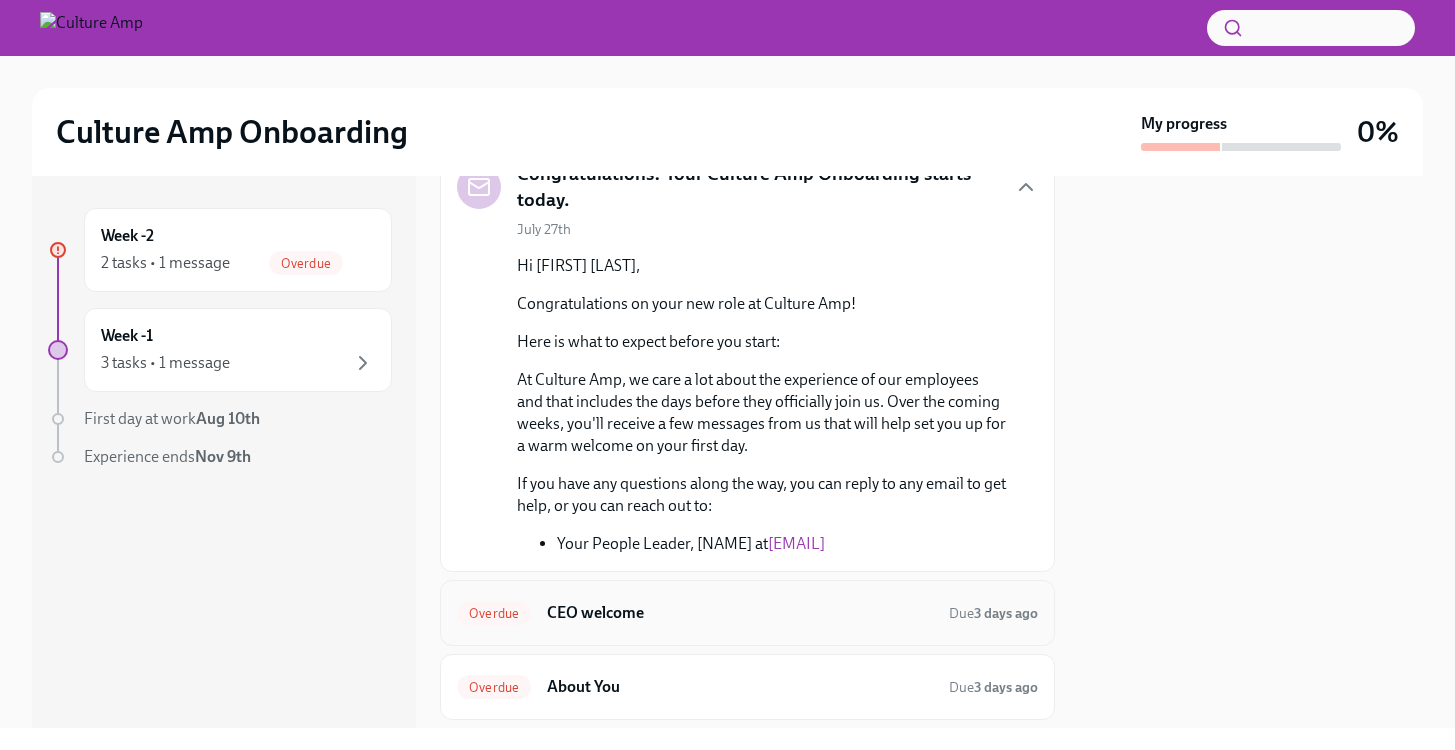 click on "CEO welcome" at bounding box center (740, 613) 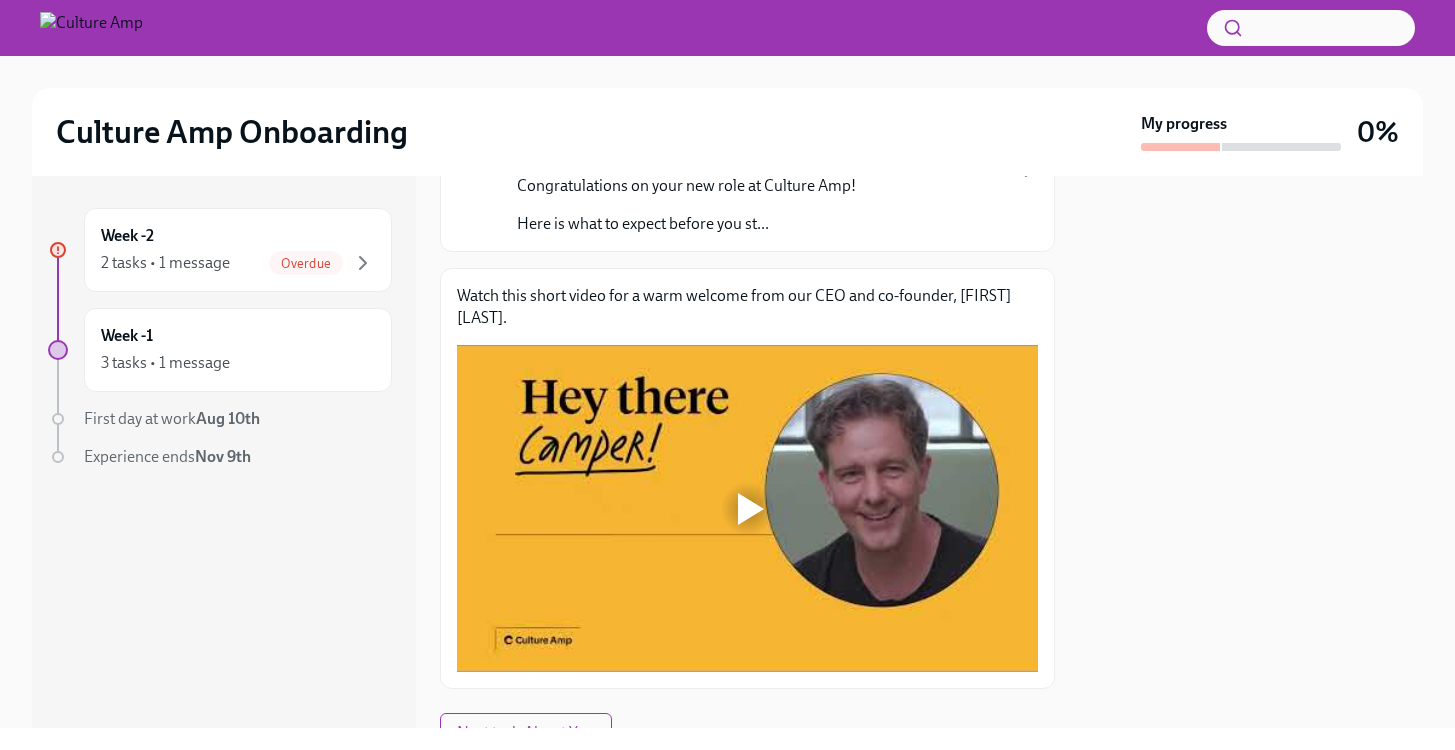 scroll, scrollTop: 202, scrollLeft: 0, axis: vertical 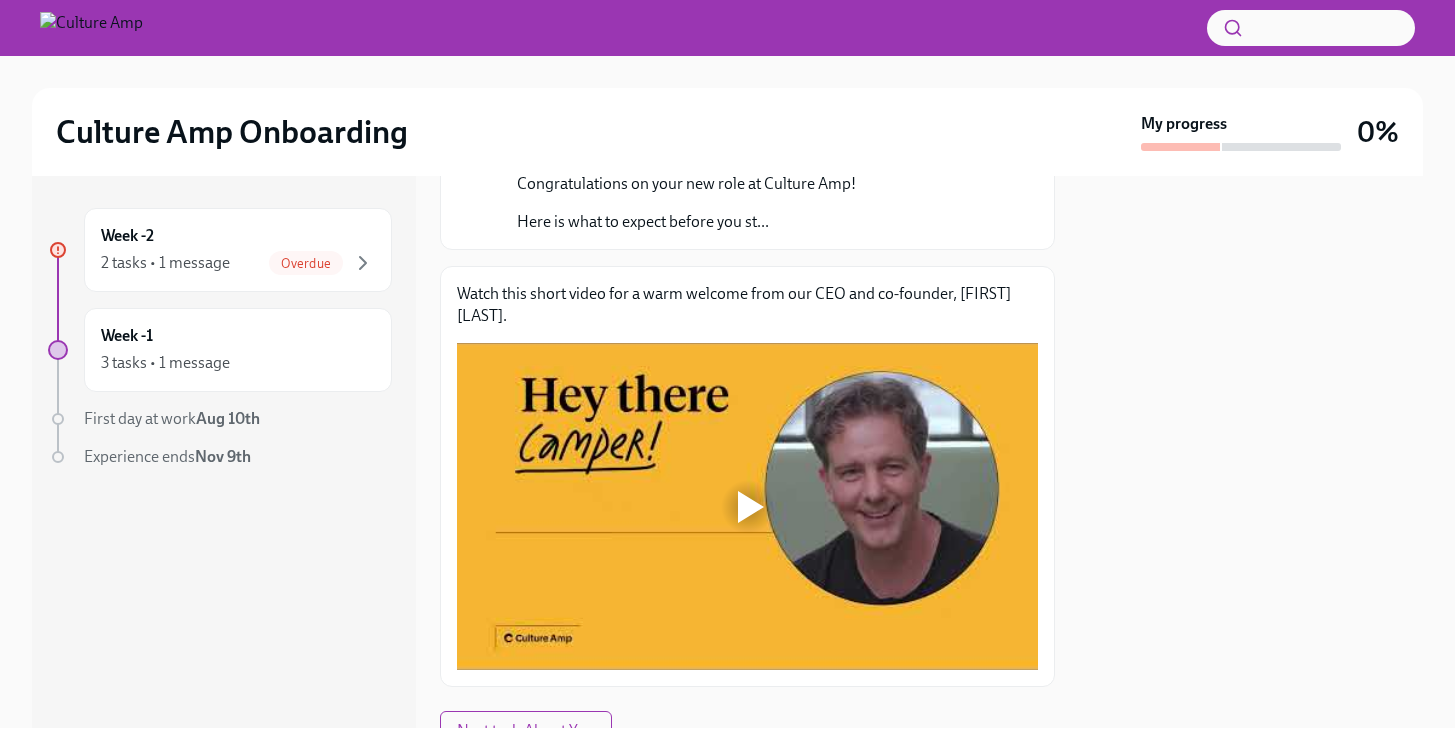 click at bounding box center (751, 507) 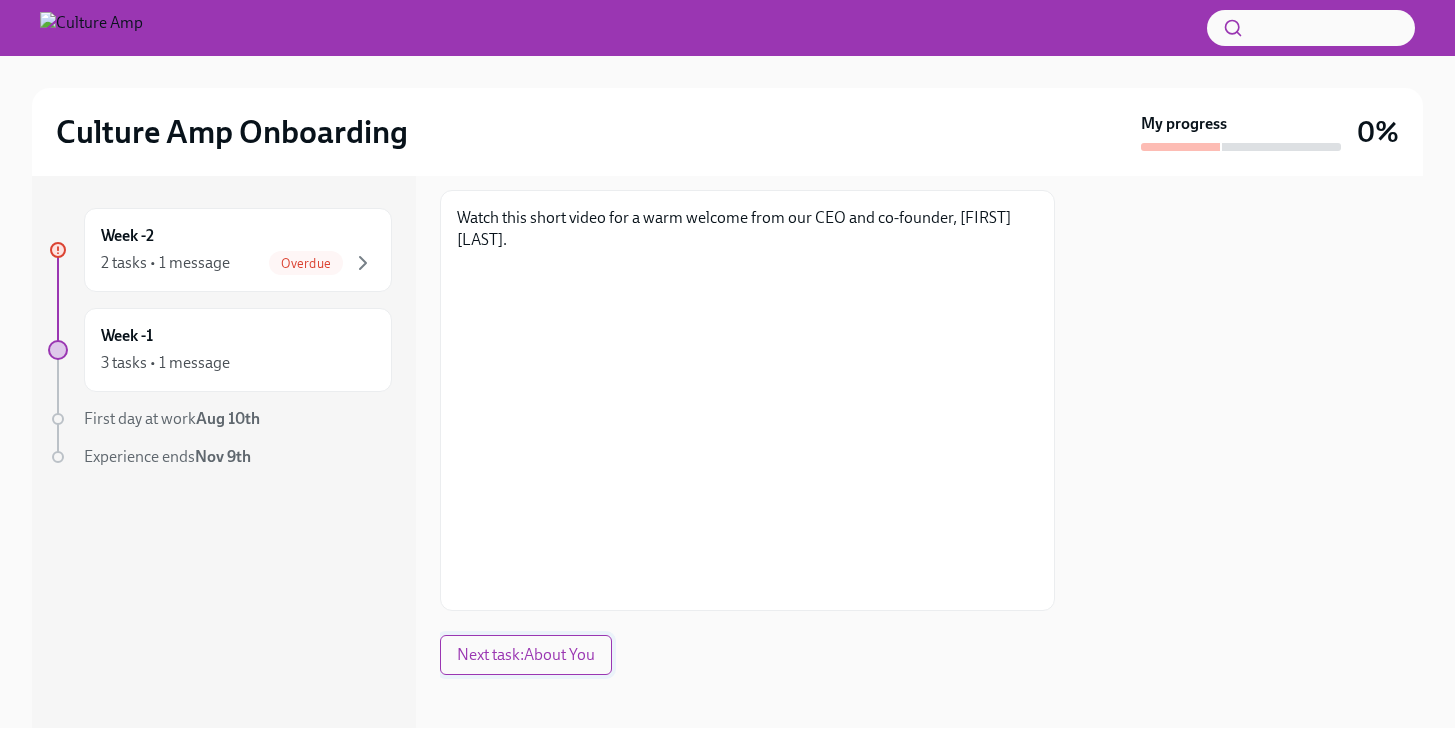 scroll, scrollTop: 284, scrollLeft: 0, axis: vertical 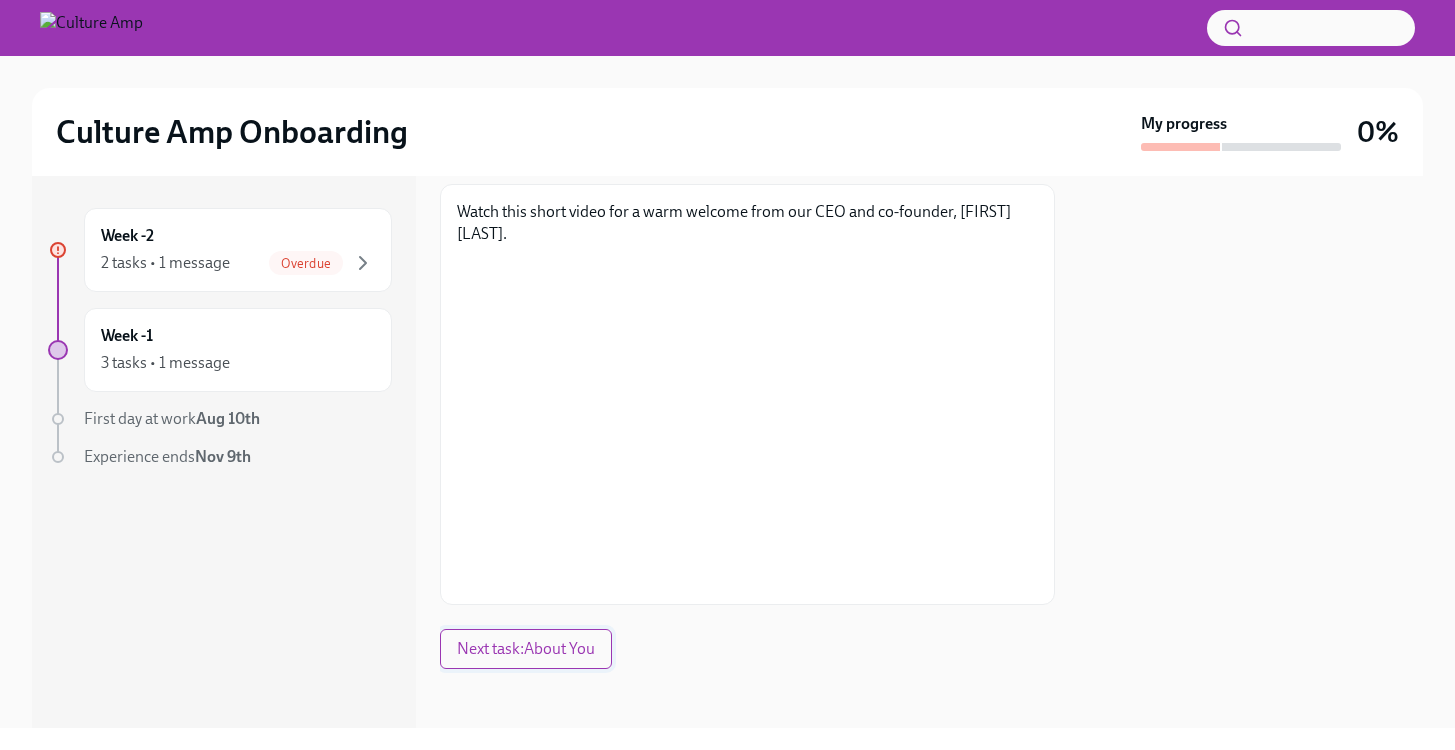 click on "Next task :  About You" at bounding box center (526, 649) 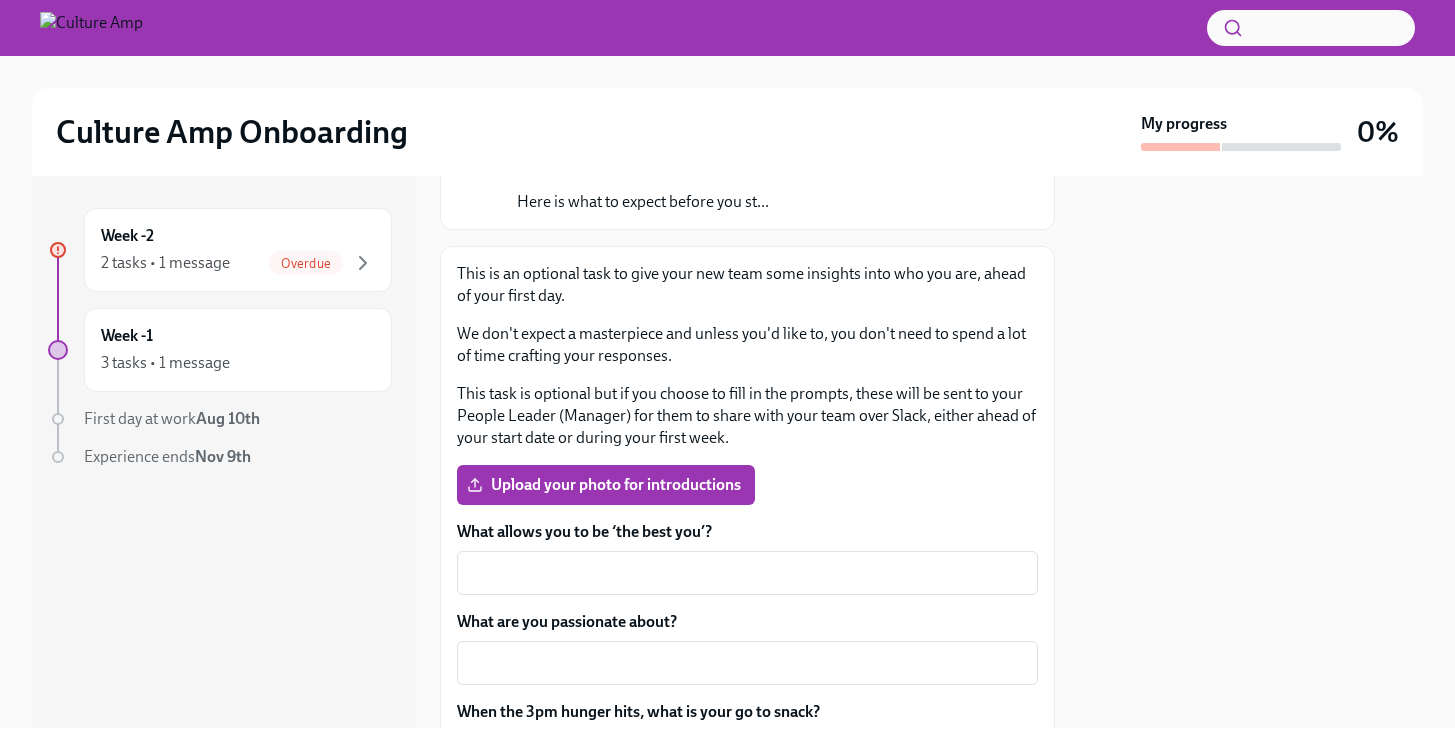 scroll, scrollTop: 224, scrollLeft: 0, axis: vertical 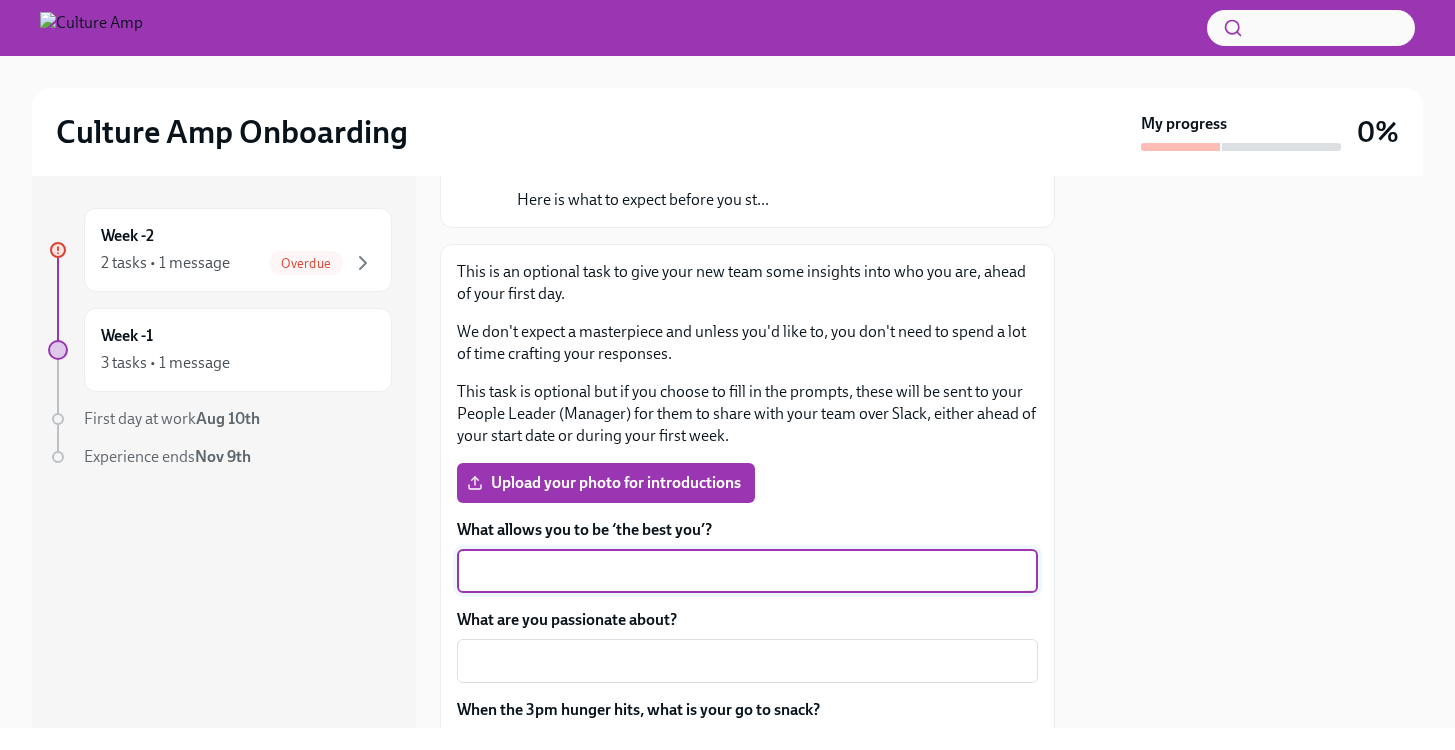 click on "What allows you to be ‘the best you’?" at bounding box center [747, 571] 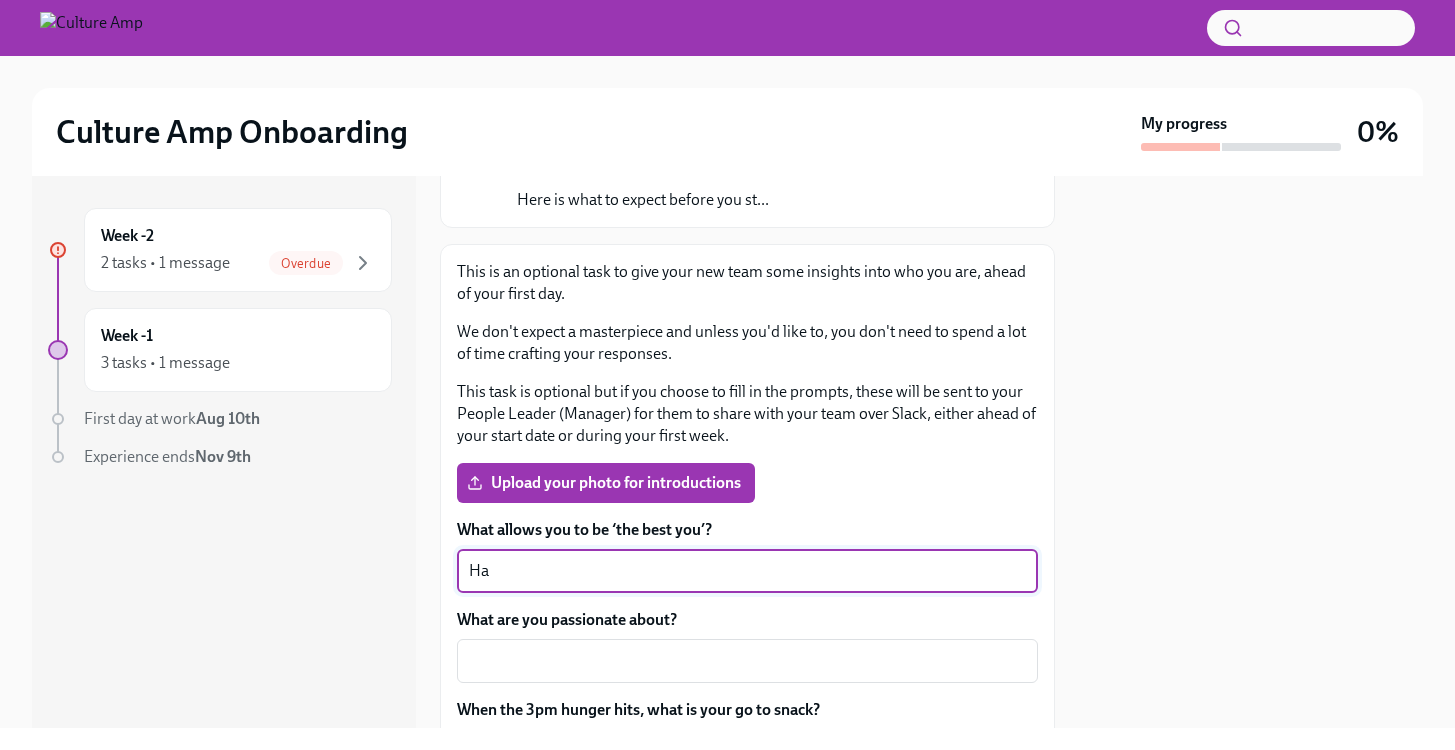 type on "H" 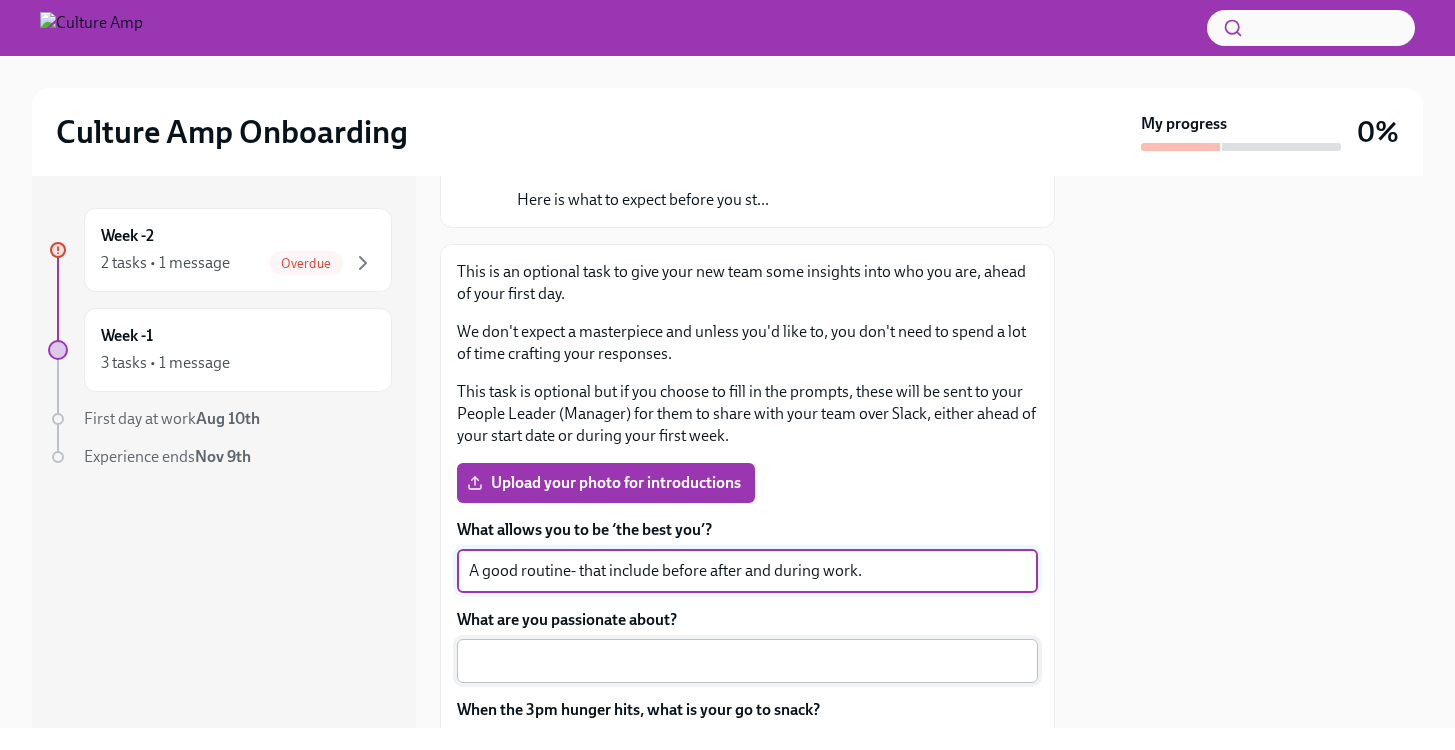 type on "A good routine- that include before after and during work." 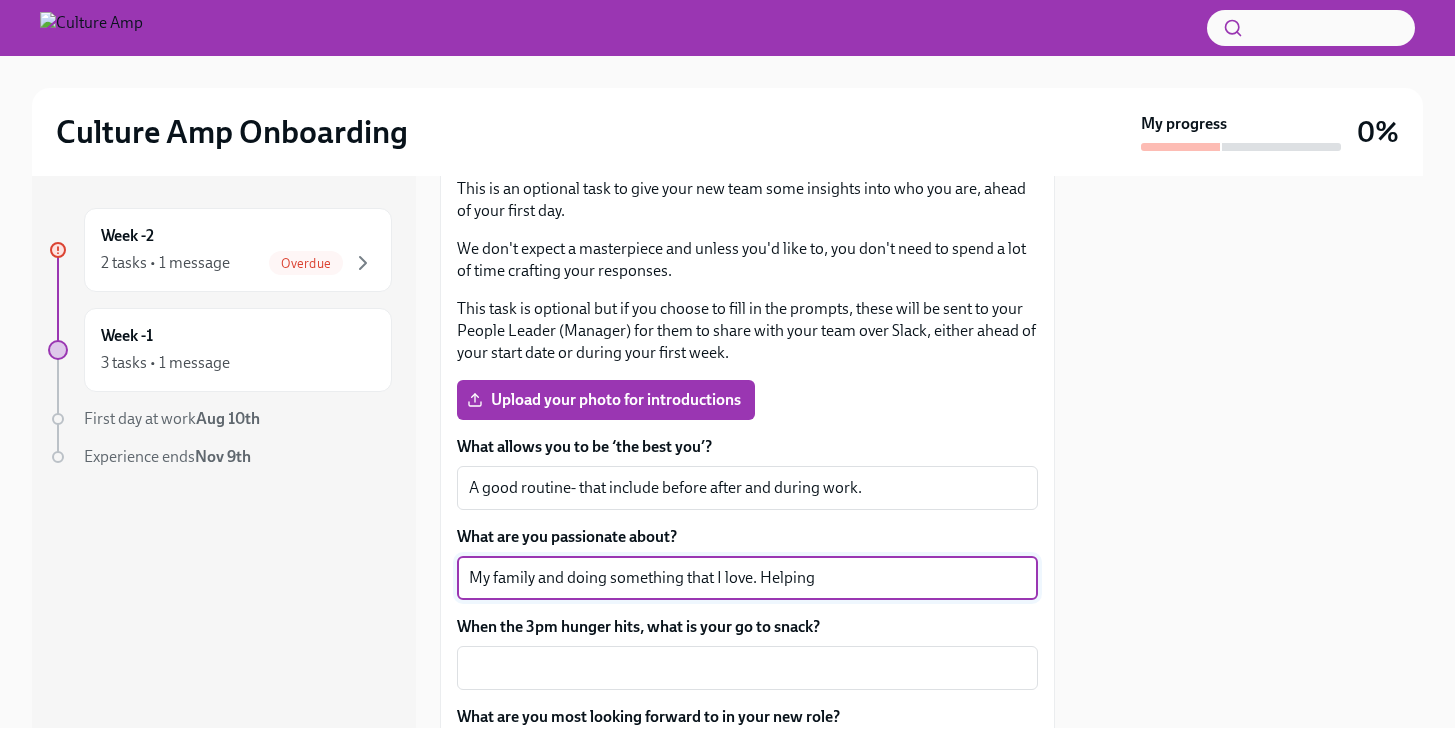 scroll, scrollTop: 304, scrollLeft: 0, axis: vertical 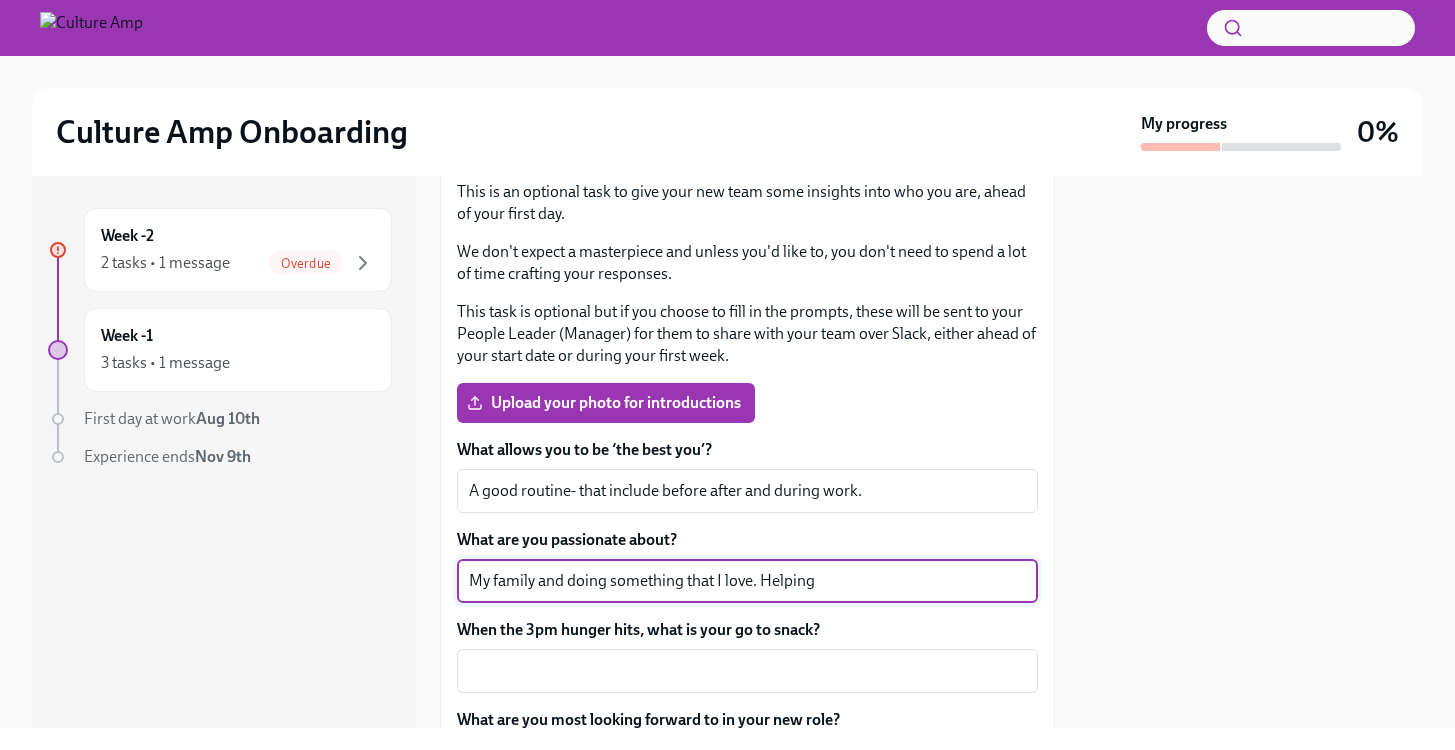 drag, startPoint x: 848, startPoint y: 583, endPoint x: 385, endPoint y: 583, distance: 463 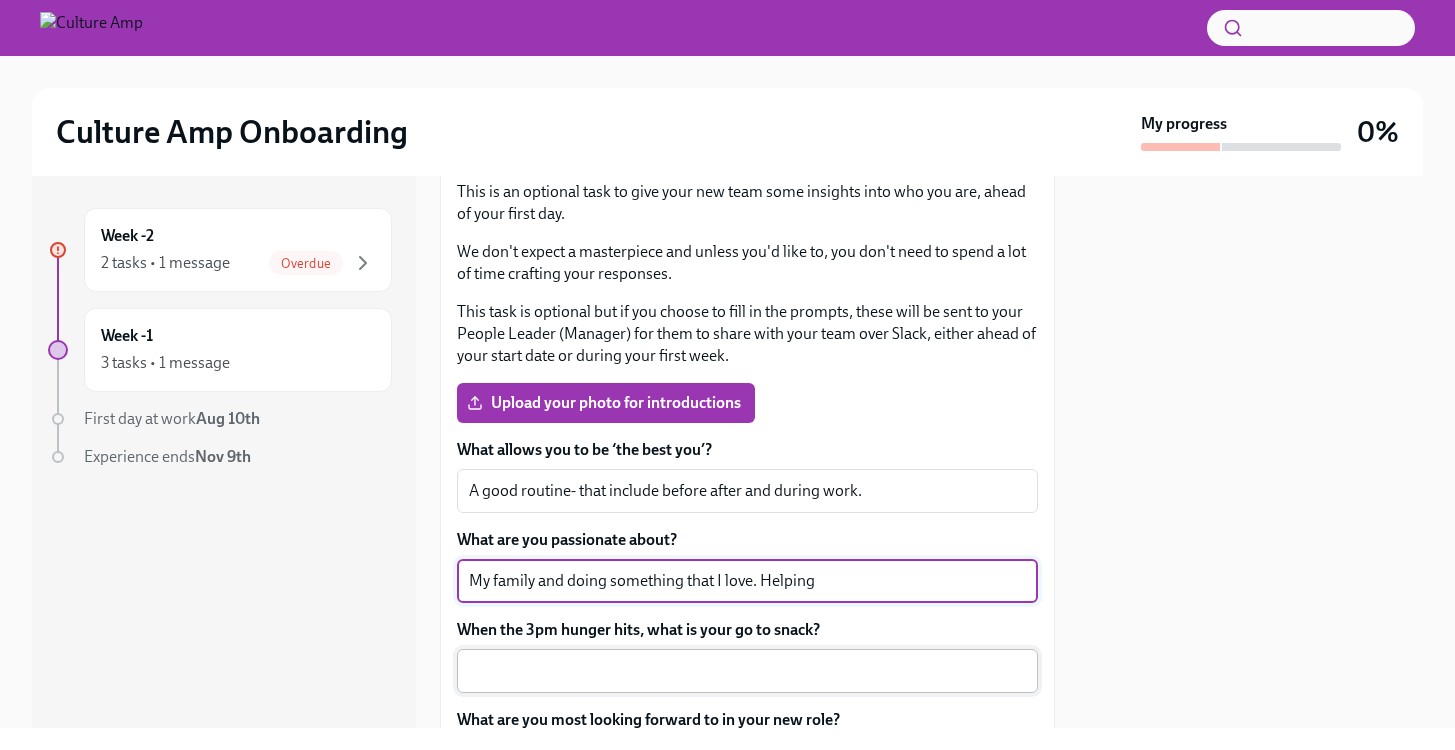 type on "My family and doing something that I love. Helping" 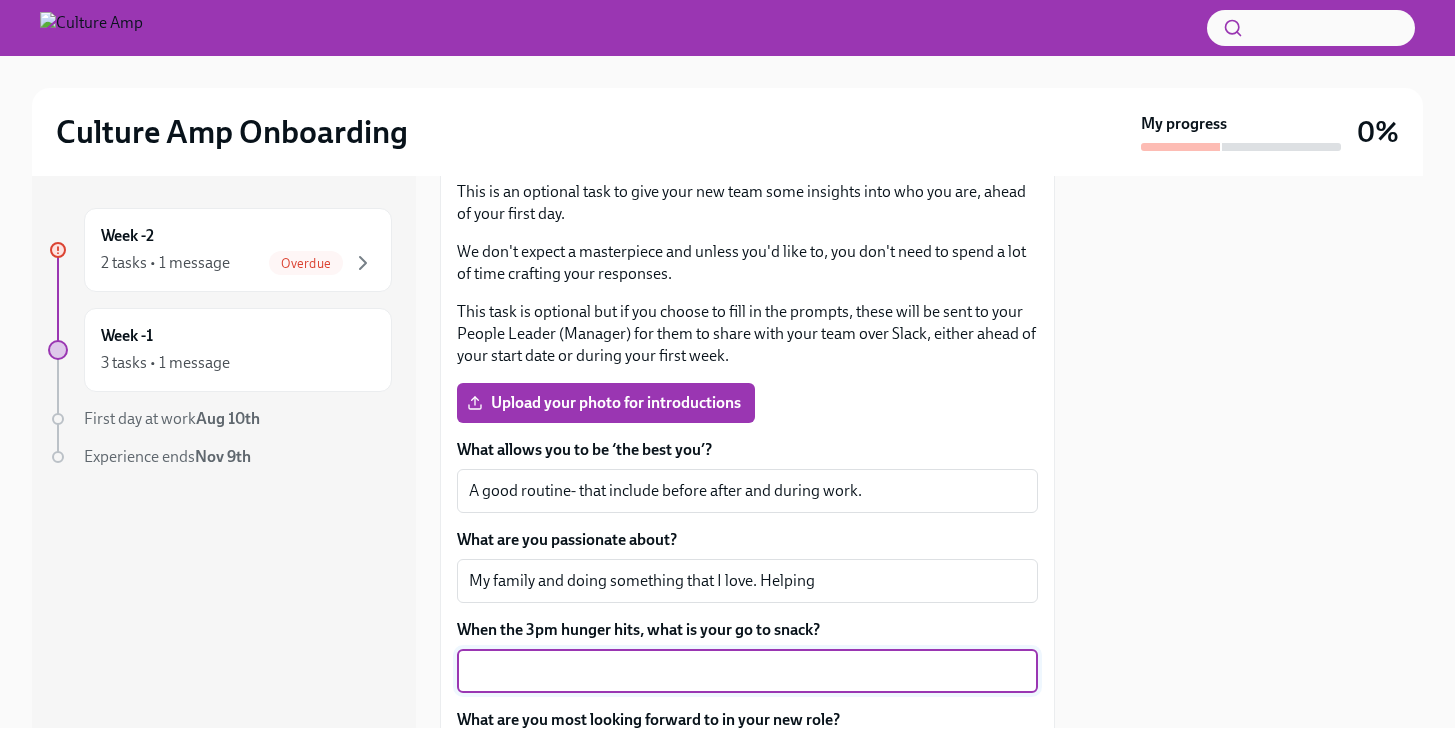 click on "When the 3pm hunger hits, what is your go to snack?" at bounding box center [747, 671] 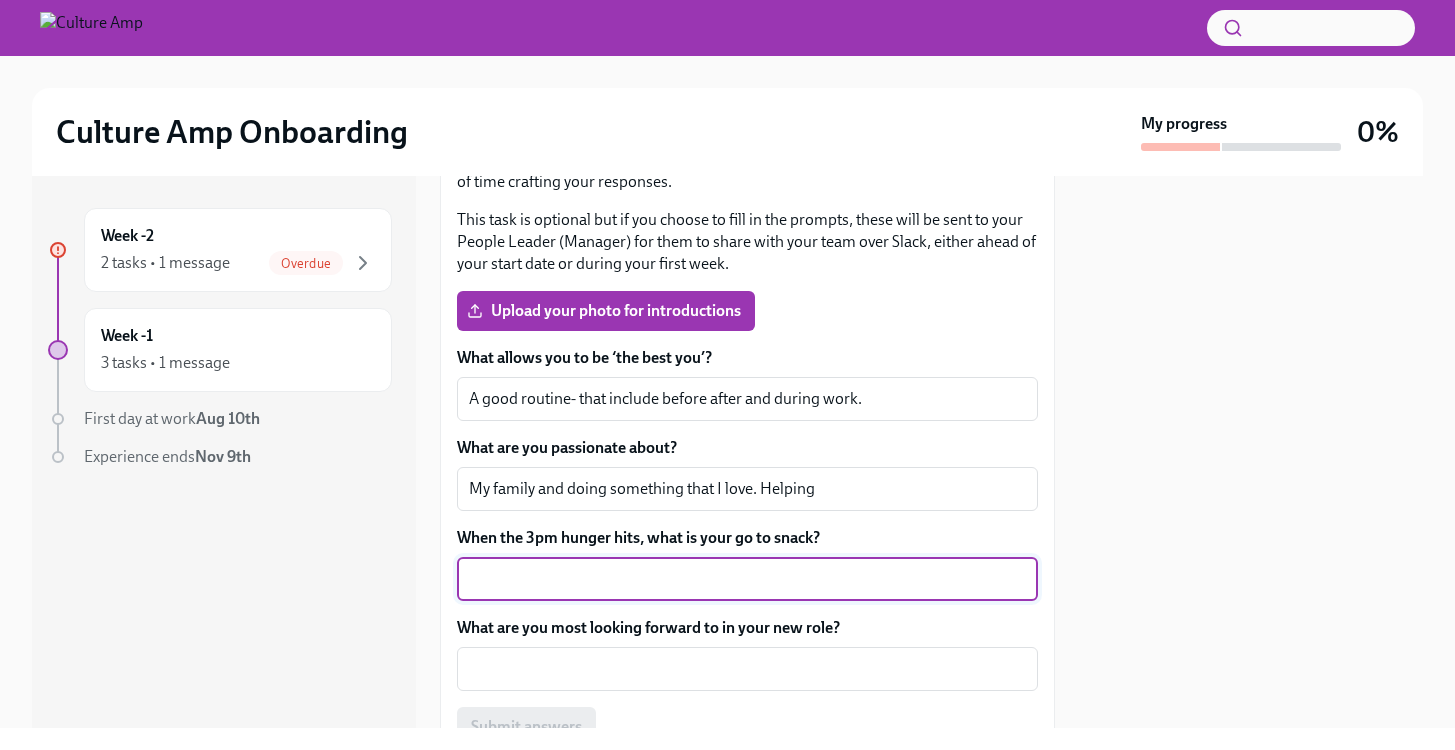 scroll, scrollTop: 400, scrollLeft: 0, axis: vertical 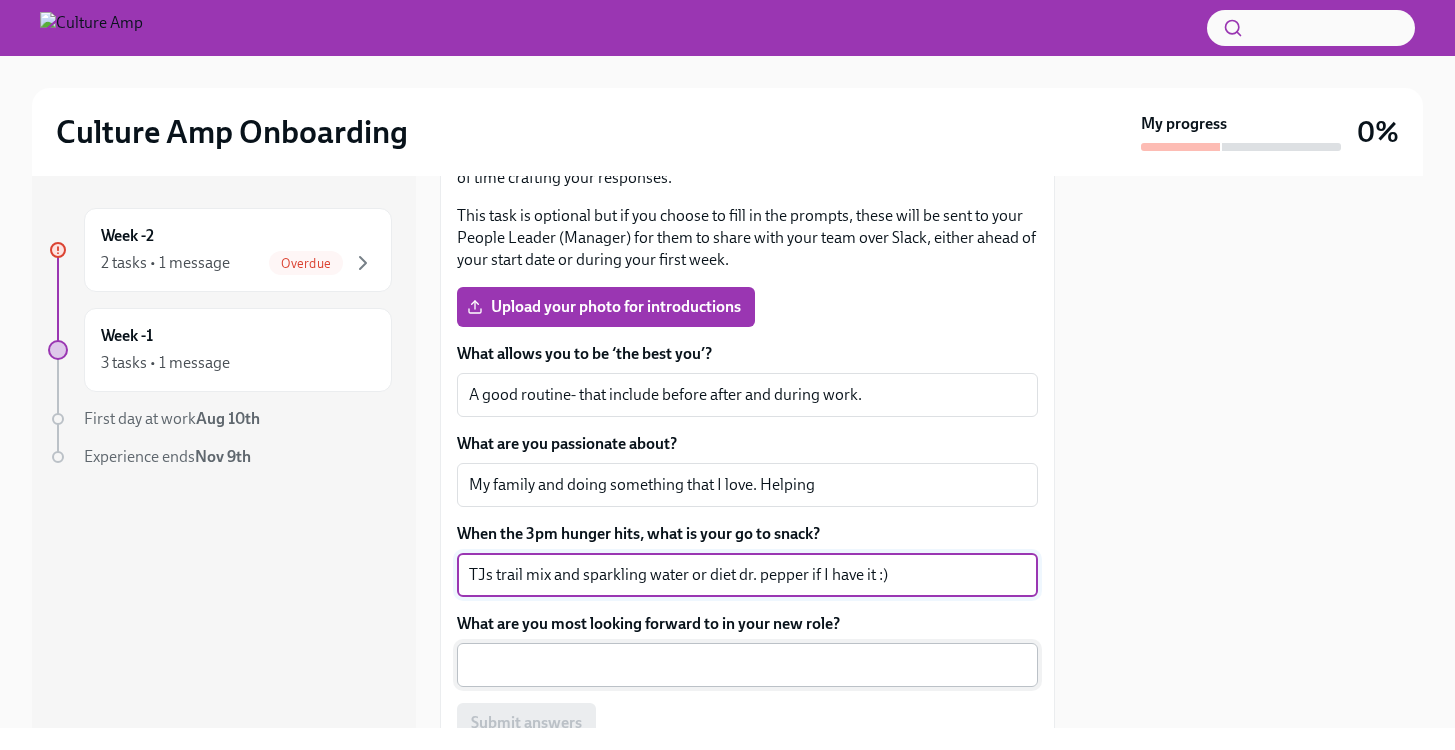 type on "TJs trail mix and sparkling water or diet dr. pepper if I have it :)" 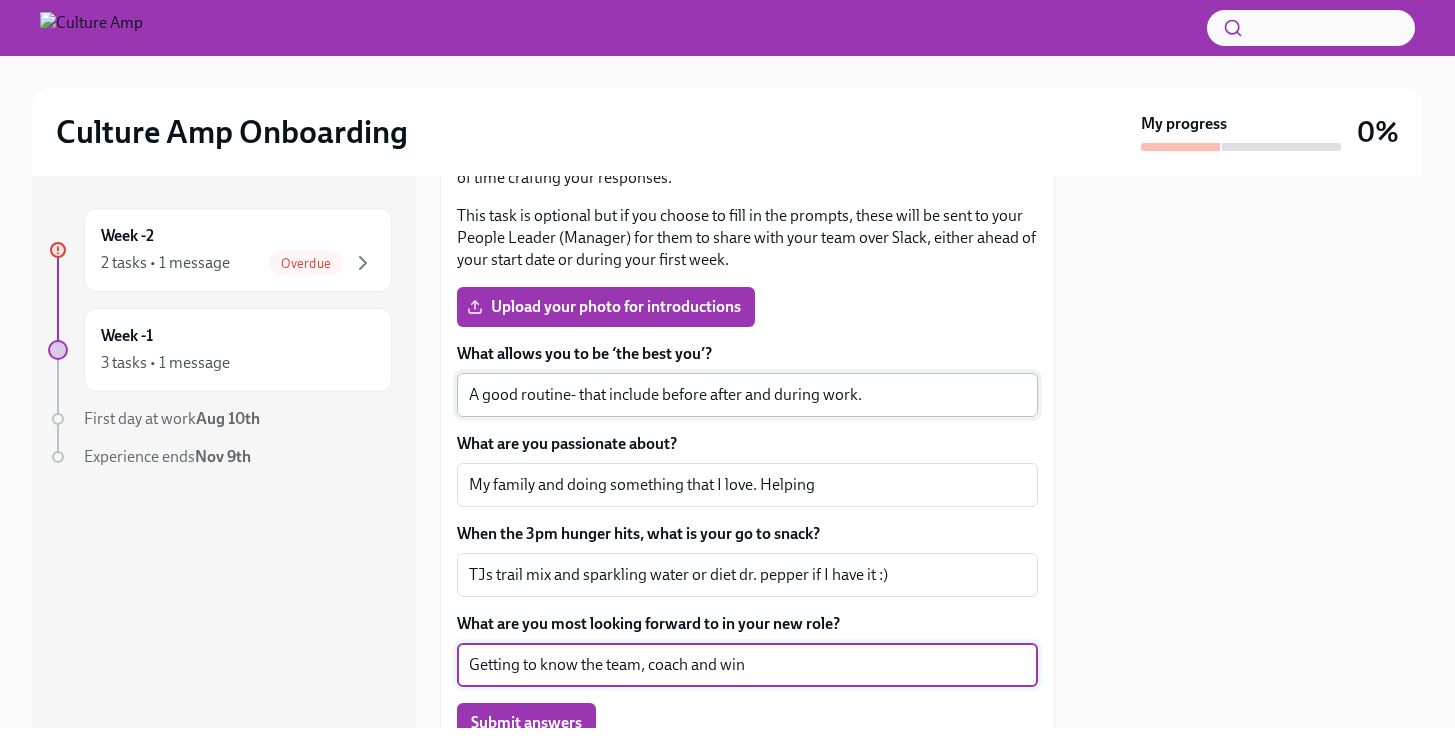 type on "Getting to know the team, coach and win" 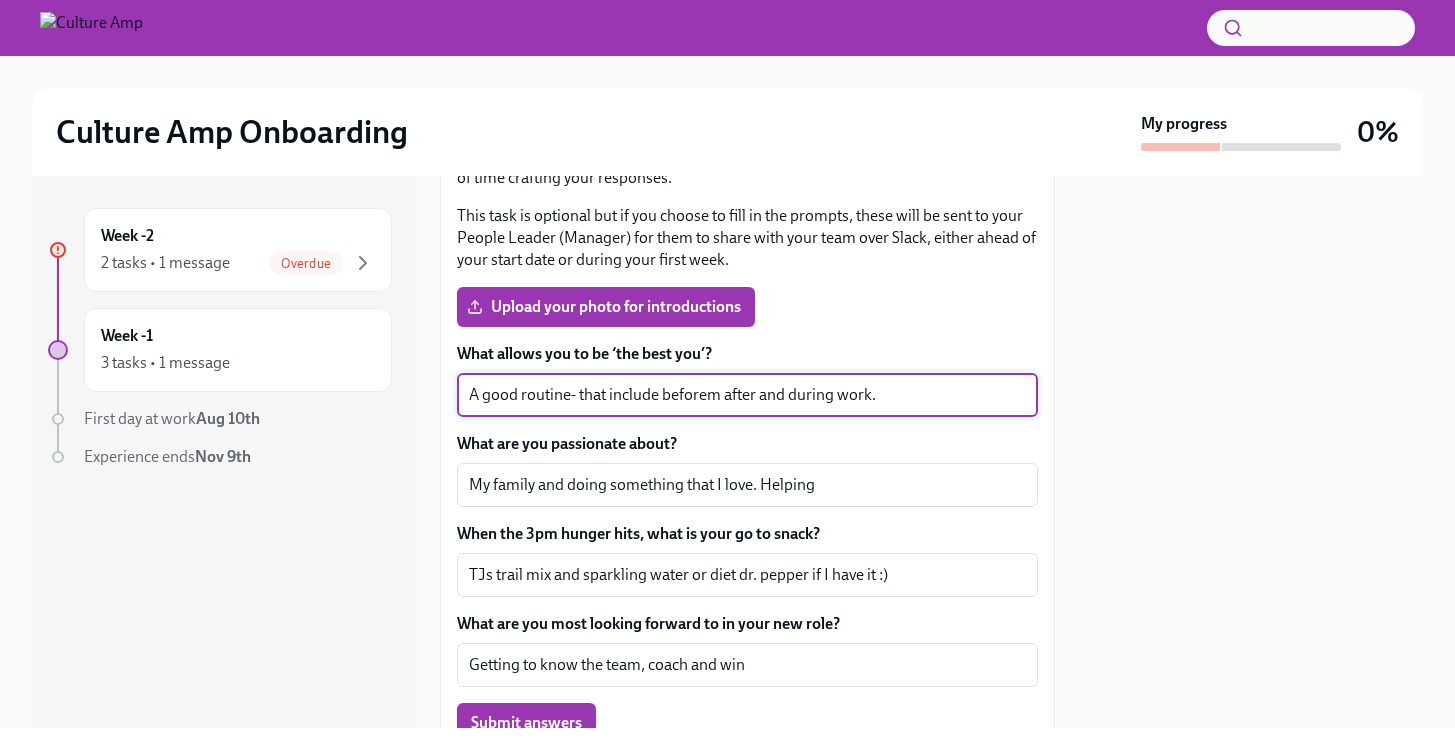 click on "A good routine- that include beforem after and during work." at bounding box center [747, 395] 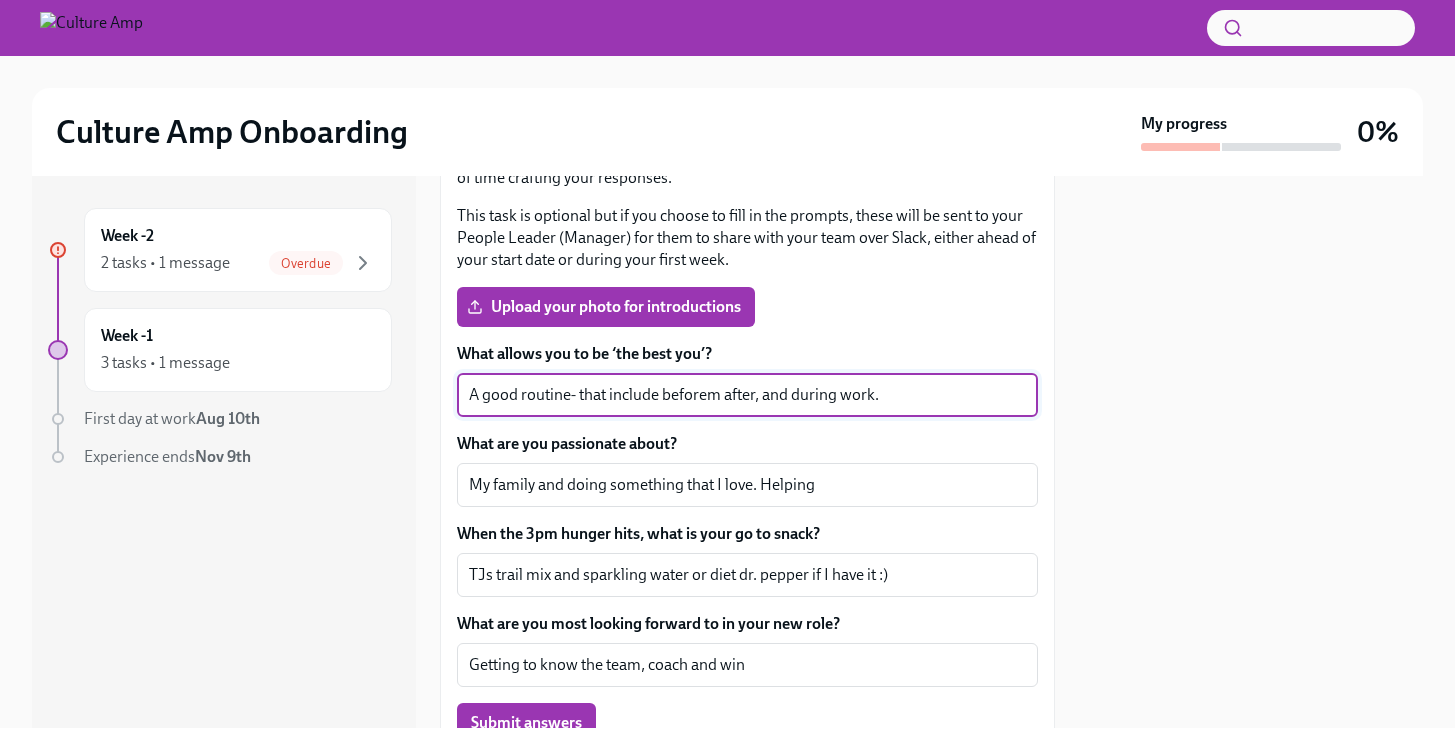 click on "A good routine- that include beforem after, and during work." at bounding box center (747, 395) 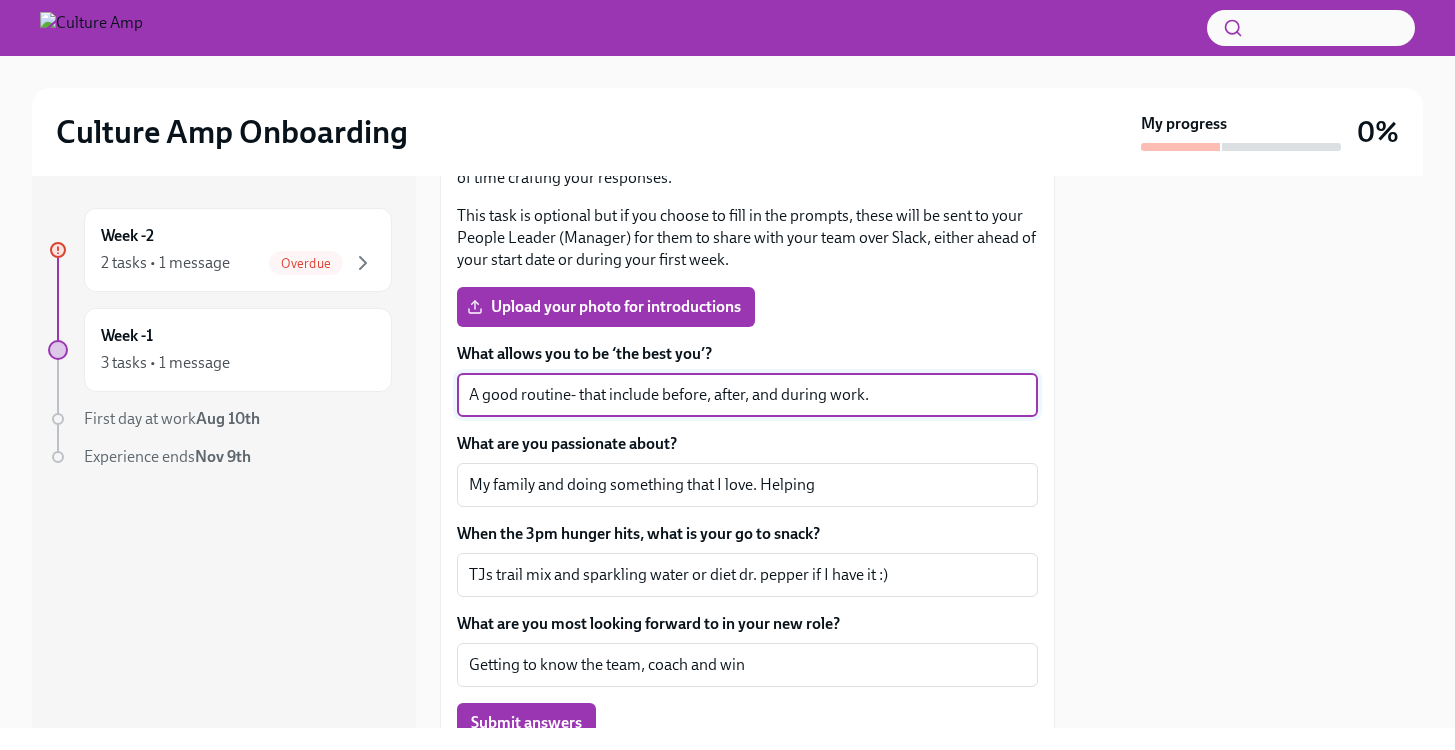 type on "A good routine- that include before, after, and during work." 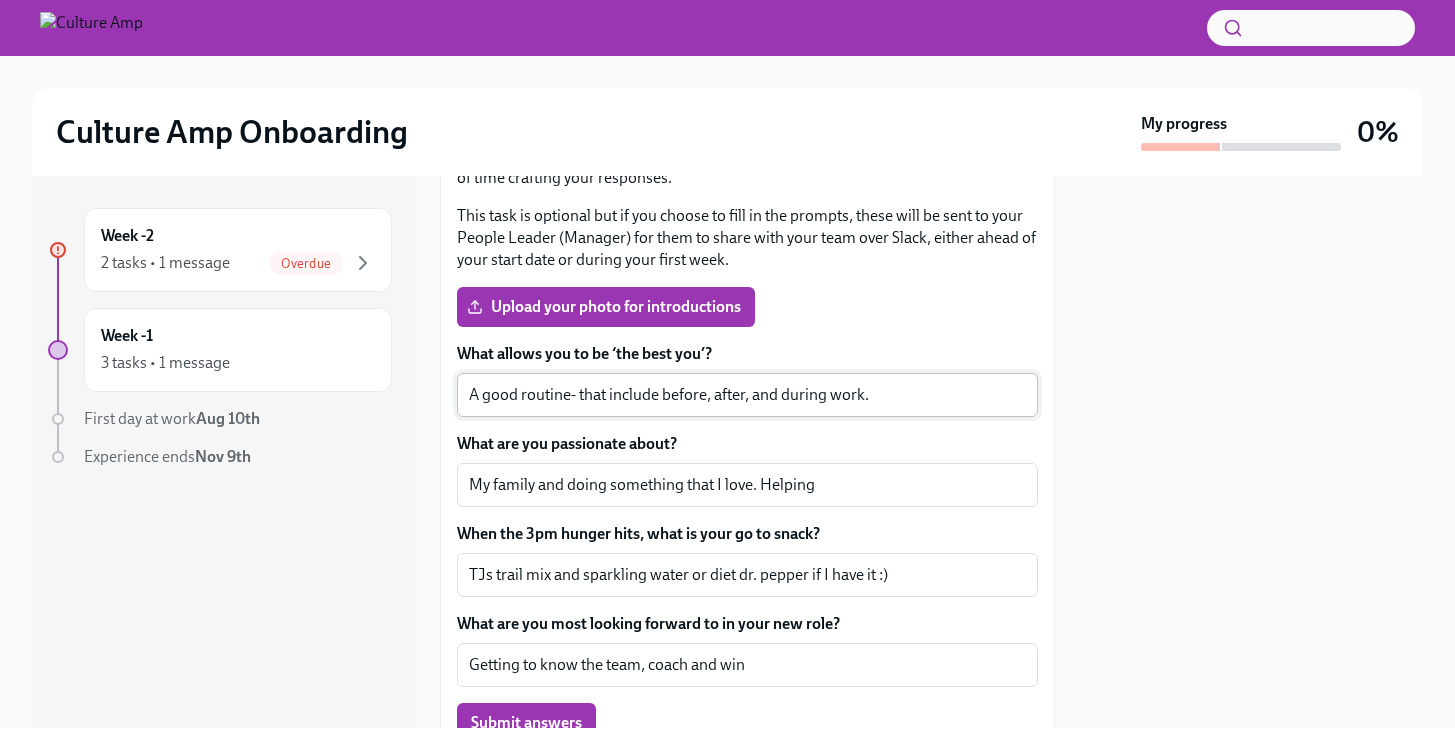 click on "A good routine- that include before, after, and during work." at bounding box center [747, 395] 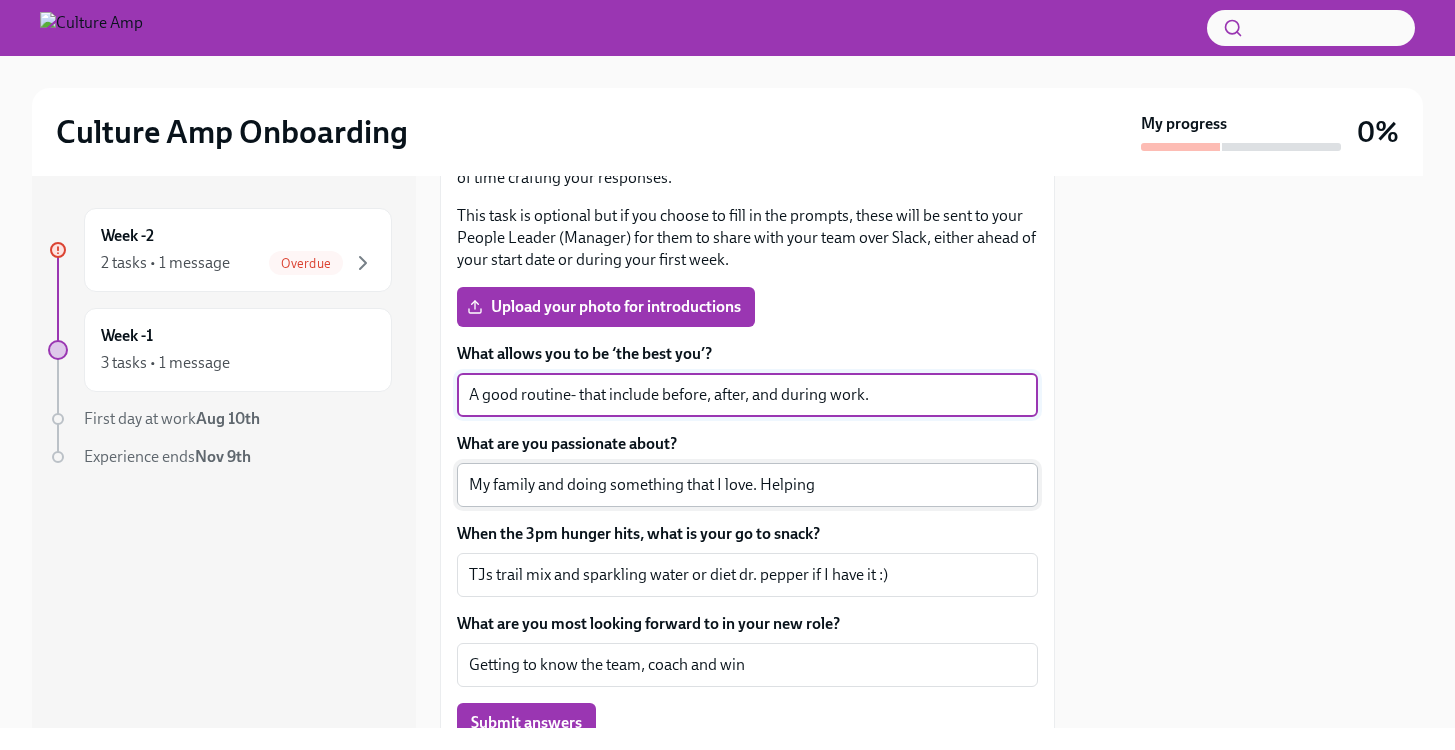 click on "My family and doing something that I love. Helping" at bounding box center [747, 485] 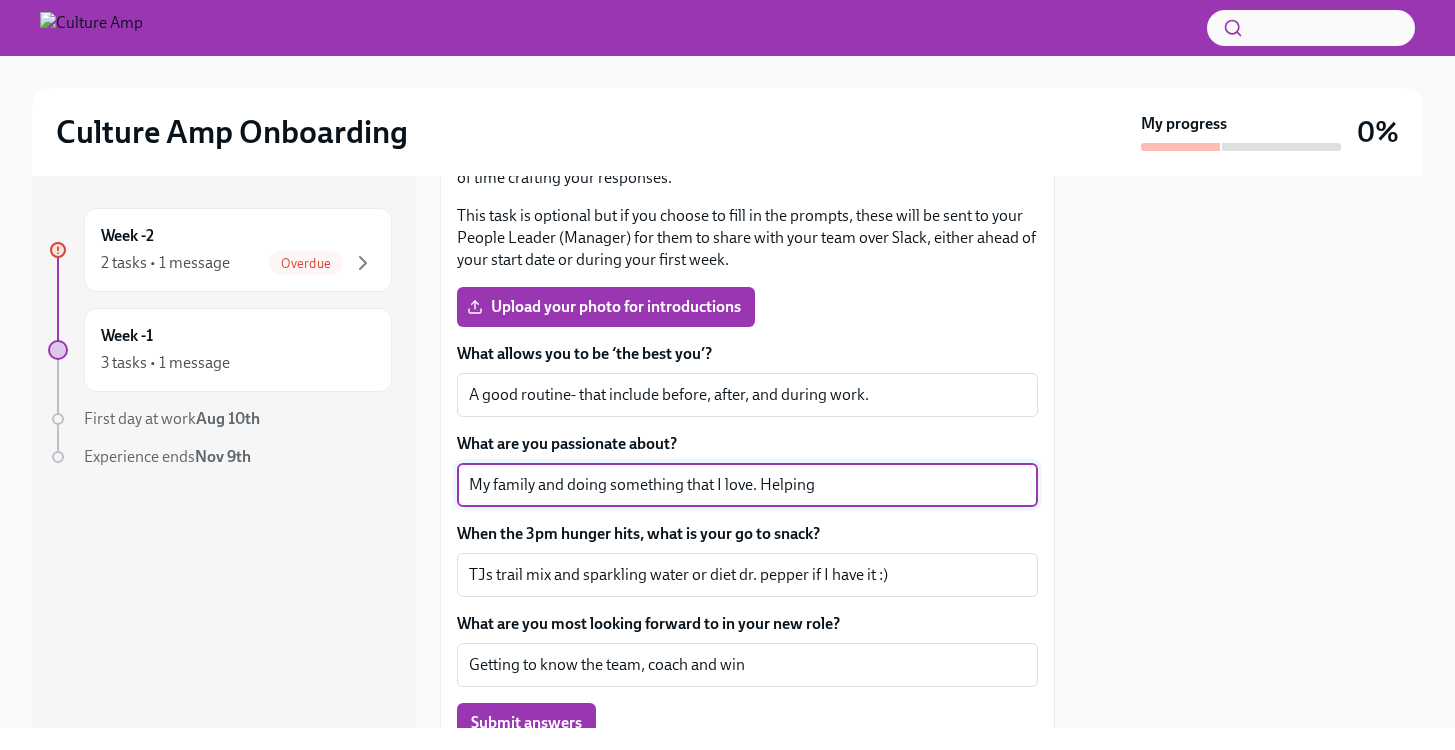 click on "My family and doing something that I love. Helping" at bounding box center (747, 485) 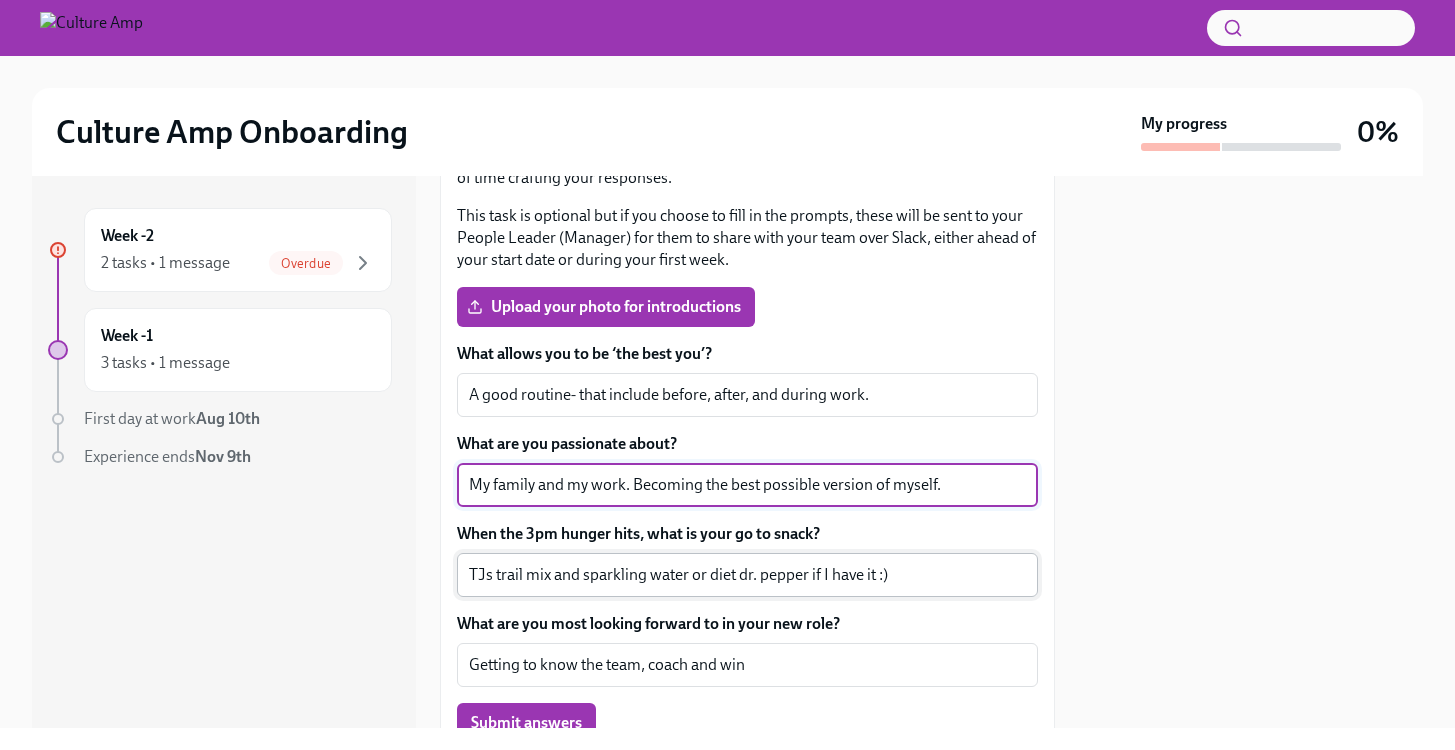 type on "My family and my work. Becoming the best possible version of myself." 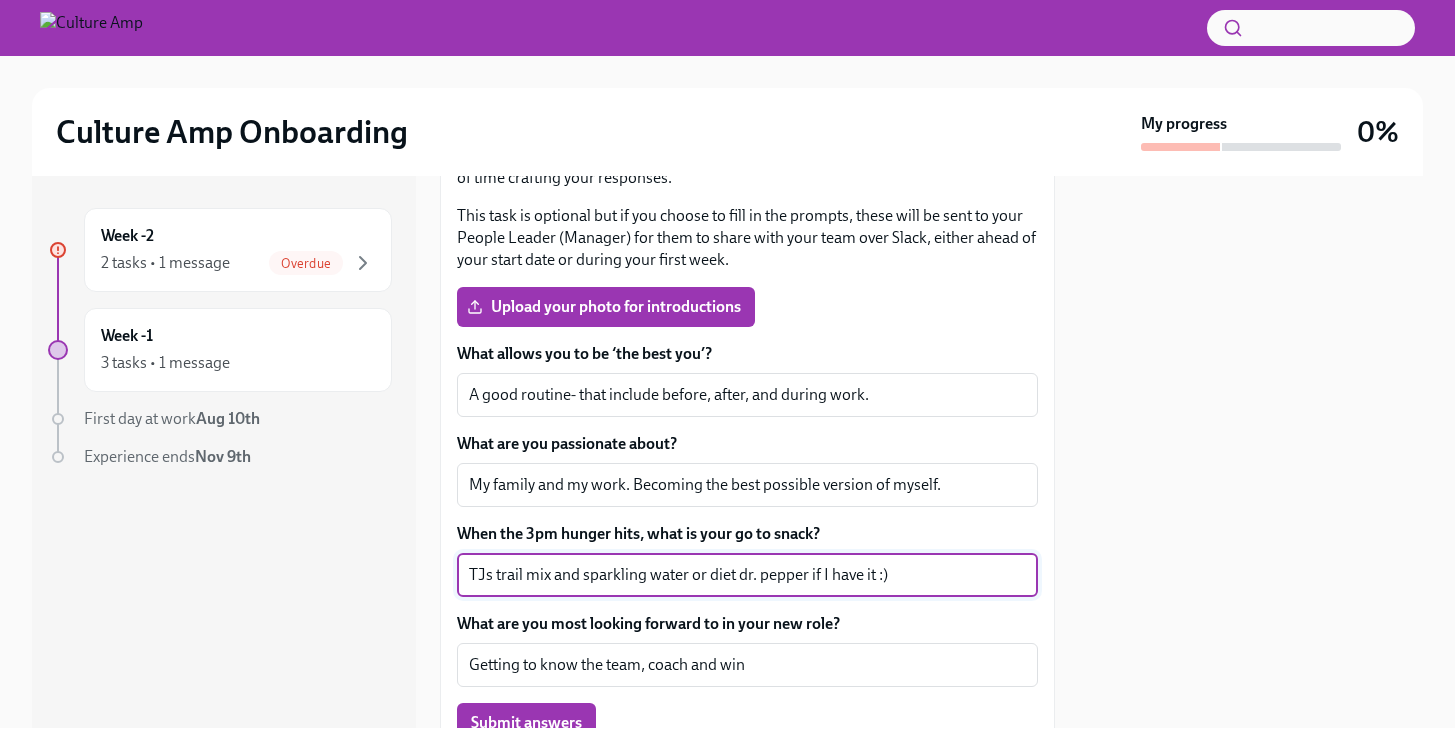 drag, startPoint x: 551, startPoint y: 581, endPoint x: 494, endPoint y: 569, distance: 58.249462 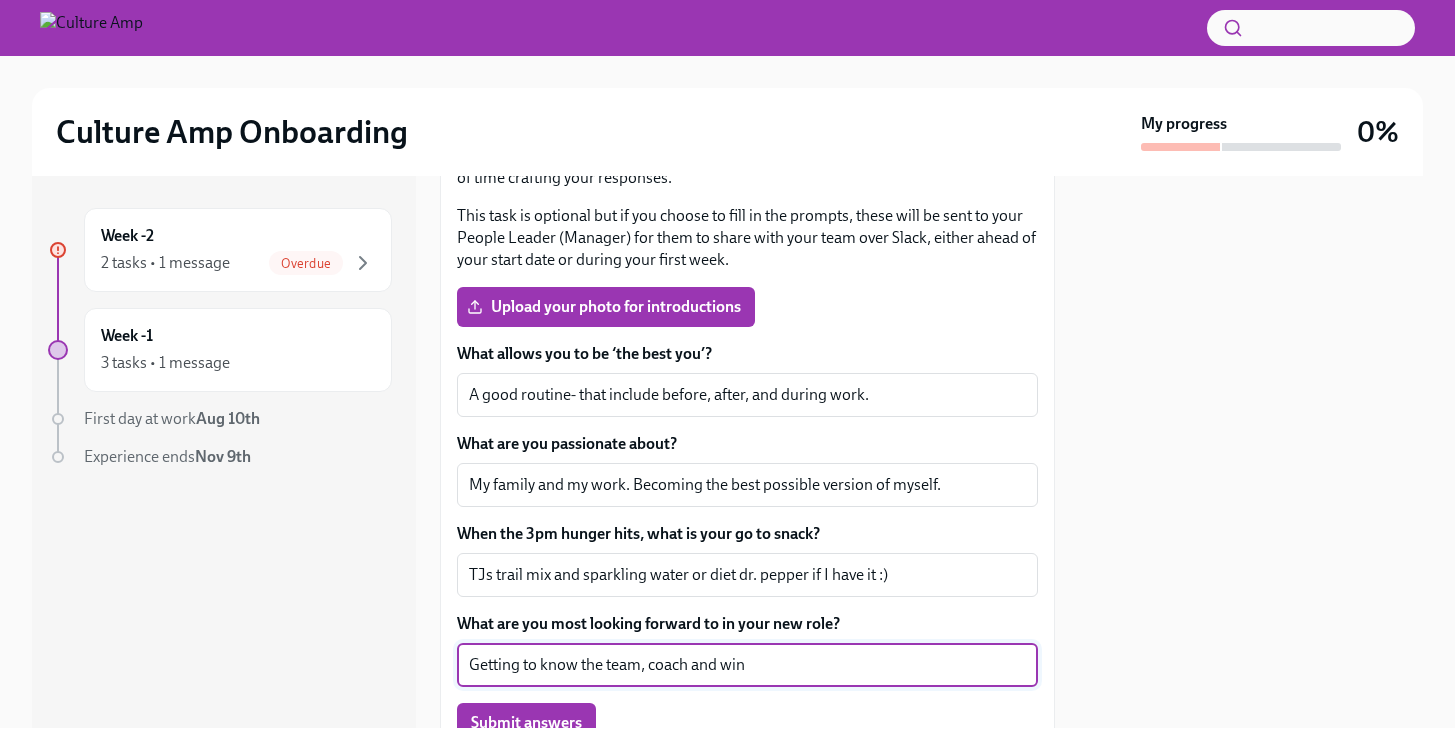 click on "Getting to know the team, coach and win" at bounding box center (747, 665) 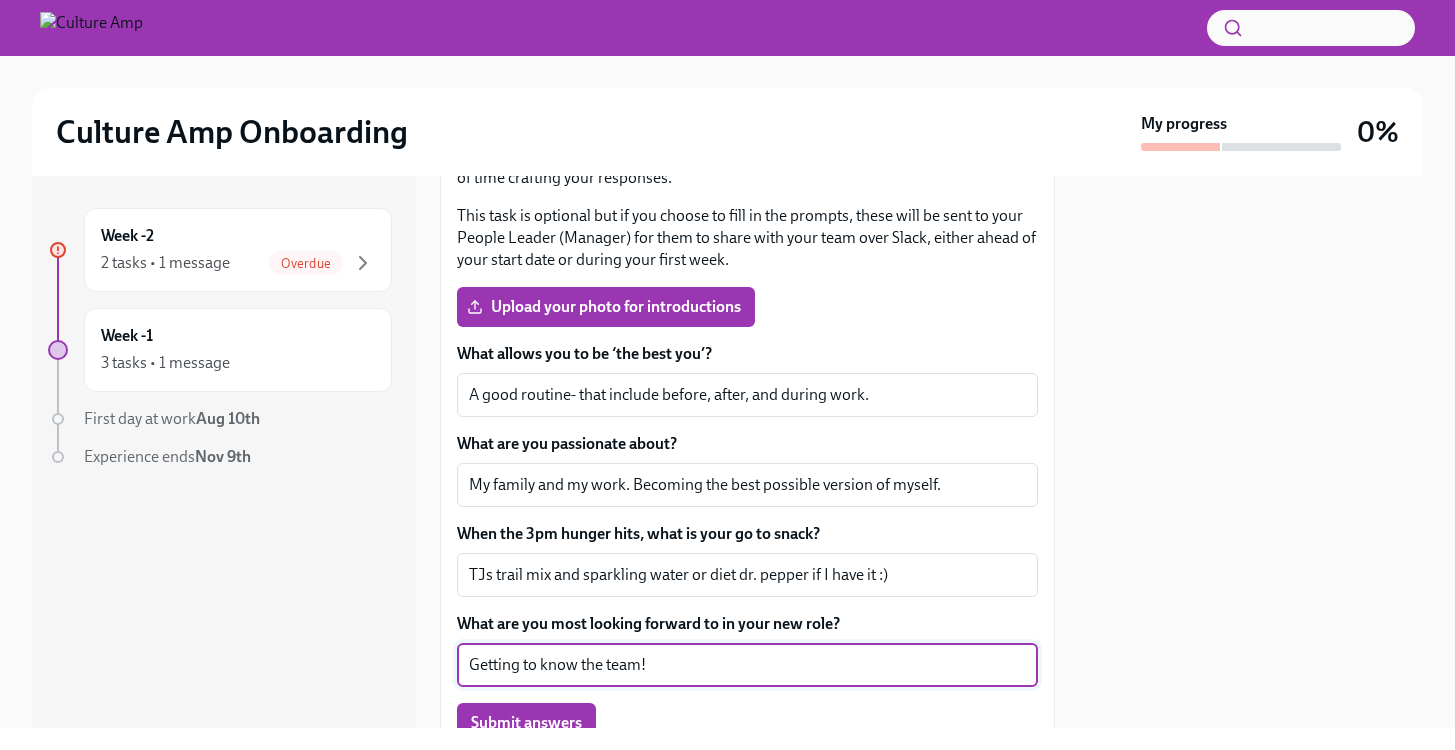 click on "Getting to know the team!" at bounding box center [747, 665] 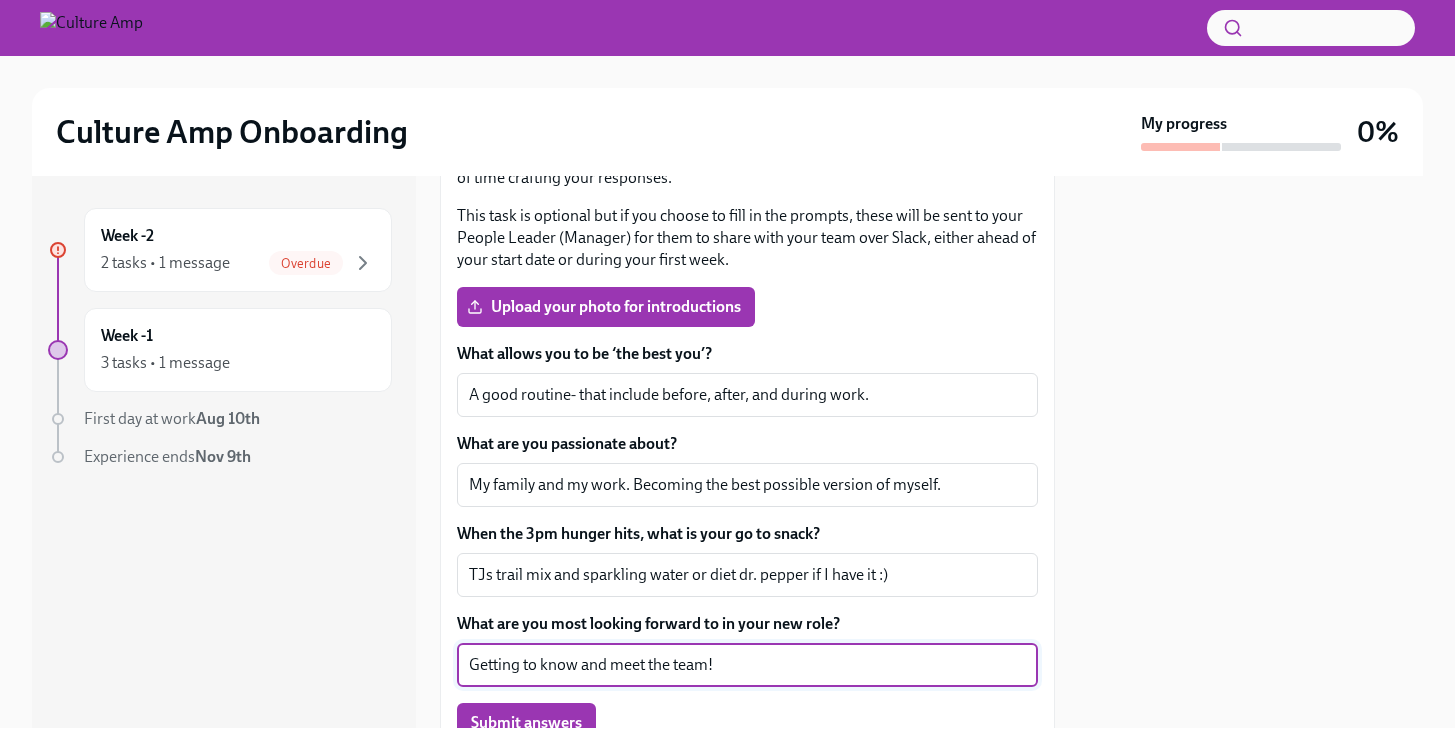 click on "Getting to know and meet the team!" at bounding box center [747, 665] 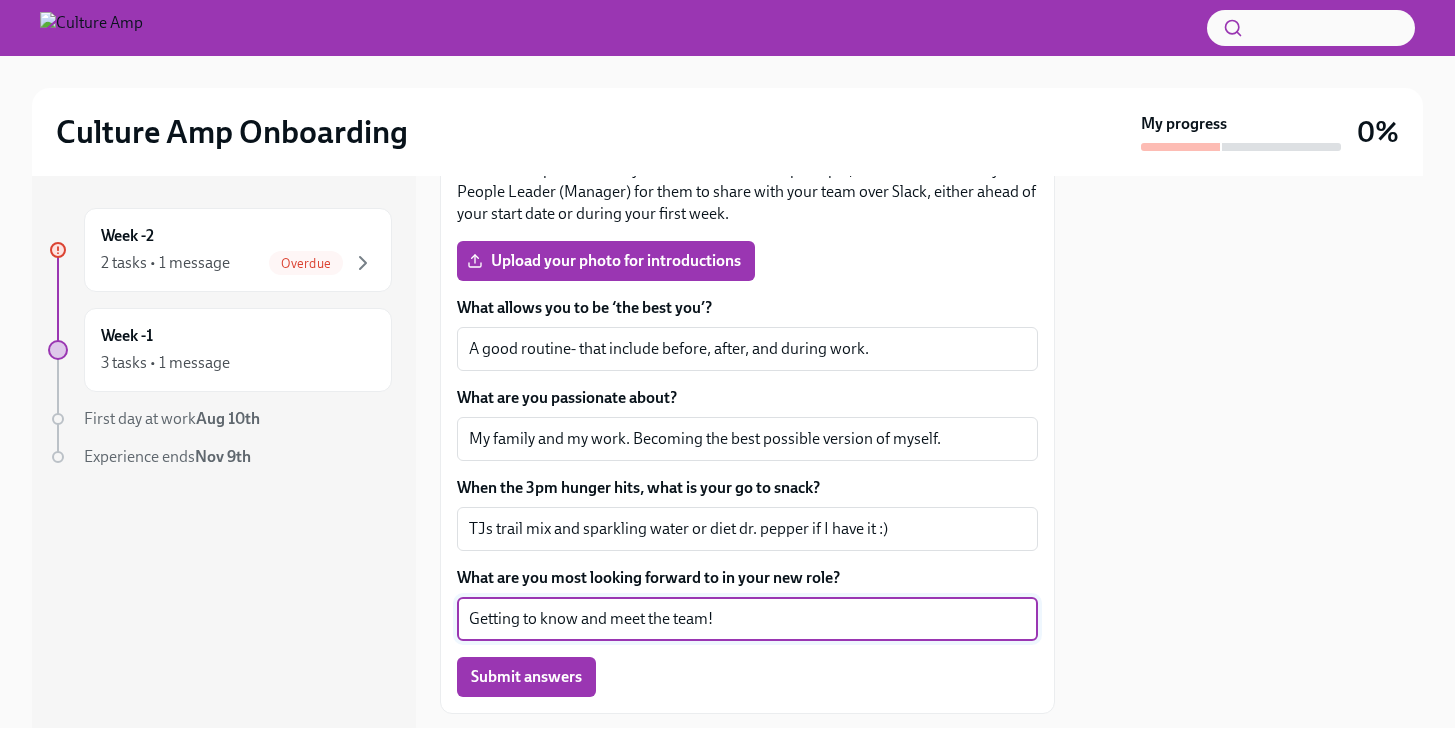 scroll, scrollTop: 450, scrollLeft: 0, axis: vertical 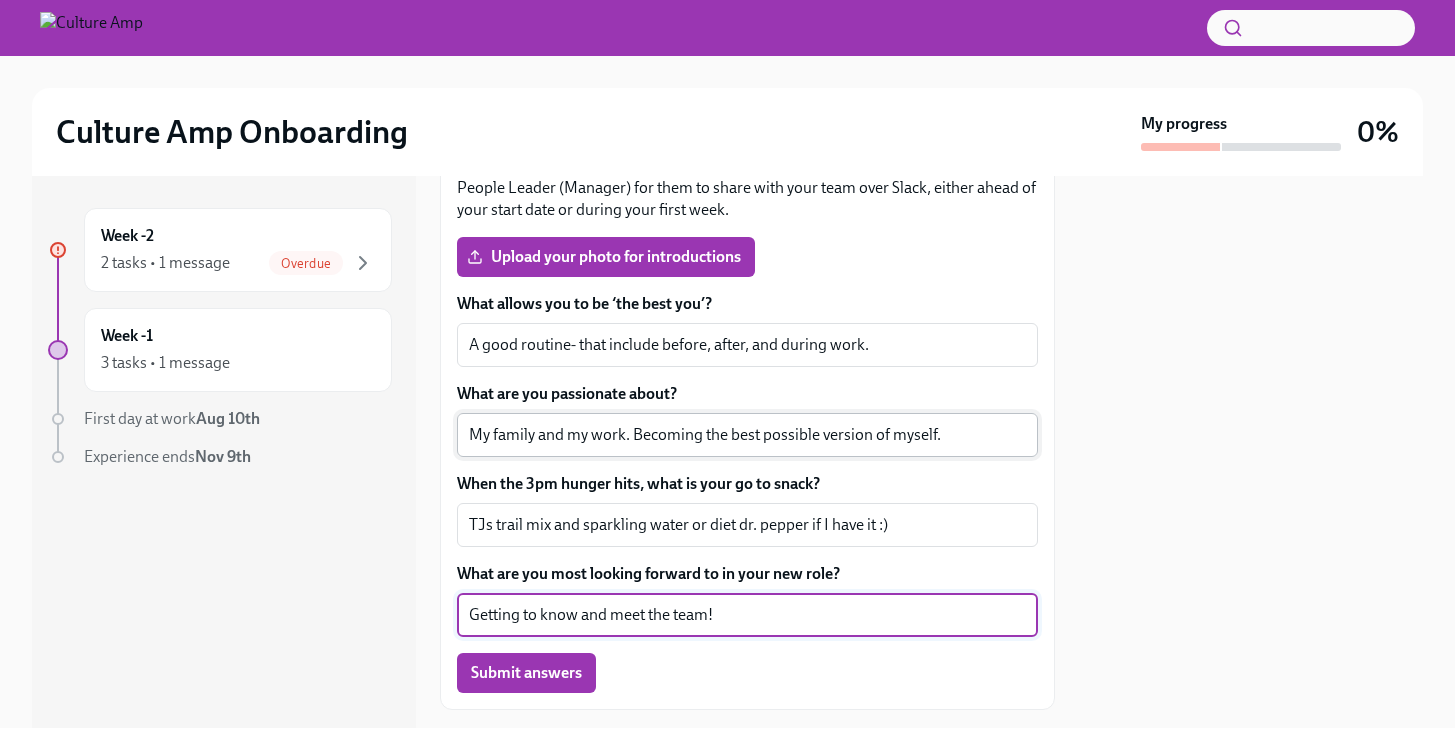 type on "Getting to know and meet the team!" 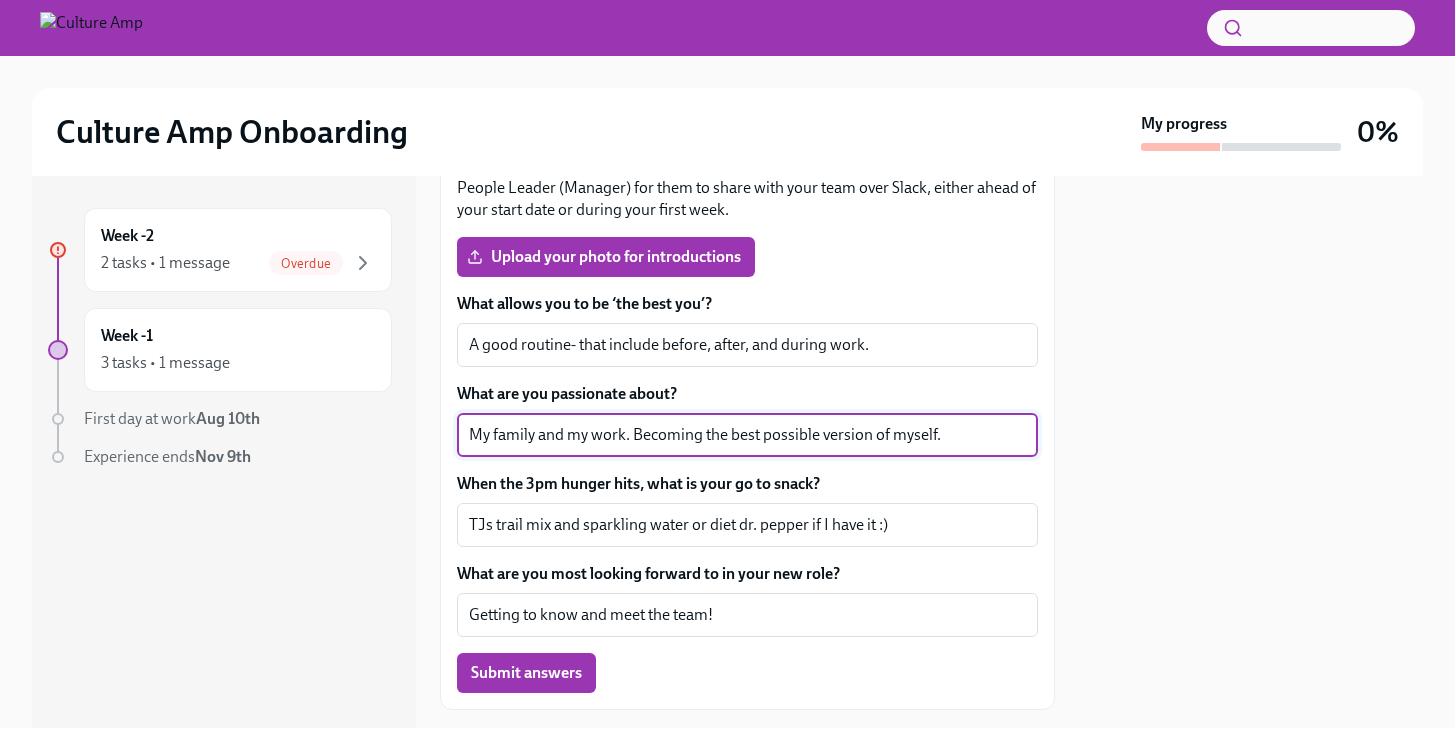 click on "My family and my work. Becoming the best possible version of myself." at bounding box center [747, 435] 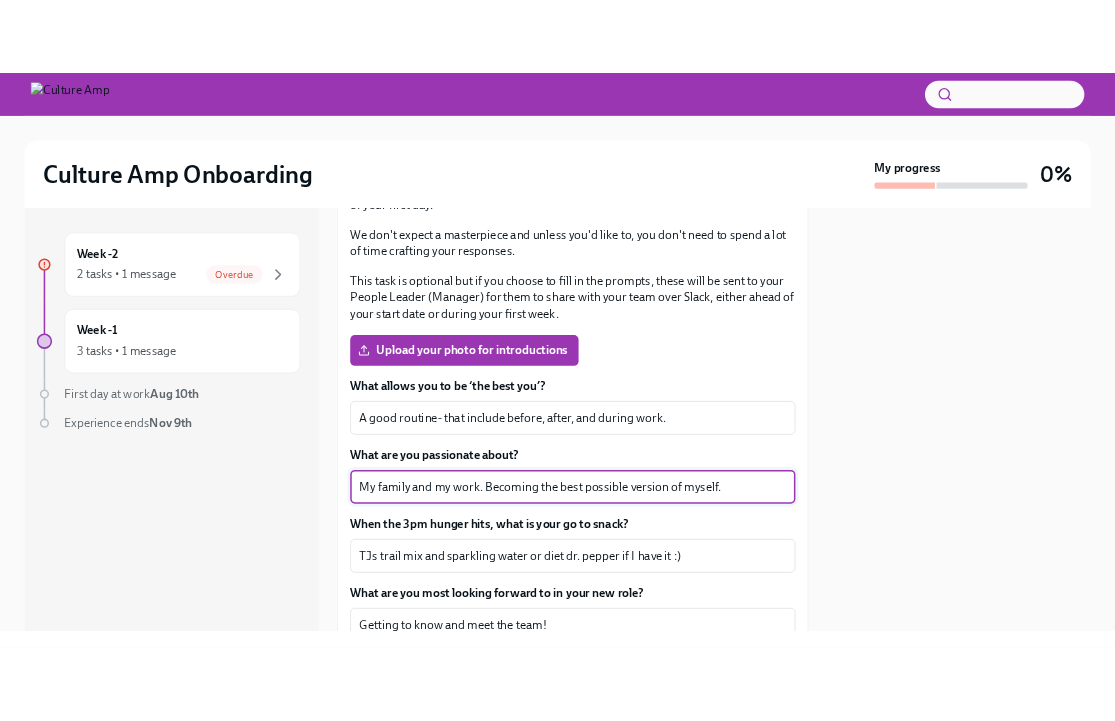 scroll, scrollTop: 296, scrollLeft: 0, axis: vertical 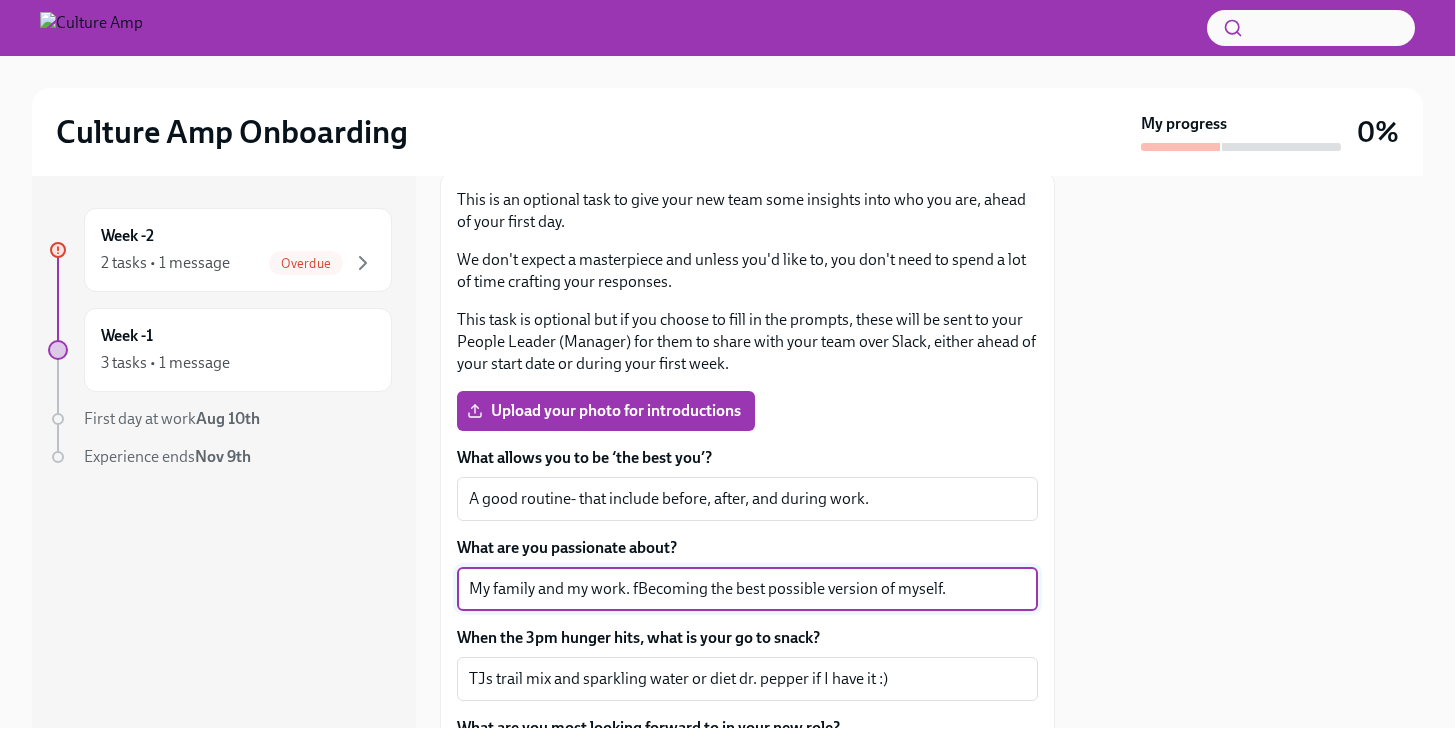 type on "My family and my work. fBecoming the best possible version of myself." 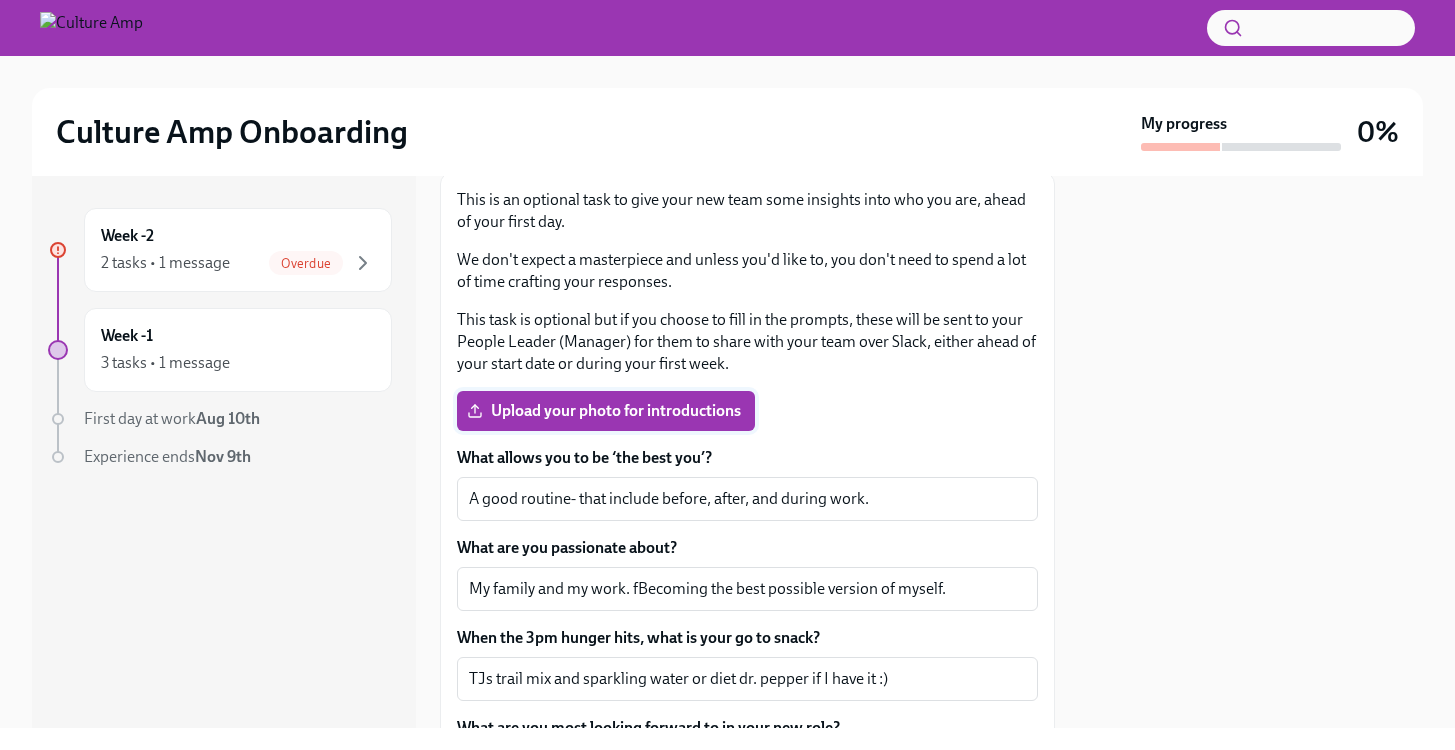click on "Upload your photo for introductions" at bounding box center (606, 411) 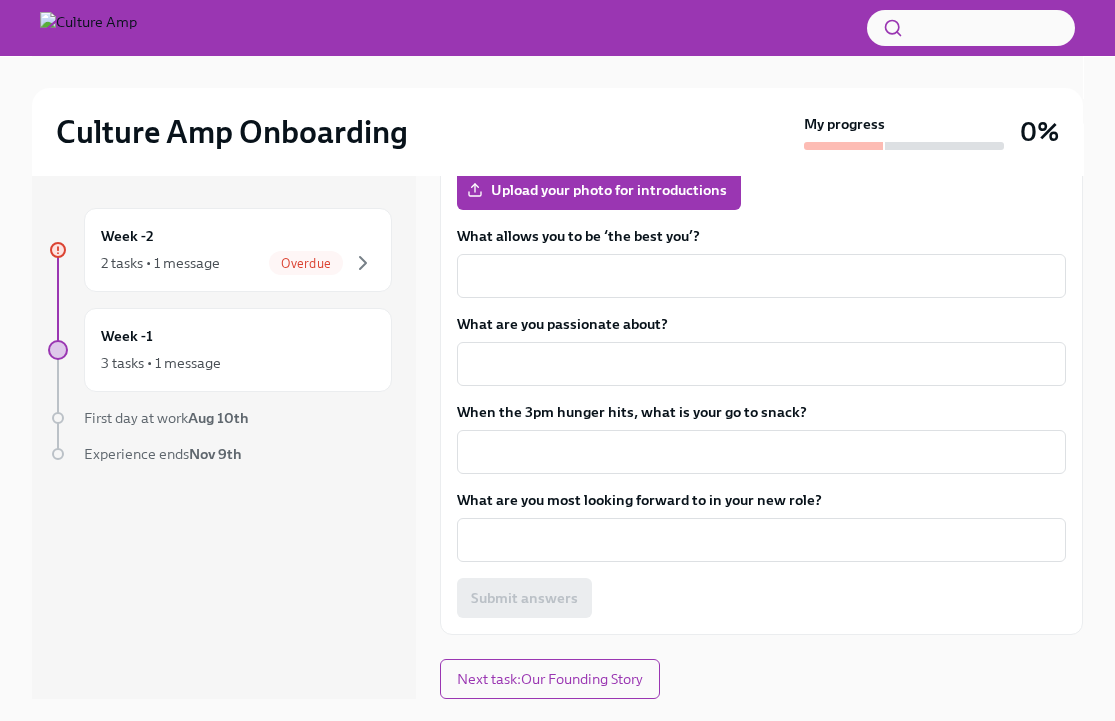 scroll, scrollTop: 486, scrollLeft: 0, axis: vertical 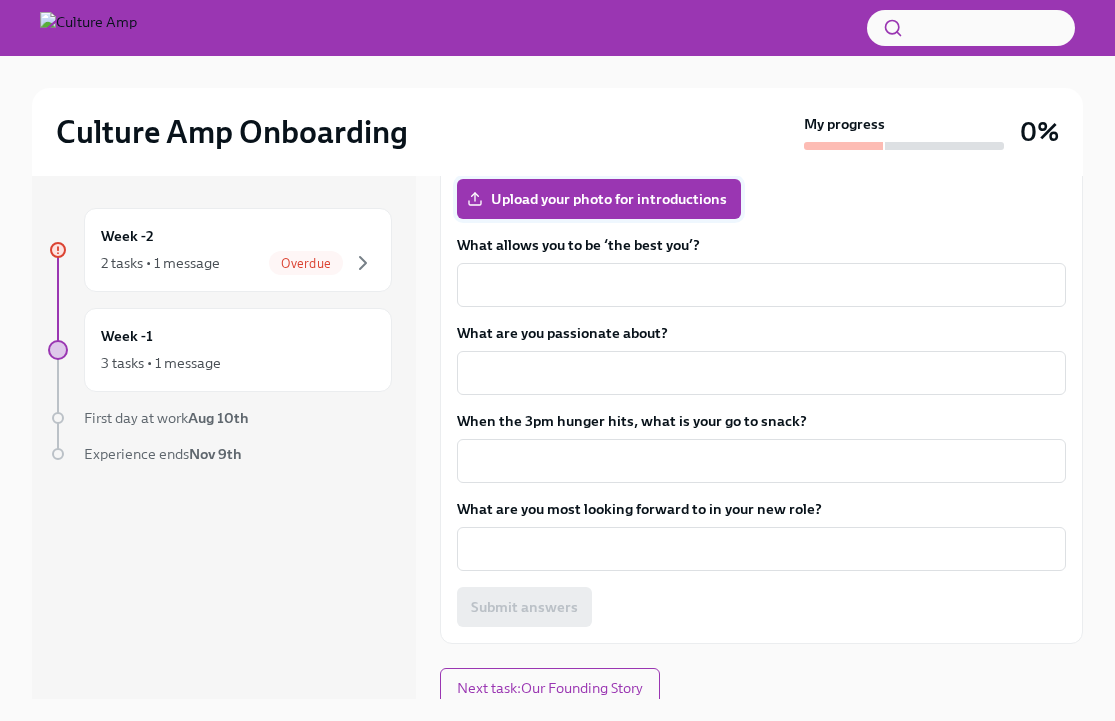 click on "Upload your photo for introductions" at bounding box center (599, 199) 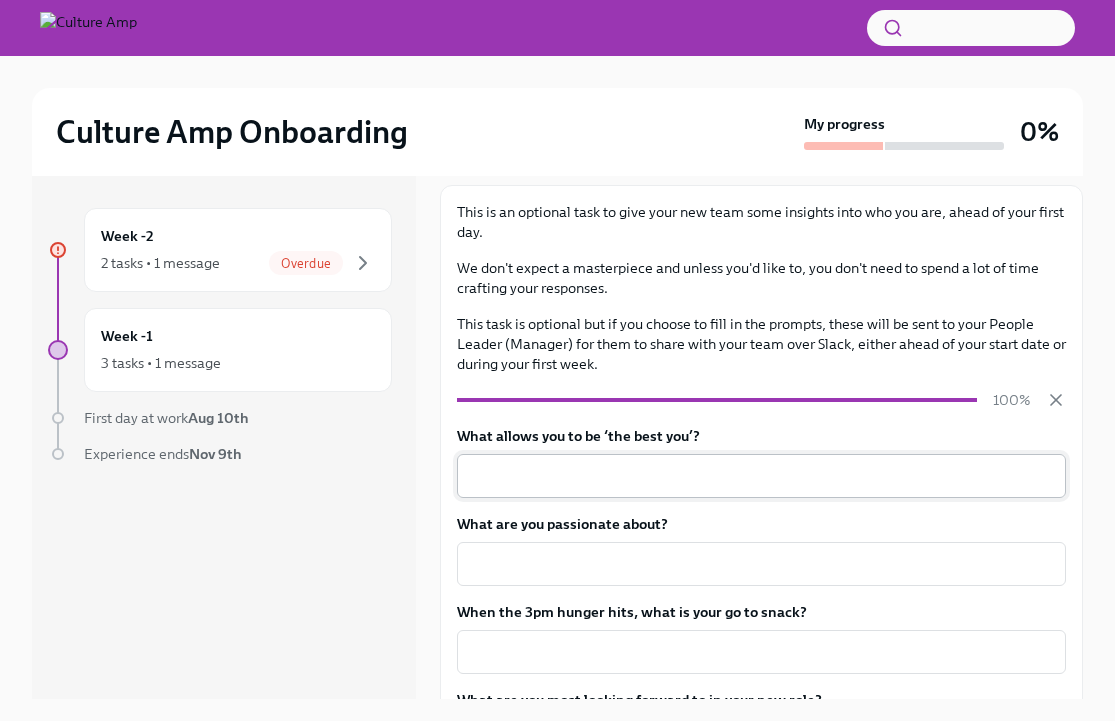 scroll, scrollTop: 277, scrollLeft: 0, axis: vertical 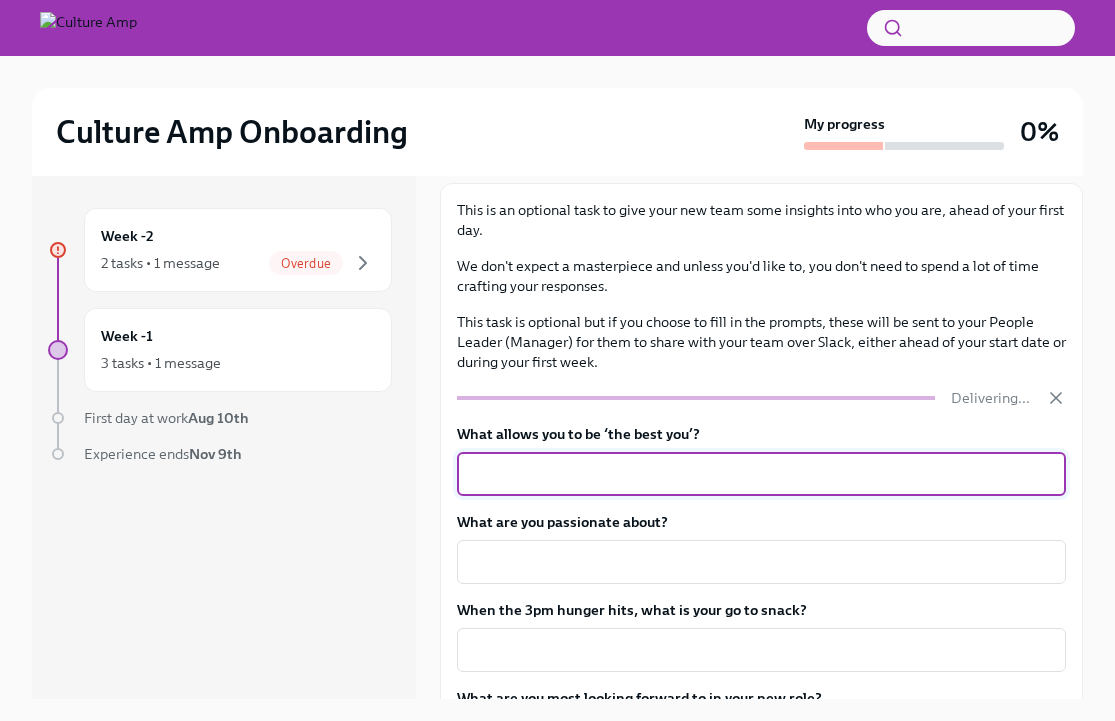 click on "What allows you to be ‘the best you’?" at bounding box center [761, 474] 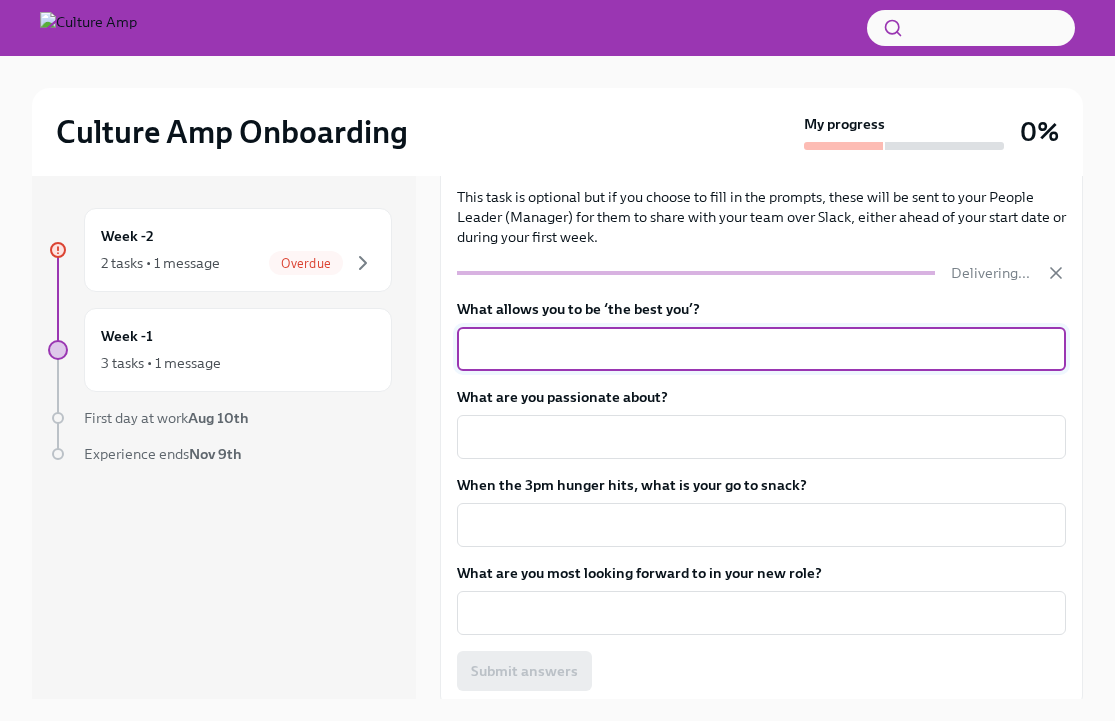 scroll, scrollTop: 405, scrollLeft: 0, axis: vertical 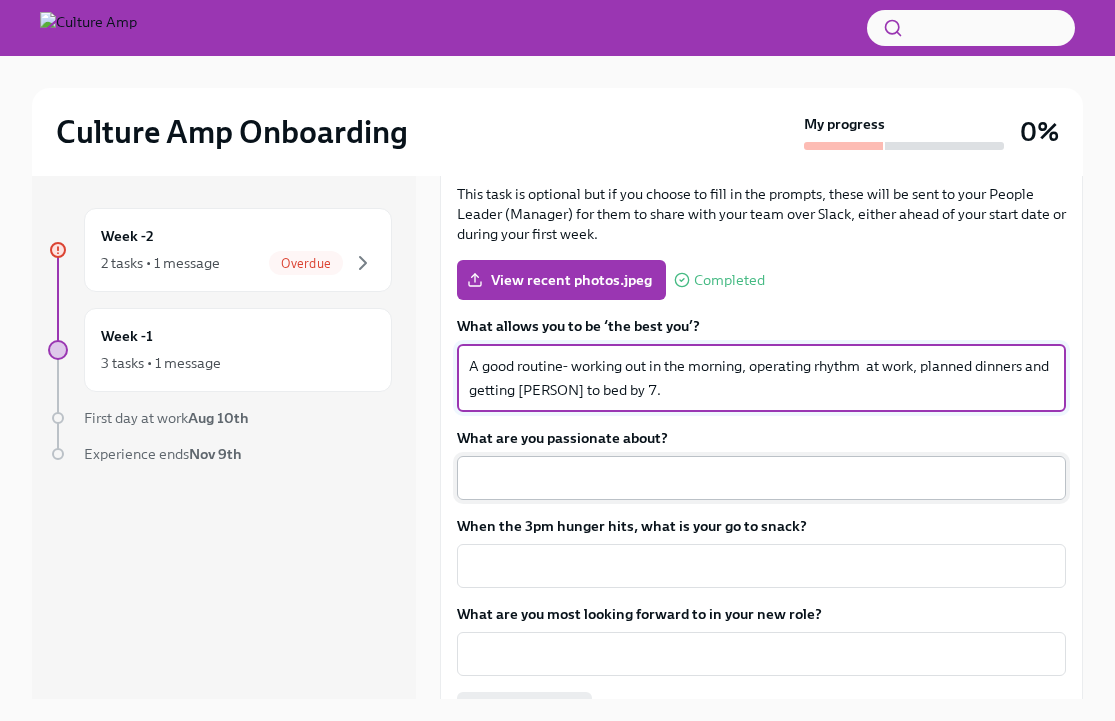 type on "A good routine- working out in the morning, operating rhythm  at work, planned dinners and getting [PERSON] to bed by 7." 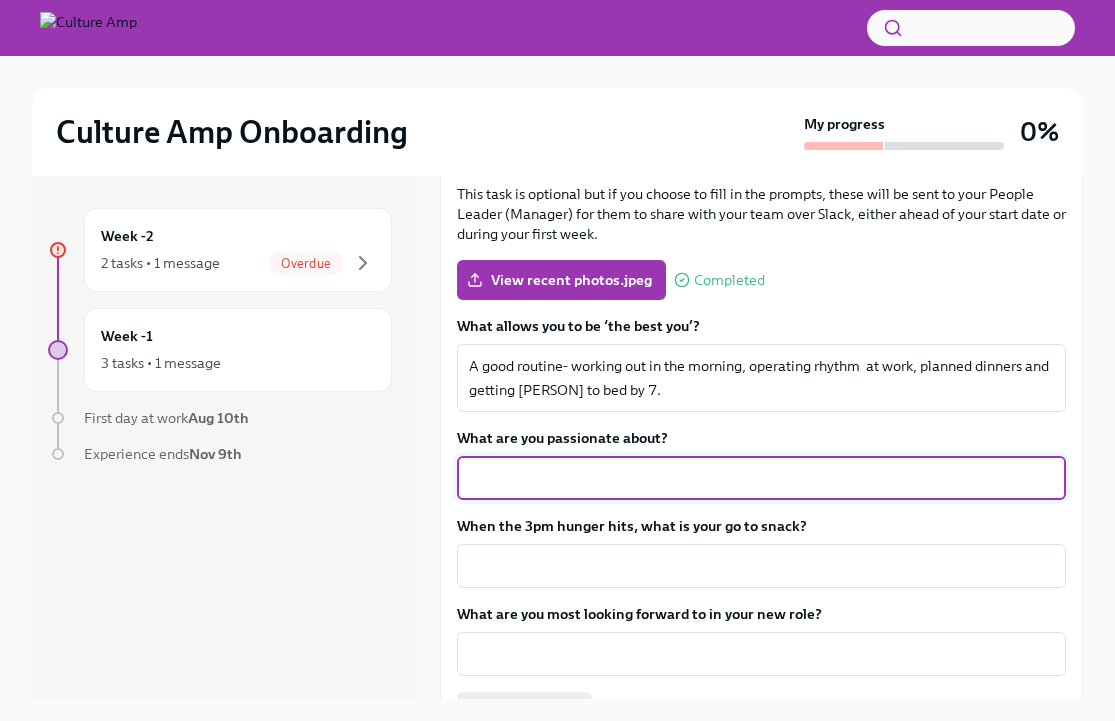 click on "What are you passionate about?" at bounding box center (761, 478) 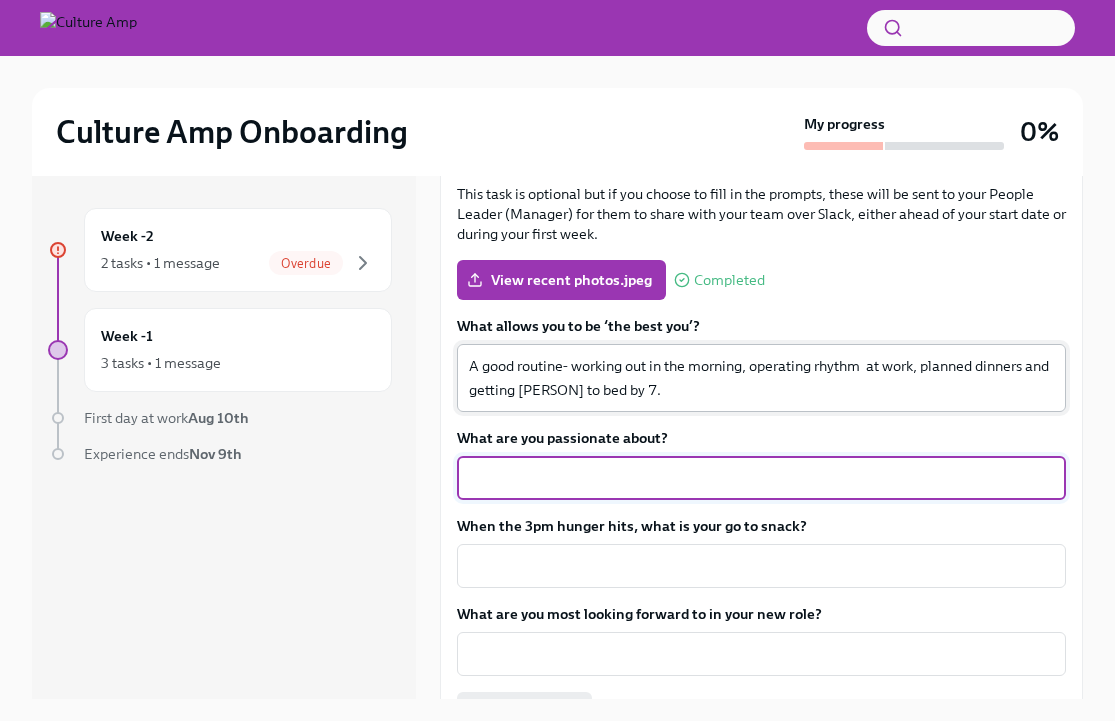 click on "A good routine- working out in the morning, operating rhythm  at work, planned dinners and getting [PERSON] to bed by 7." at bounding box center [761, 378] 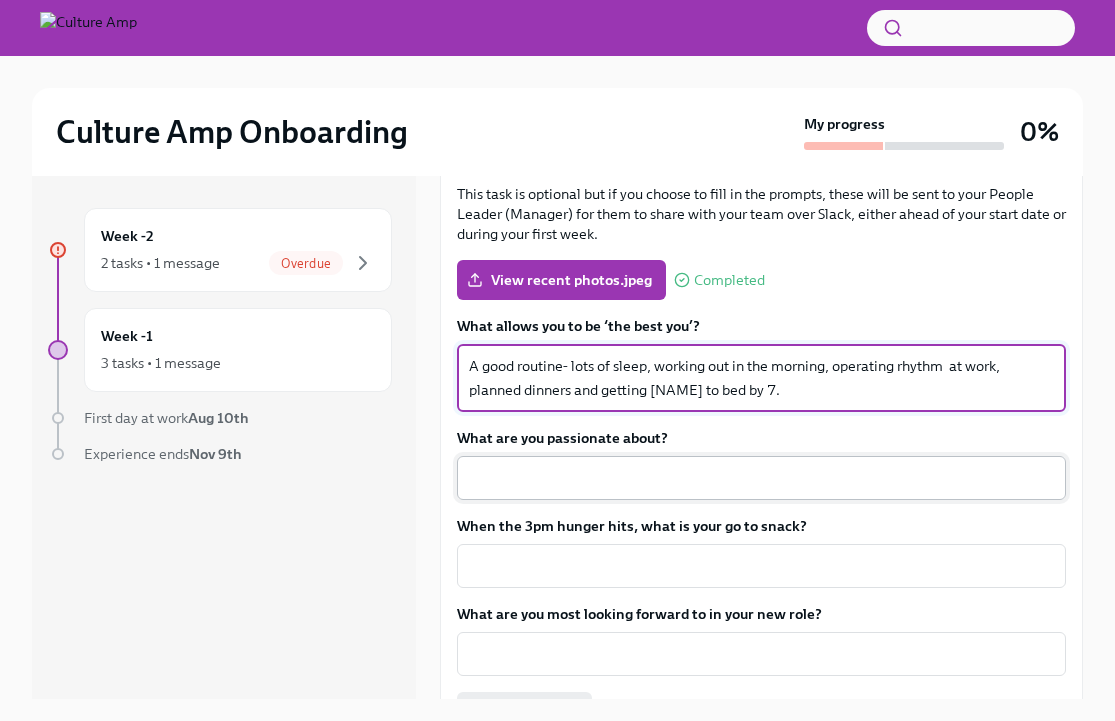 type on "A good routine- lots of sleep, working out in the morning, operating rhythm  at work, planned dinners and getting [NAME] to bed by 7." 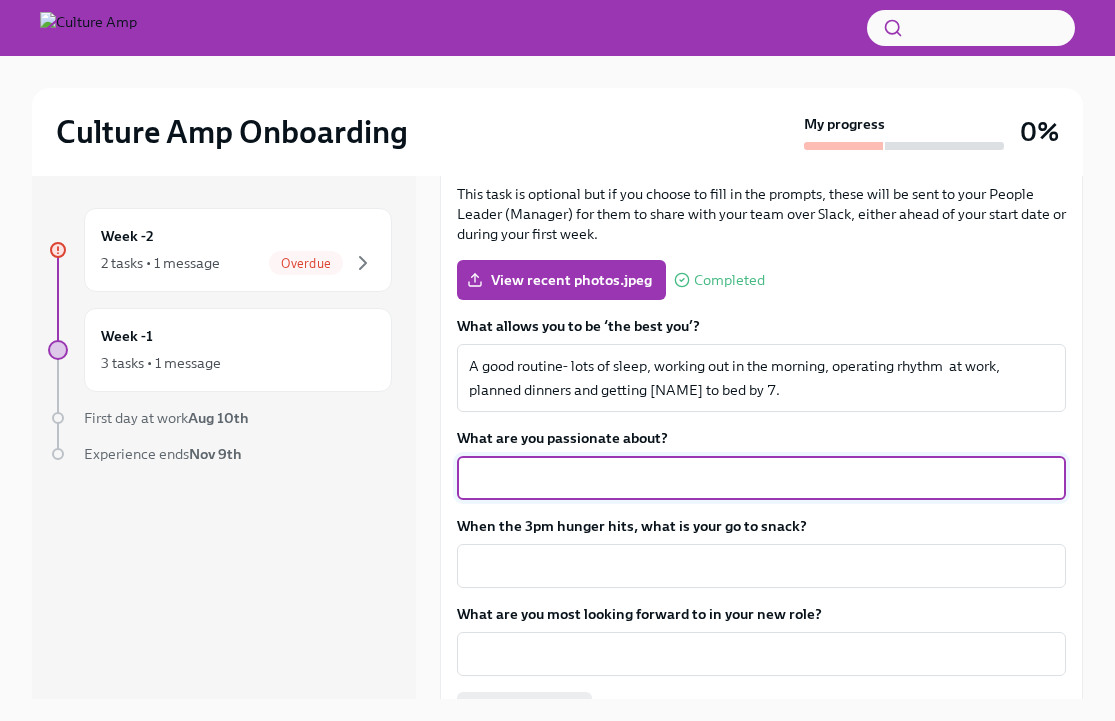 click on "What are you passionate about?" at bounding box center (761, 478) 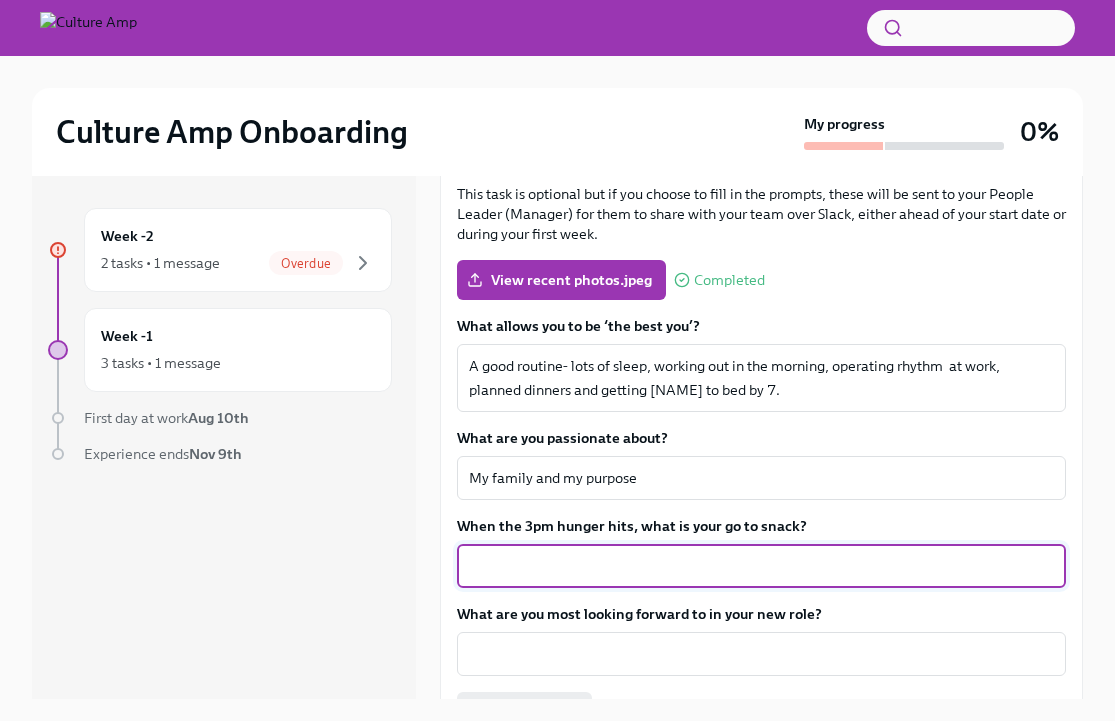 click on "When the 3pm hunger hits, what is your go to snack?" at bounding box center [761, 566] 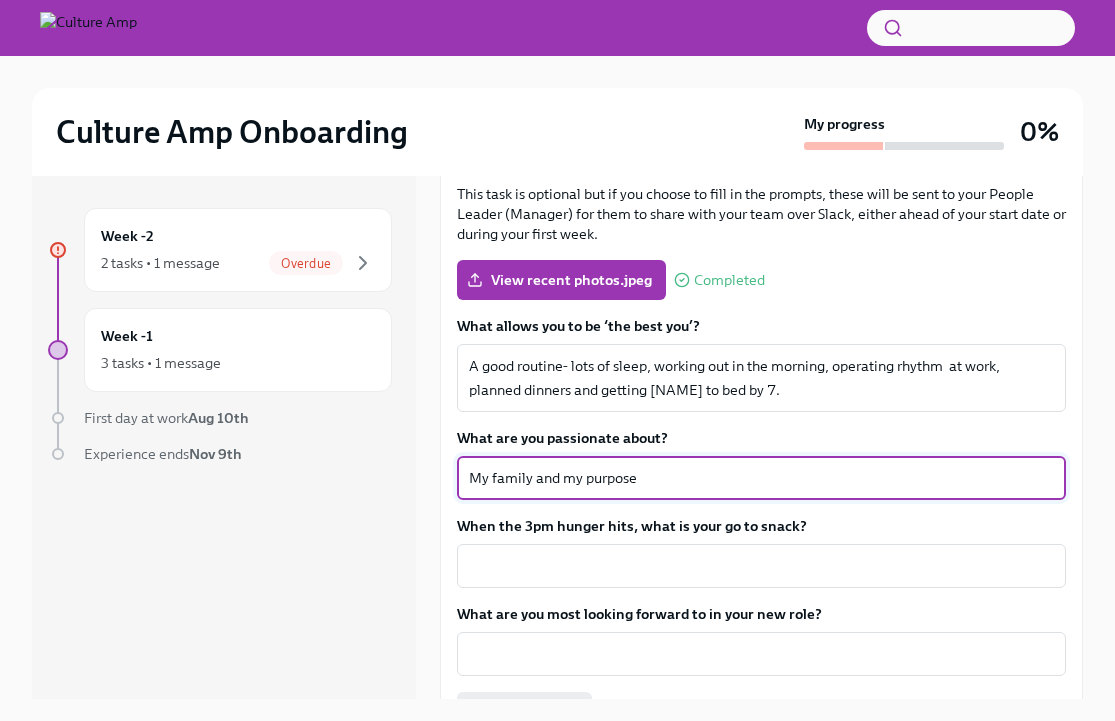 click on "My family and my purpose" at bounding box center [761, 478] 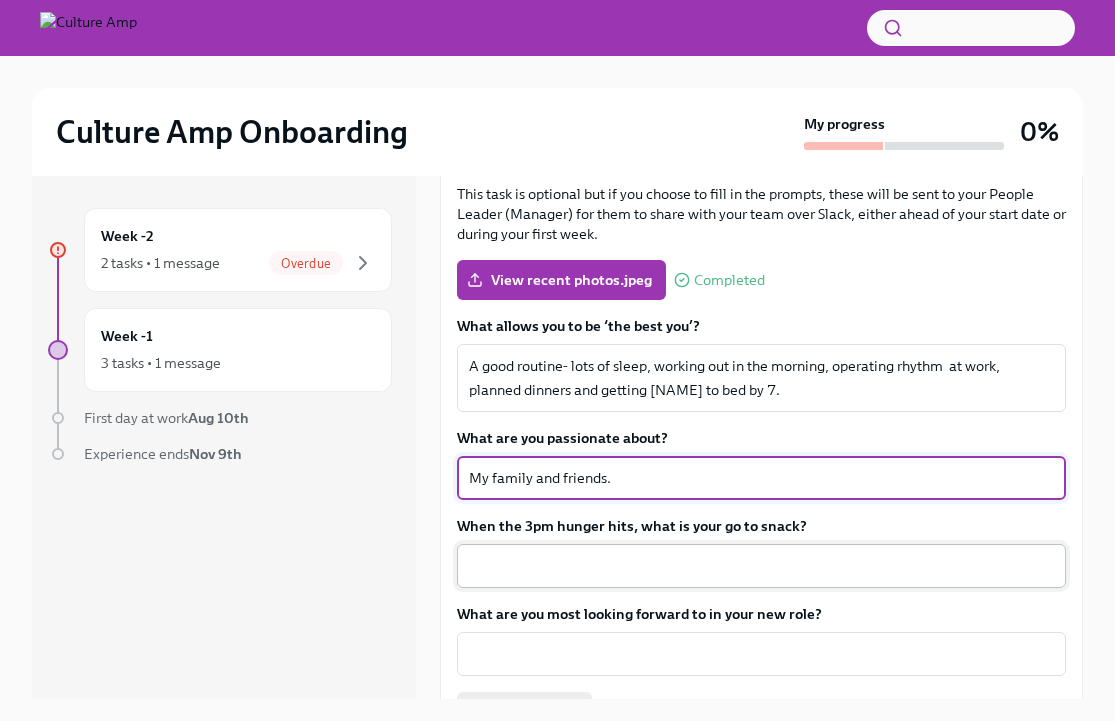 type on "My family and friends." 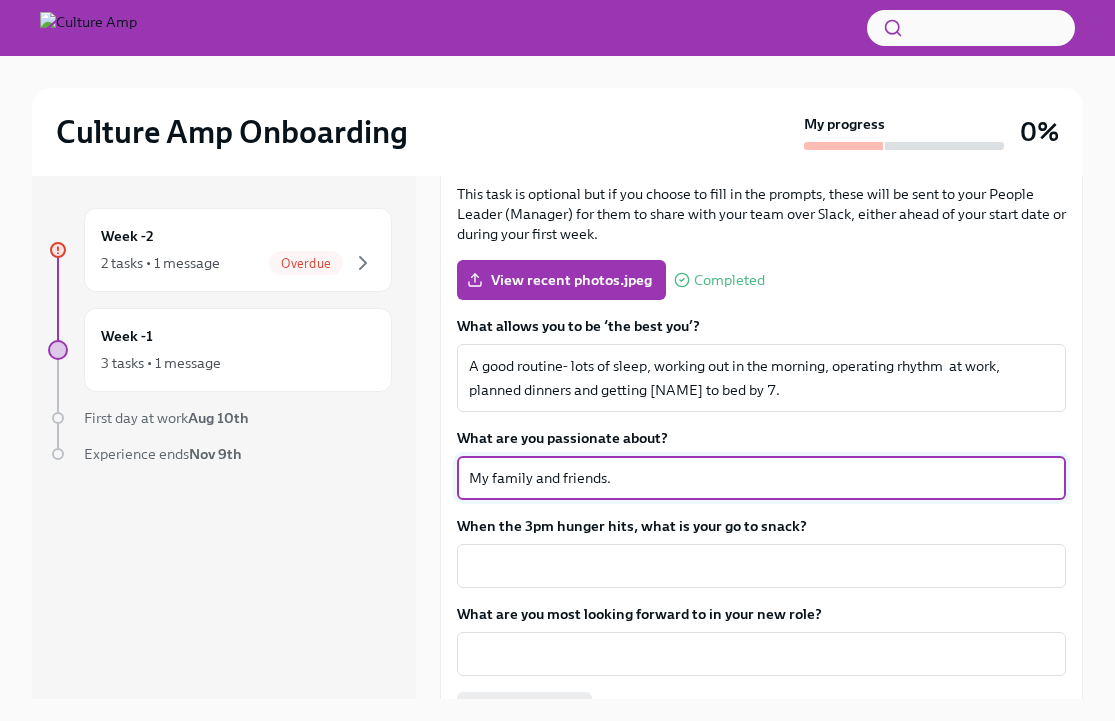 click on "My family and friends." at bounding box center (761, 478) 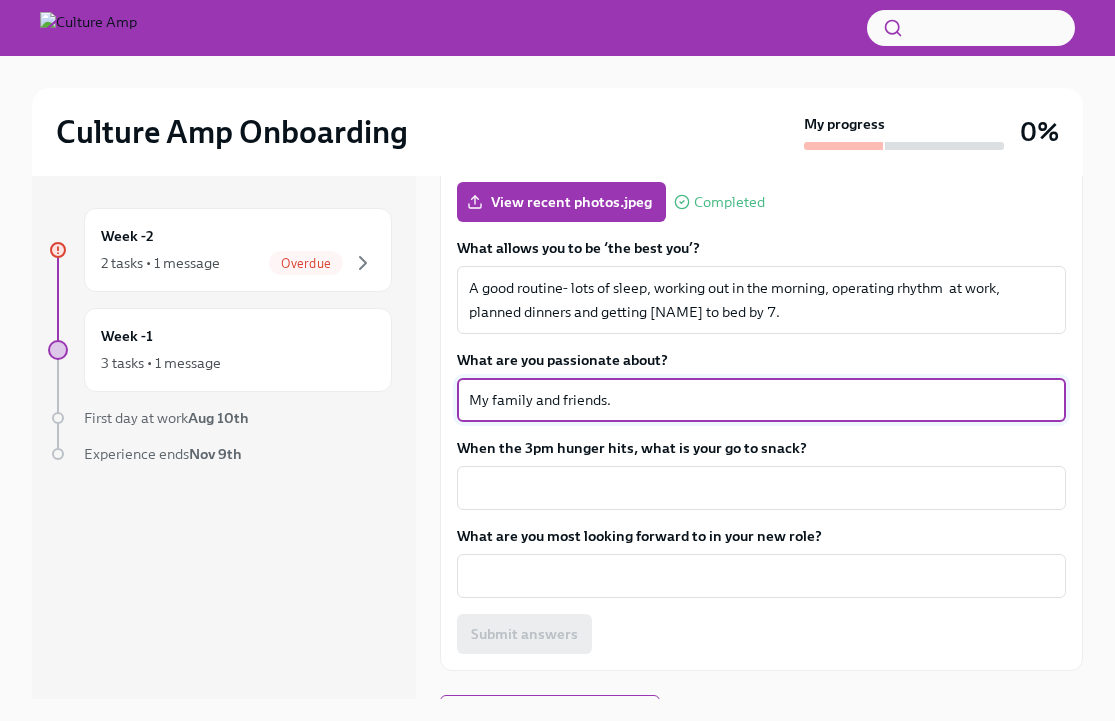 scroll, scrollTop: 493, scrollLeft: 0, axis: vertical 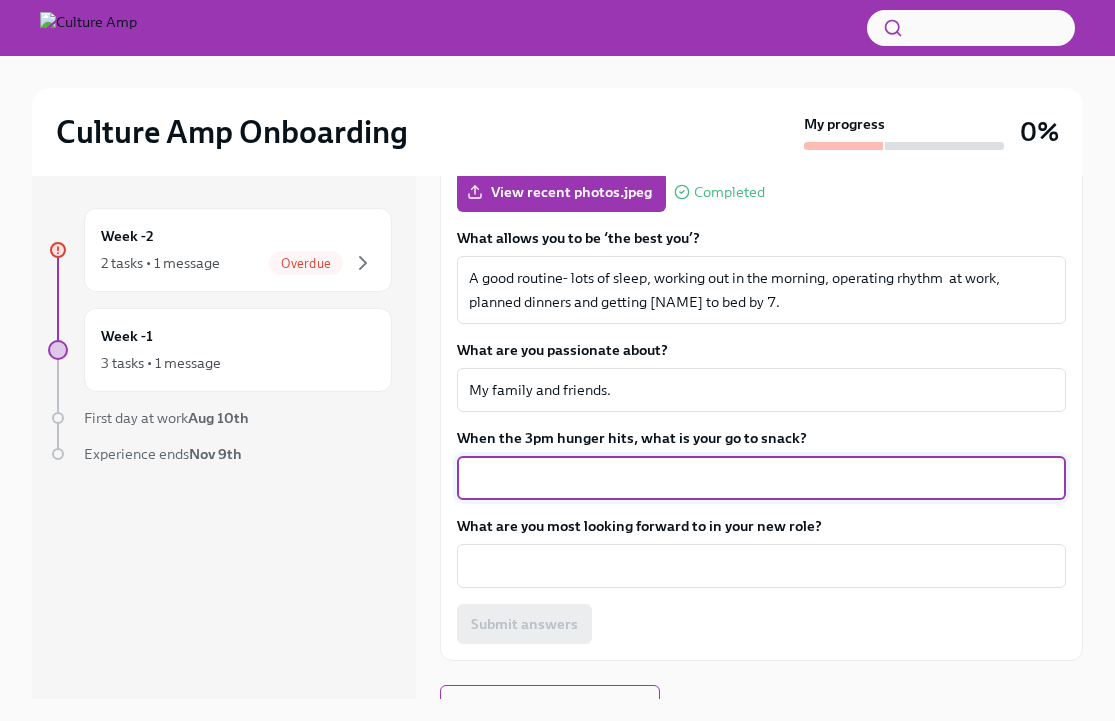 click on "When the 3pm hunger hits, what is your go to snack?" at bounding box center (761, 478) 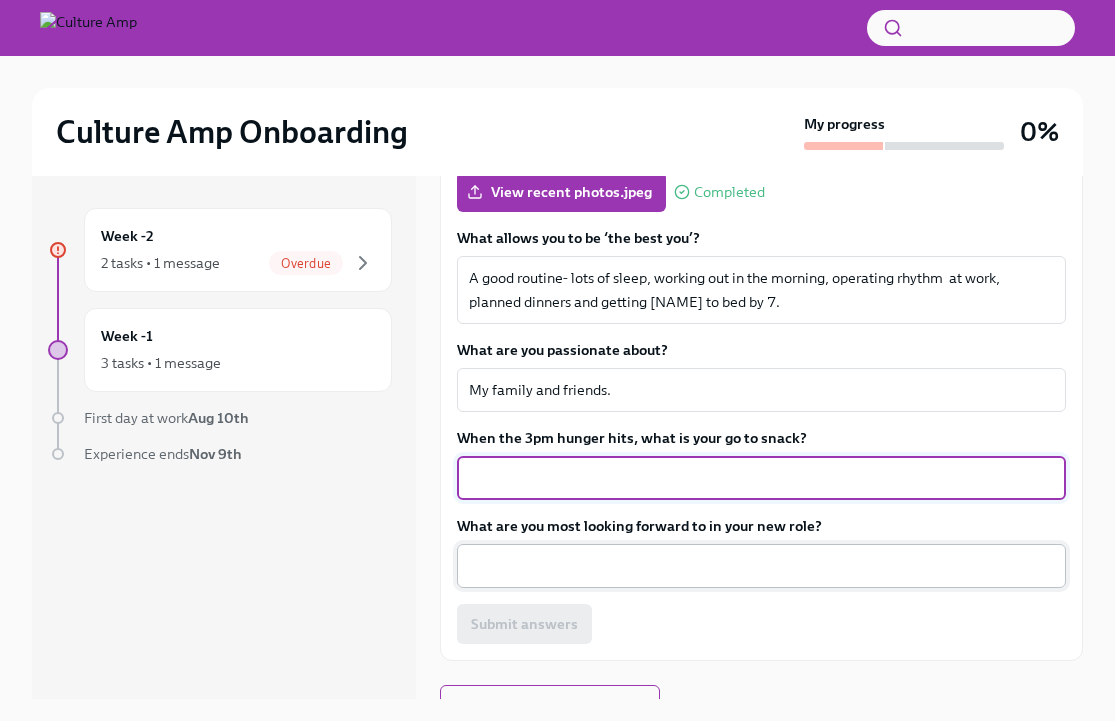 click on "What are you most looking forward to in your new role?" at bounding box center (761, 566) 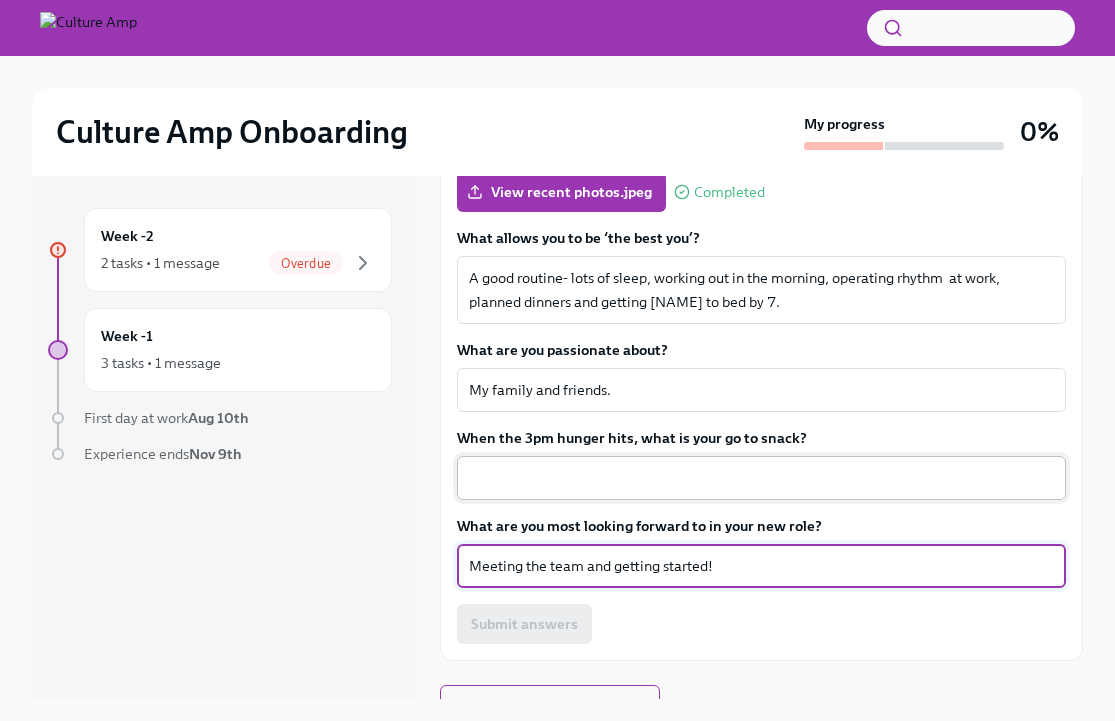 type on "Meeting the team and getting started!" 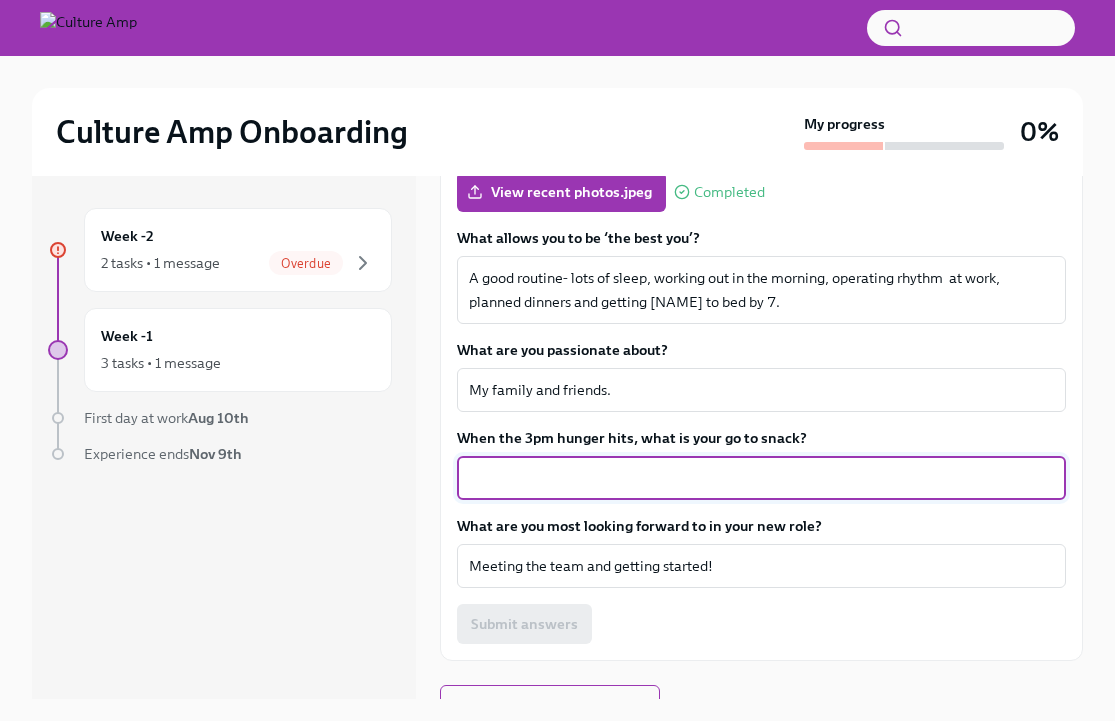 click on "When the 3pm hunger hits, what is your go to snack?" at bounding box center [761, 478] 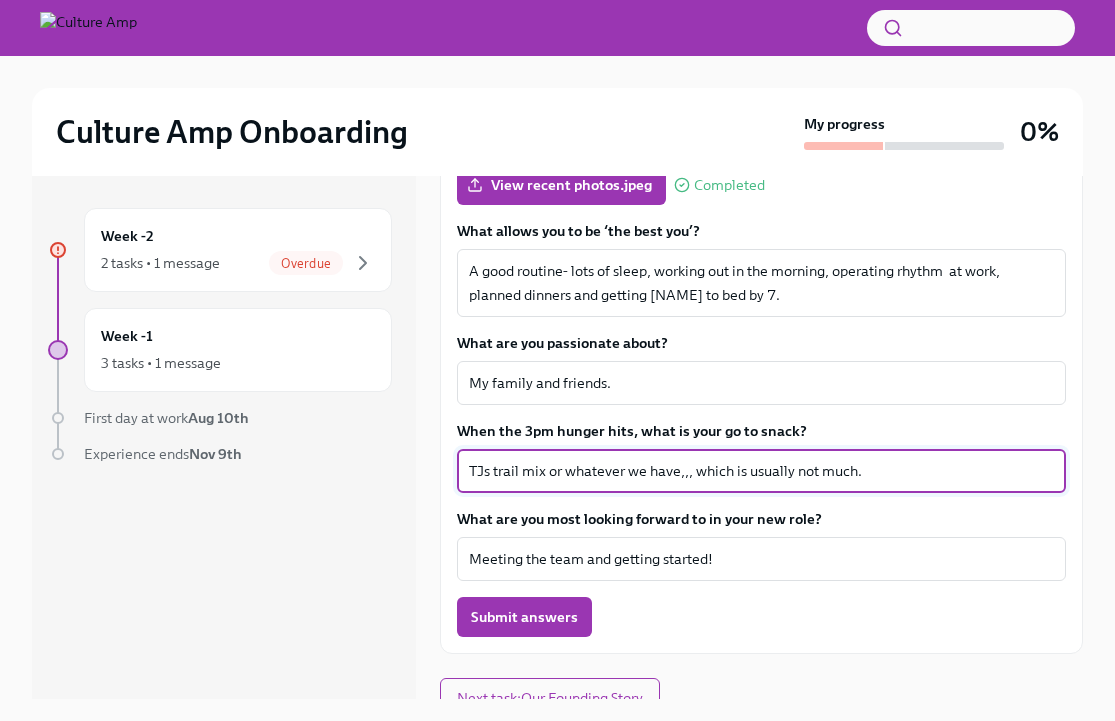 scroll, scrollTop: 505, scrollLeft: 0, axis: vertical 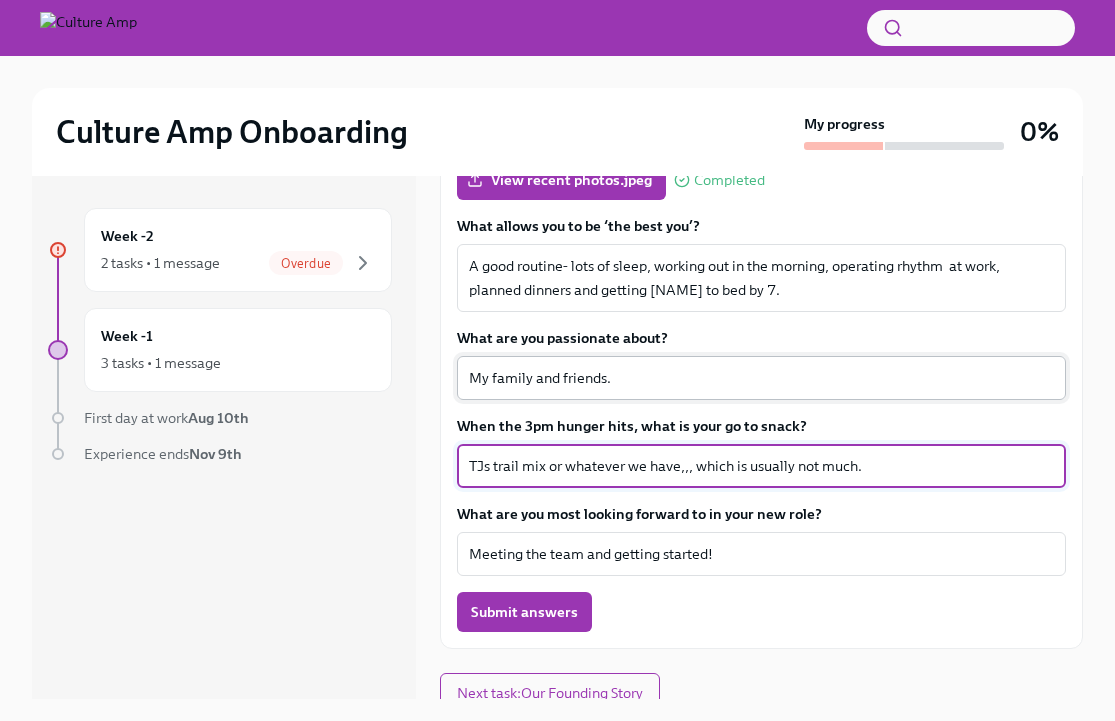 type on "TJs trail mix or whatever we have,,, which is usually not much." 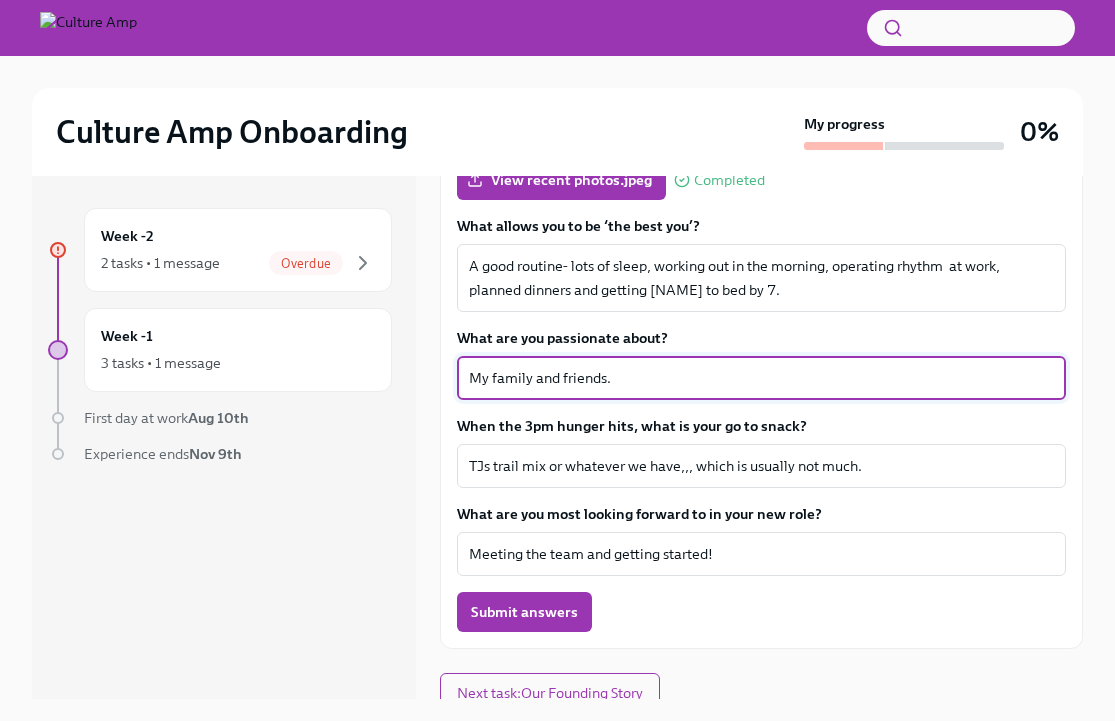 click on "My family and friends." at bounding box center [761, 378] 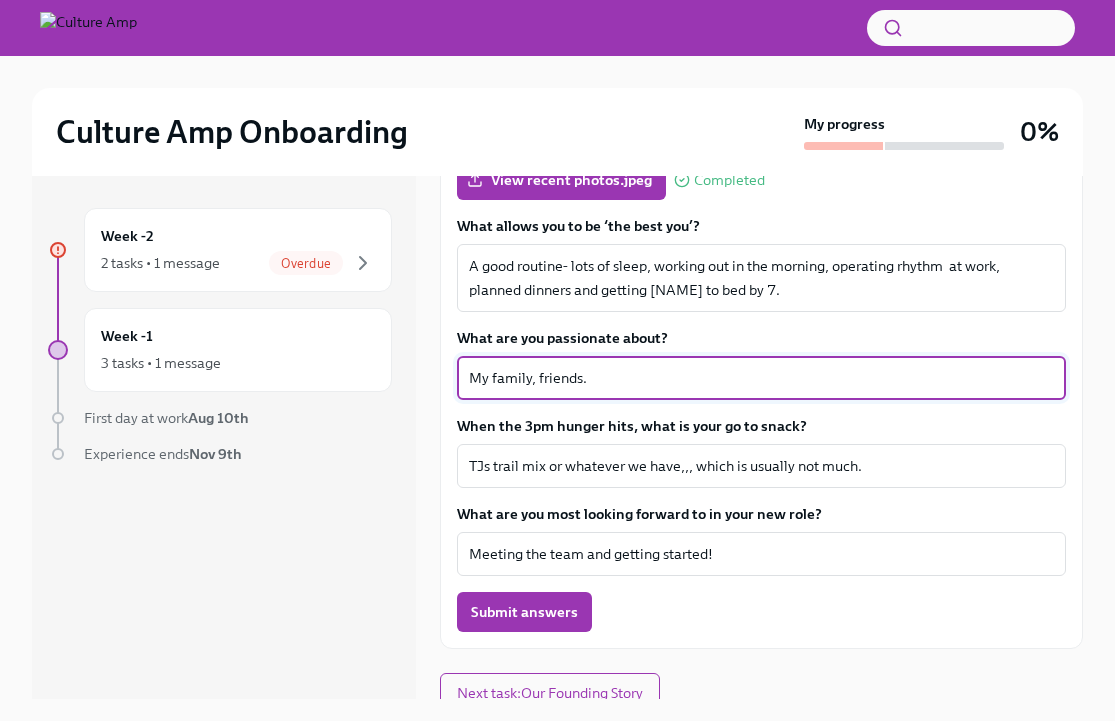 click on "My family, friends." at bounding box center [761, 378] 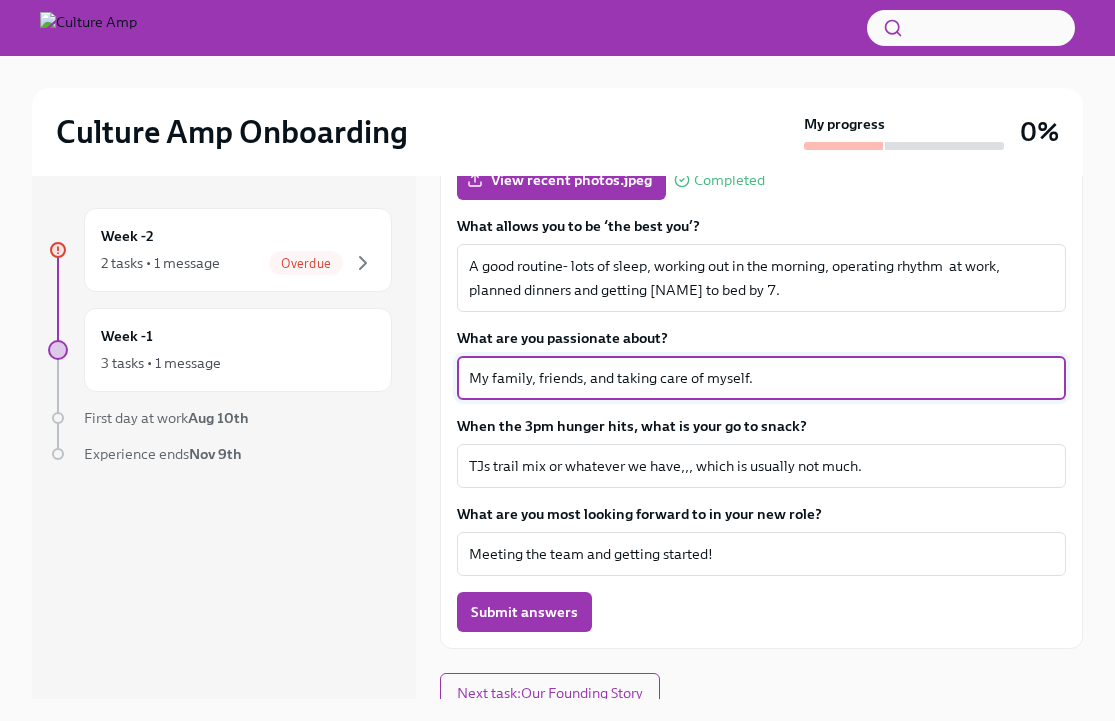 type on "My family, friends, and taking care of myself." 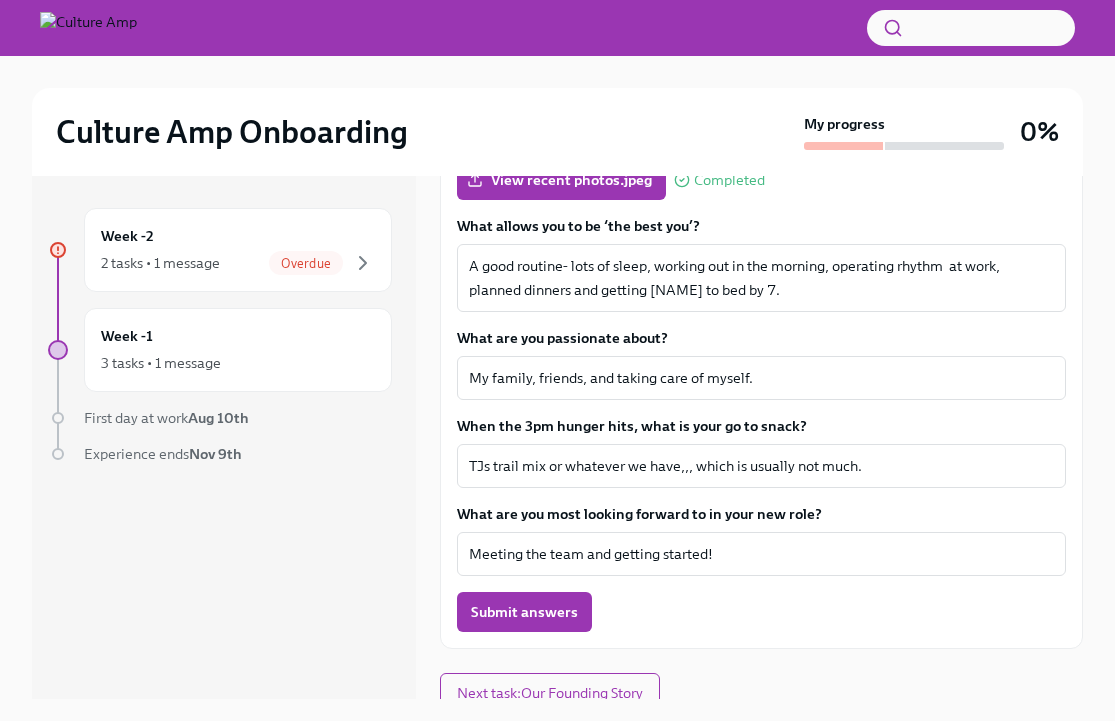 click on "When the 3pm hunger hits, what is your go to snack?  TJs trail mix or whatever we have,,, which is usually not much.  x ​" at bounding box center [761, 452] 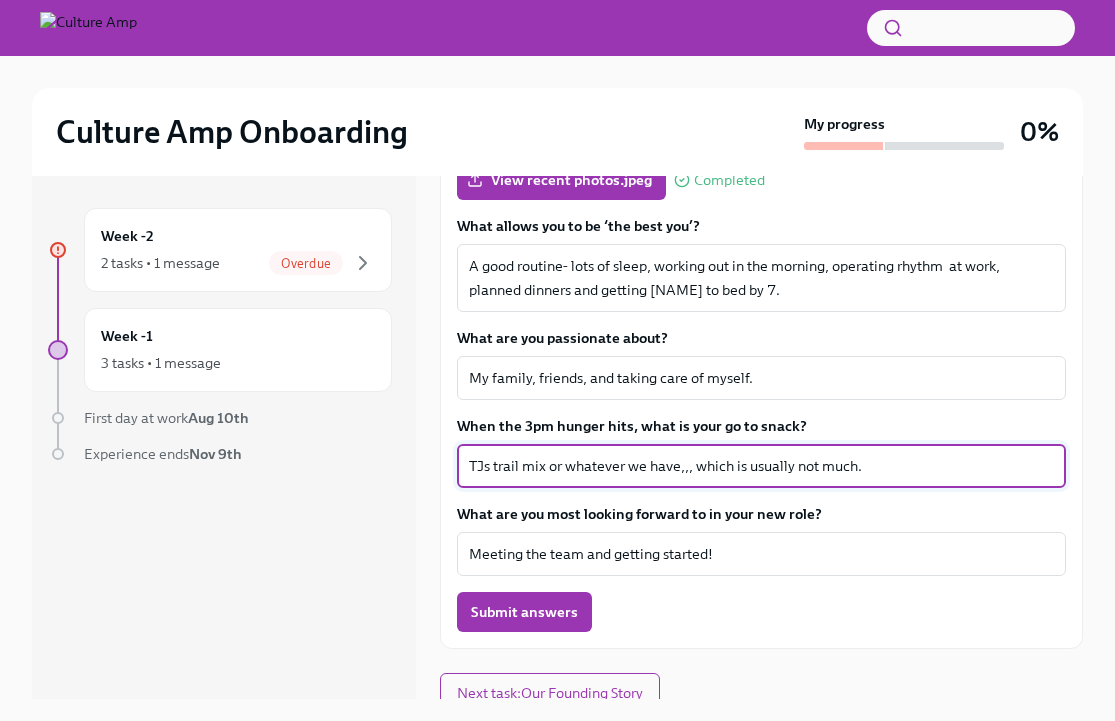 drag, startPoint x: 691, startPoint y: 467, endPoint x: 678, endPoint y: 467, distance: 13 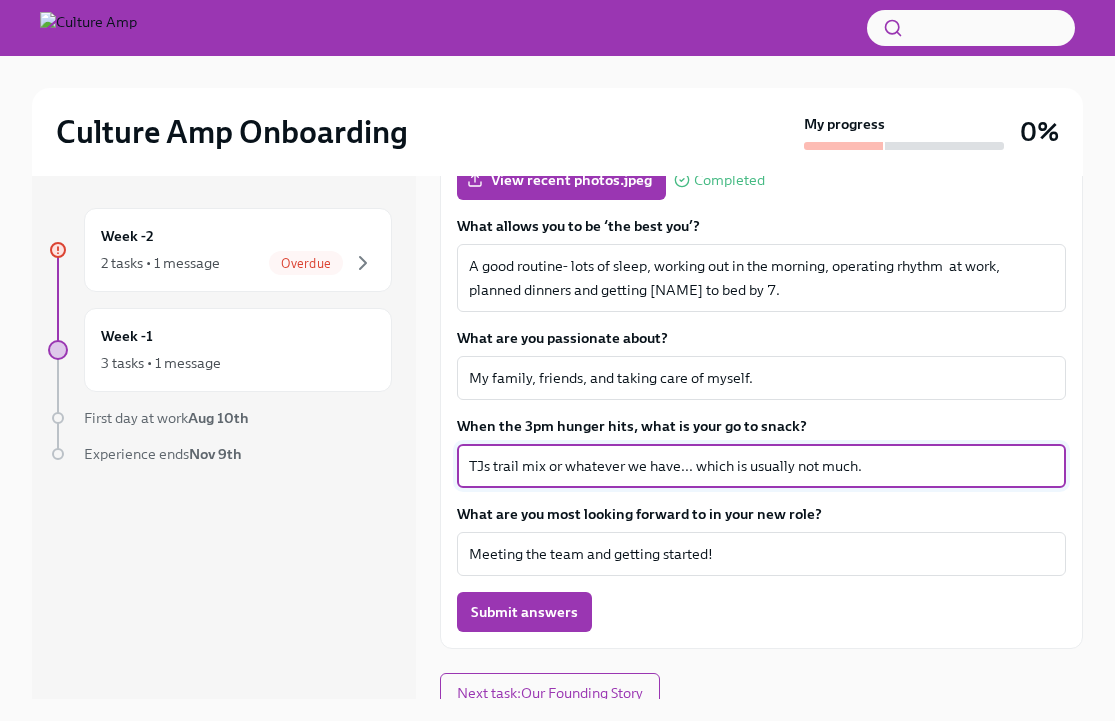 type on "TJs trail mix or whatever we have... which is usually not much." 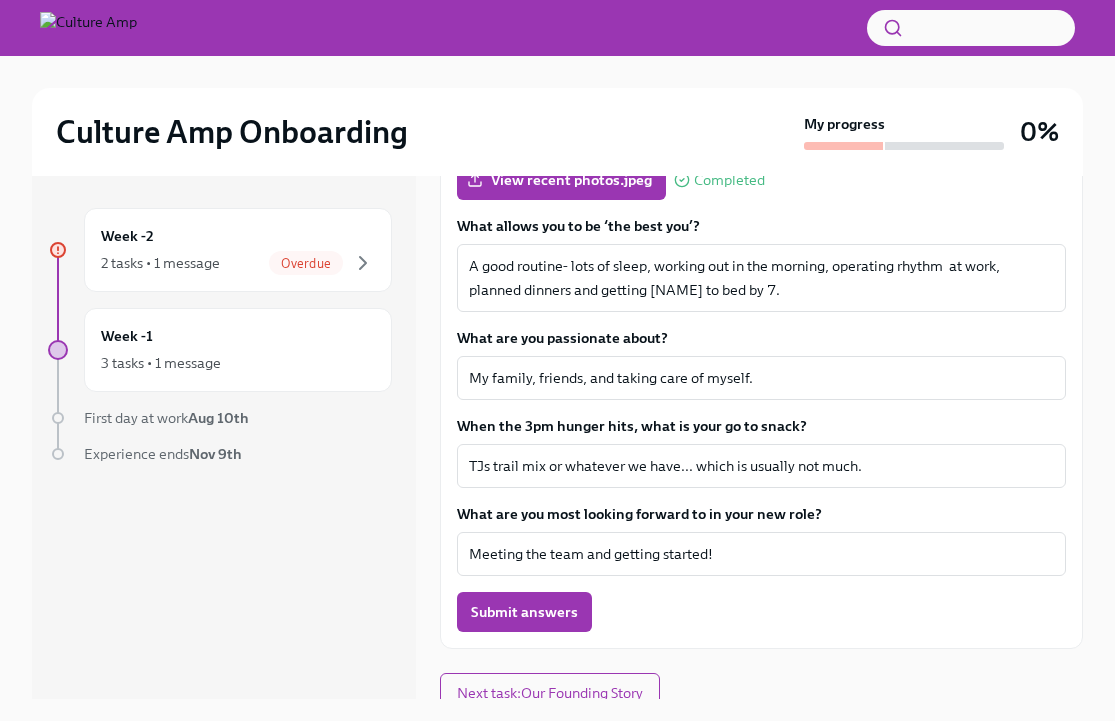 click on "What are you most looking forward to in your new role?" at bounding box center (761, 514) 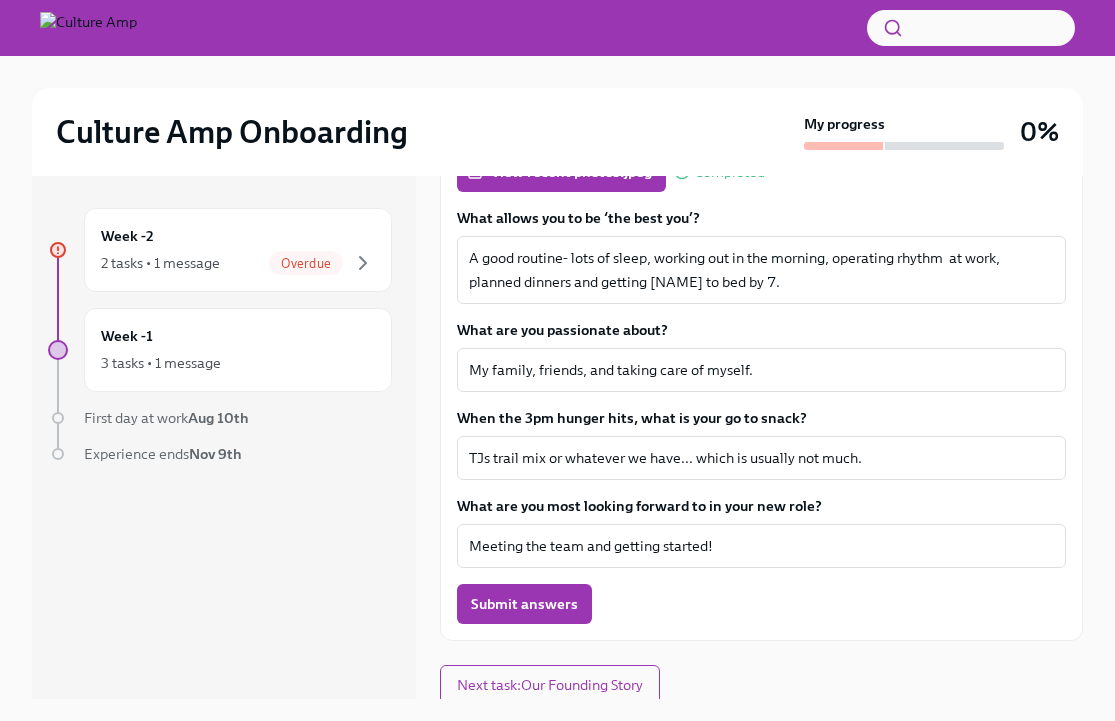 scroll, scrollTop: 514, scrollLeft: 0, axis: vertical 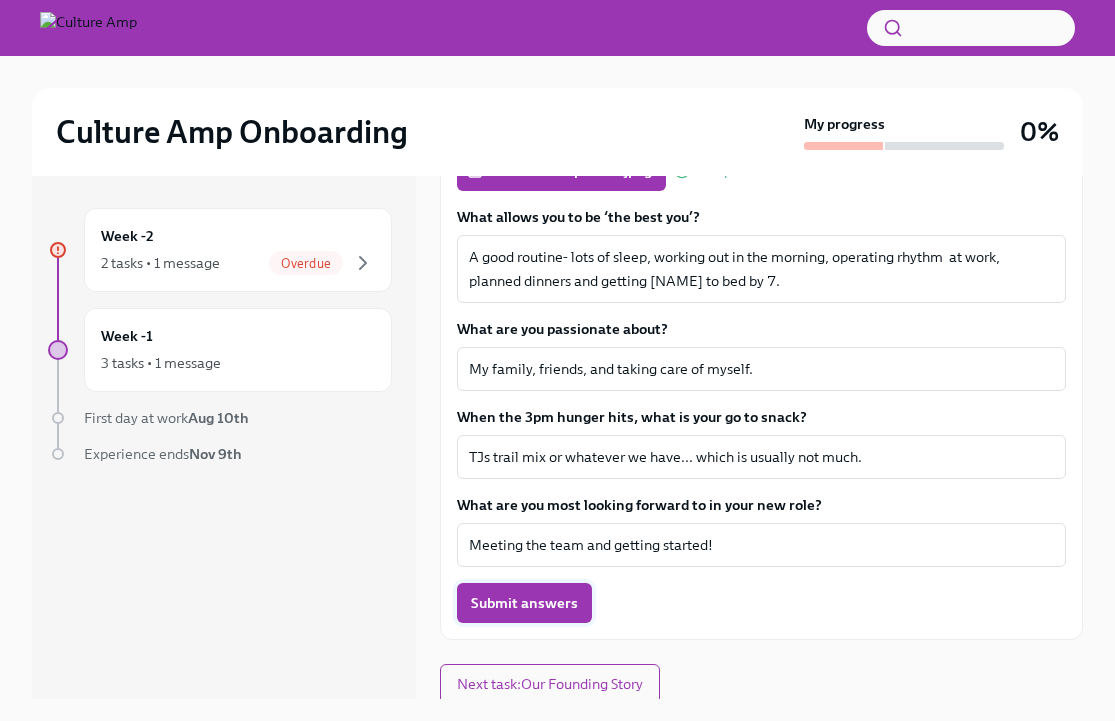 click on "Submit answers" at bounding box center (524, 603) 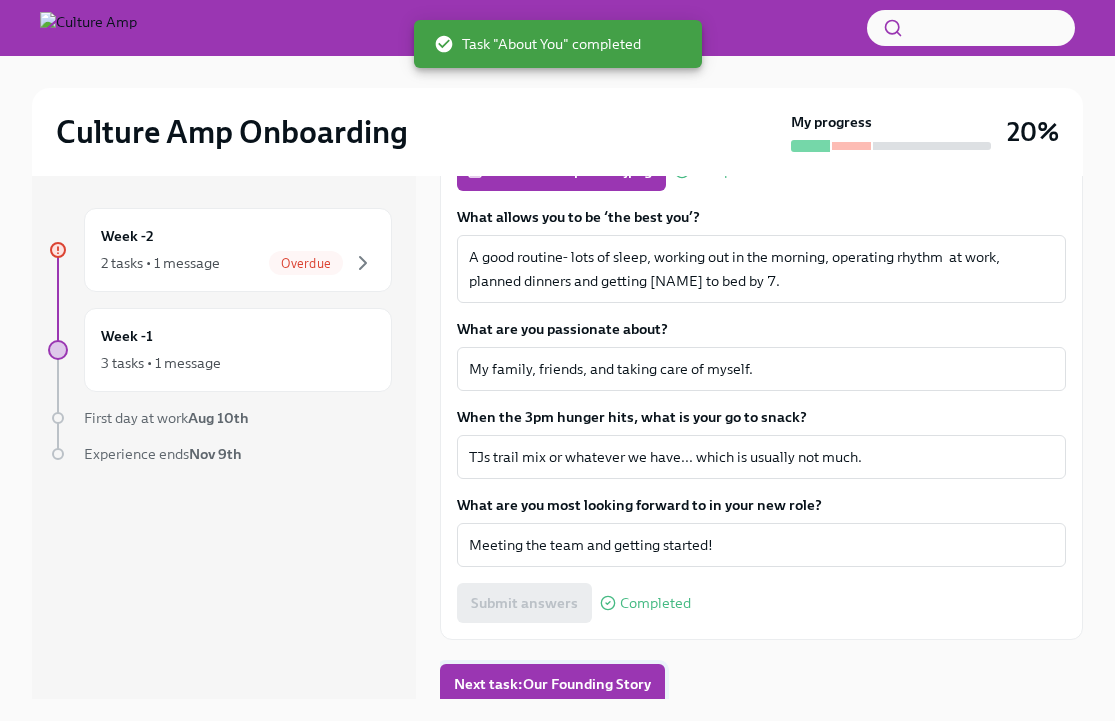 click on "Next task :  Our Founding Story" at bounding box center (552, 684) 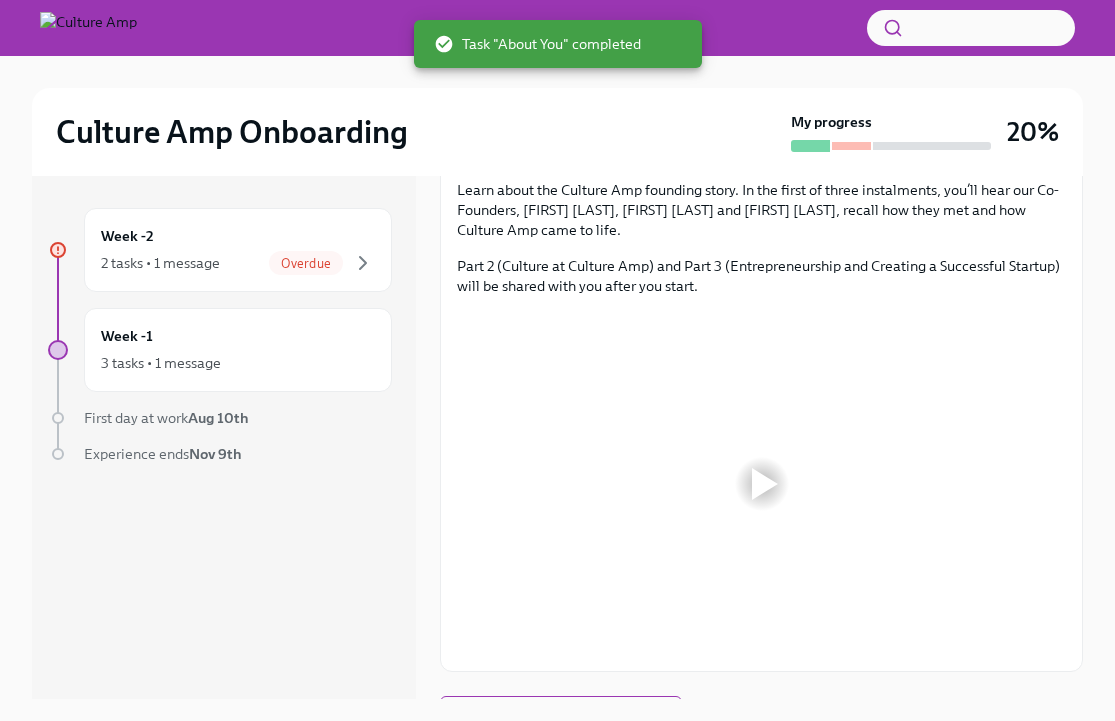 scroll, scrollTop: 246, scrollLeft: 0, axis: vertical 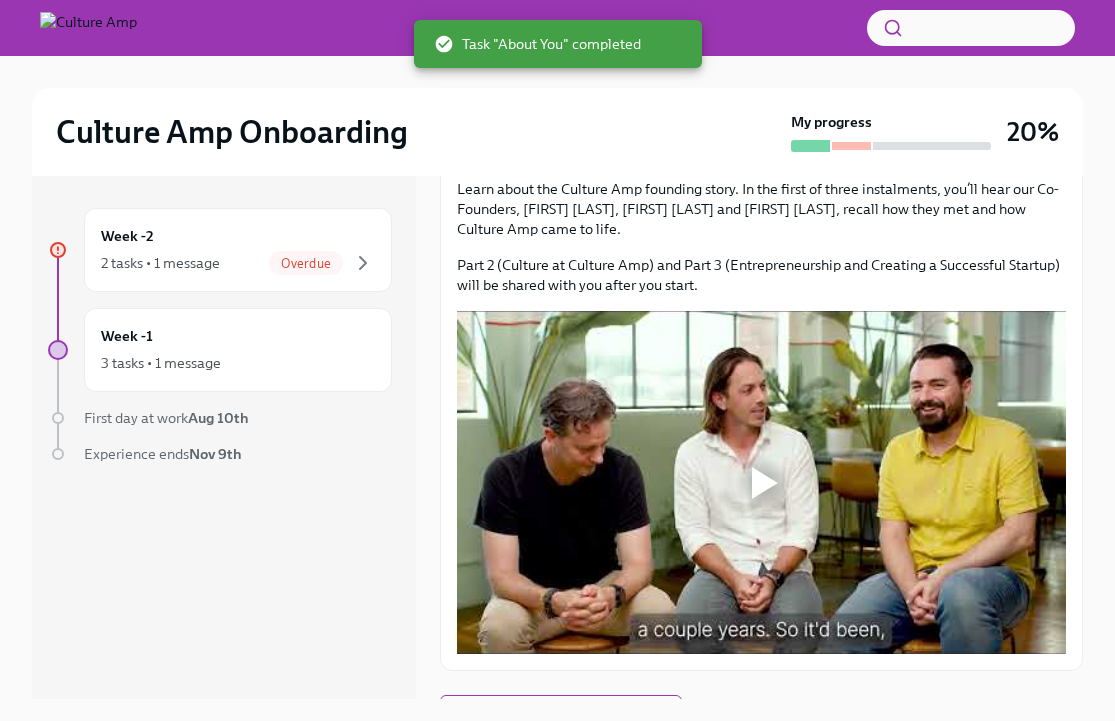 click at bounding box center (765, 483) 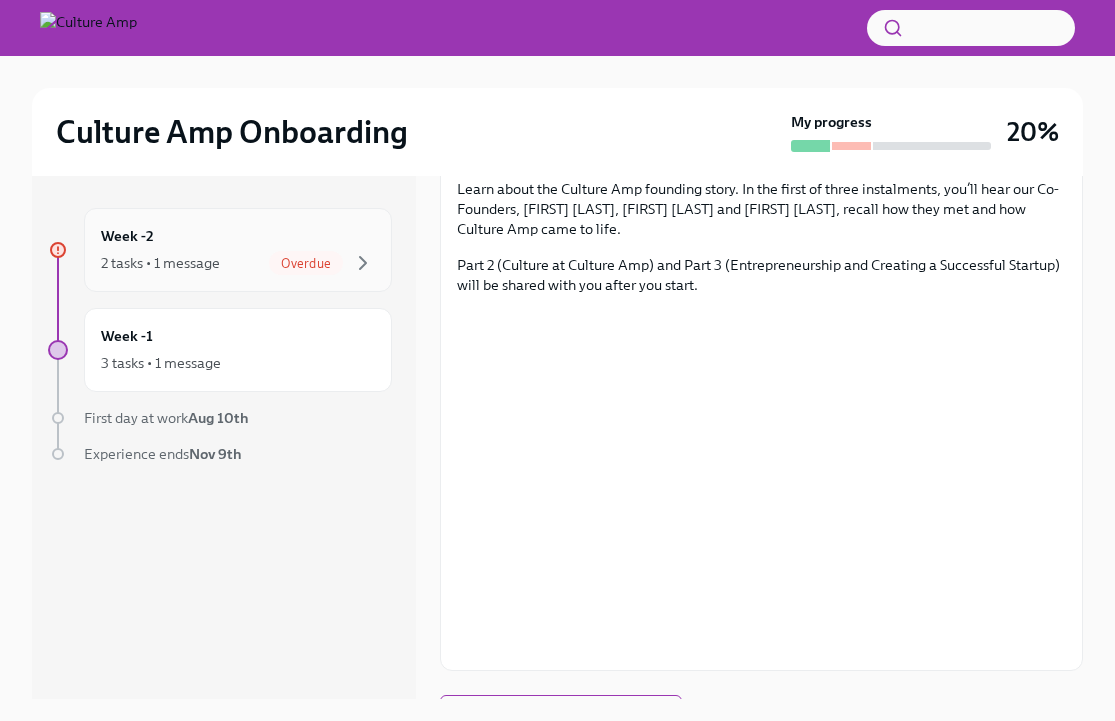 click on "Week -2 2 tasks • 1 message Overdue" at bounding box center [238, 250] 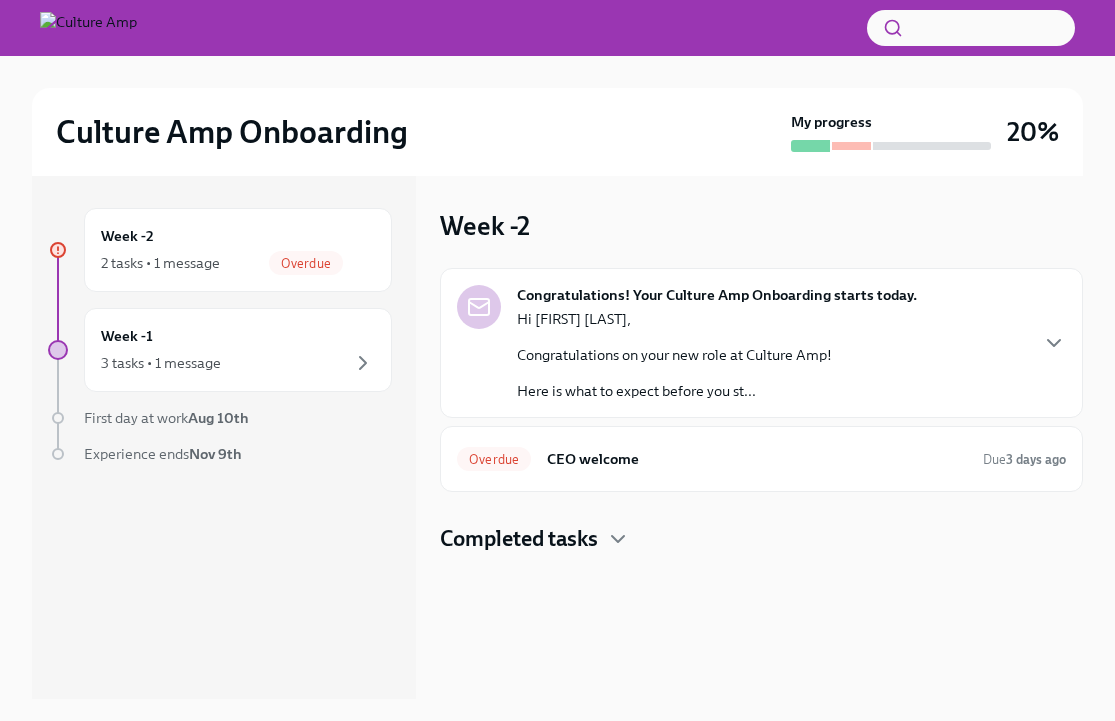 scroll, scrollTop: 2, scrollLeft: 0, axis: vertical 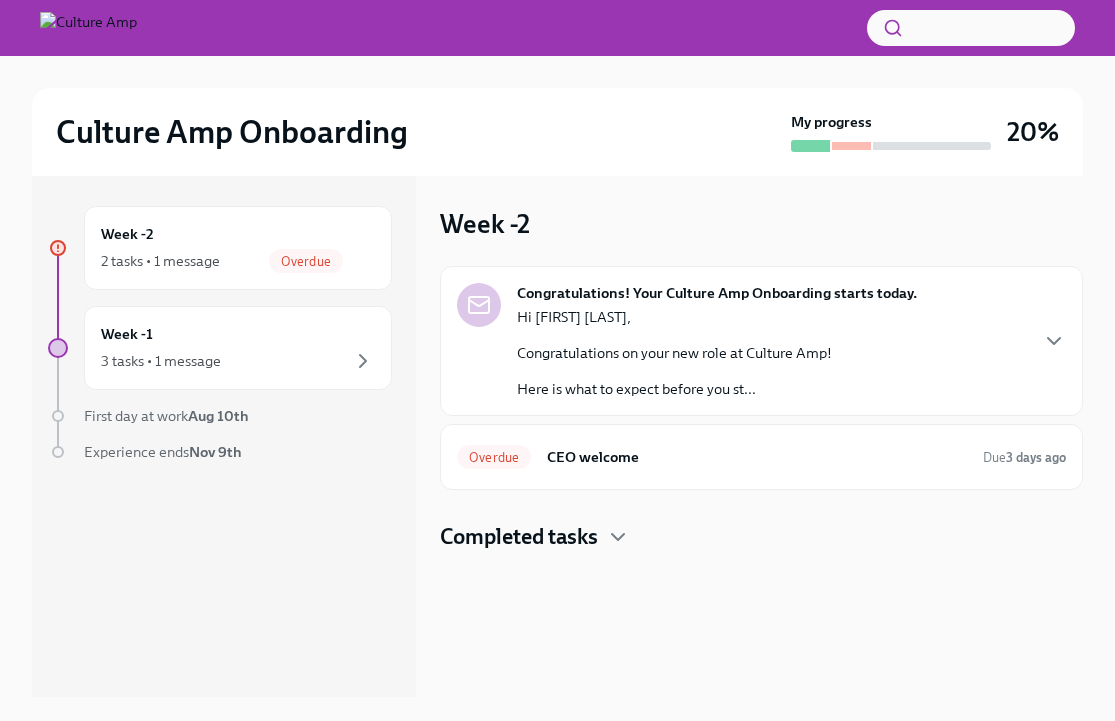 click on "Completed tasks" at bounding box center (519, 537) 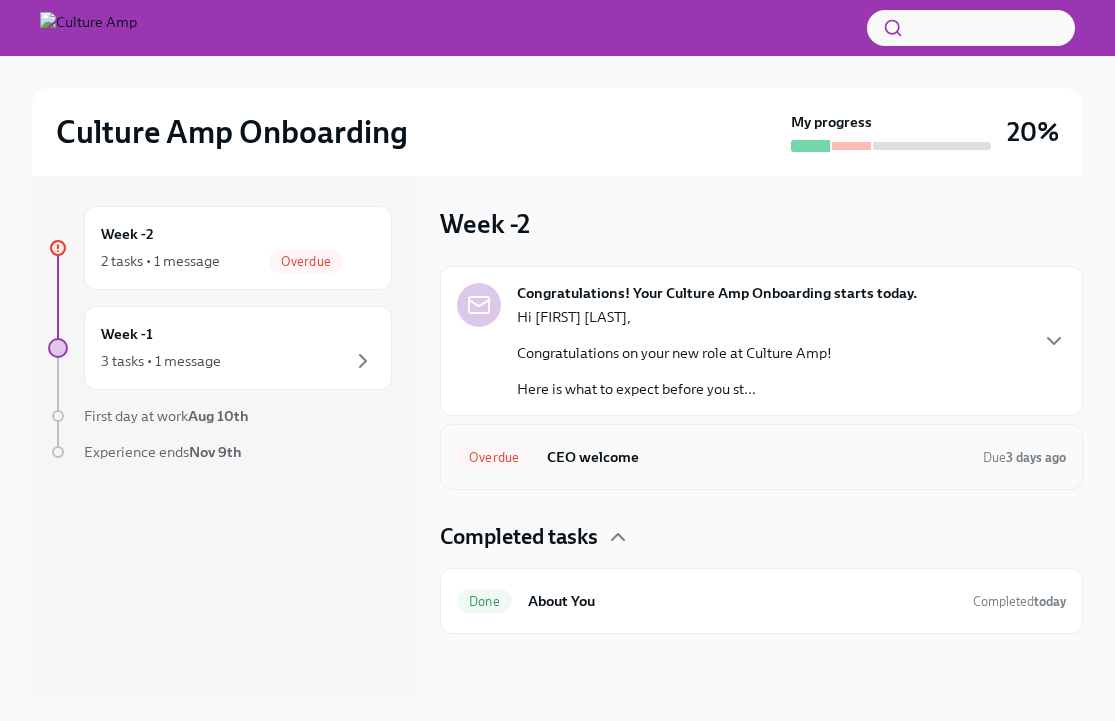 click on "Overdue CEO welcome Due  3 days ago" at bounding box center (761, 457) 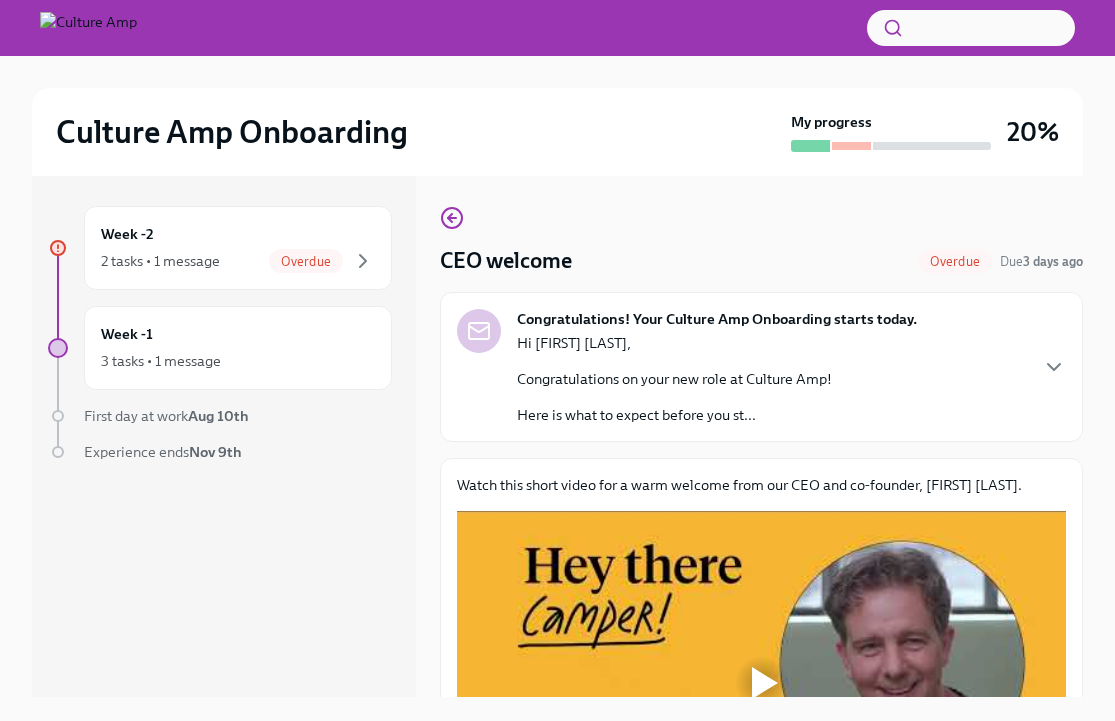 scroll, scrollTop: 238, scrollLeft: 0, axis: vertical 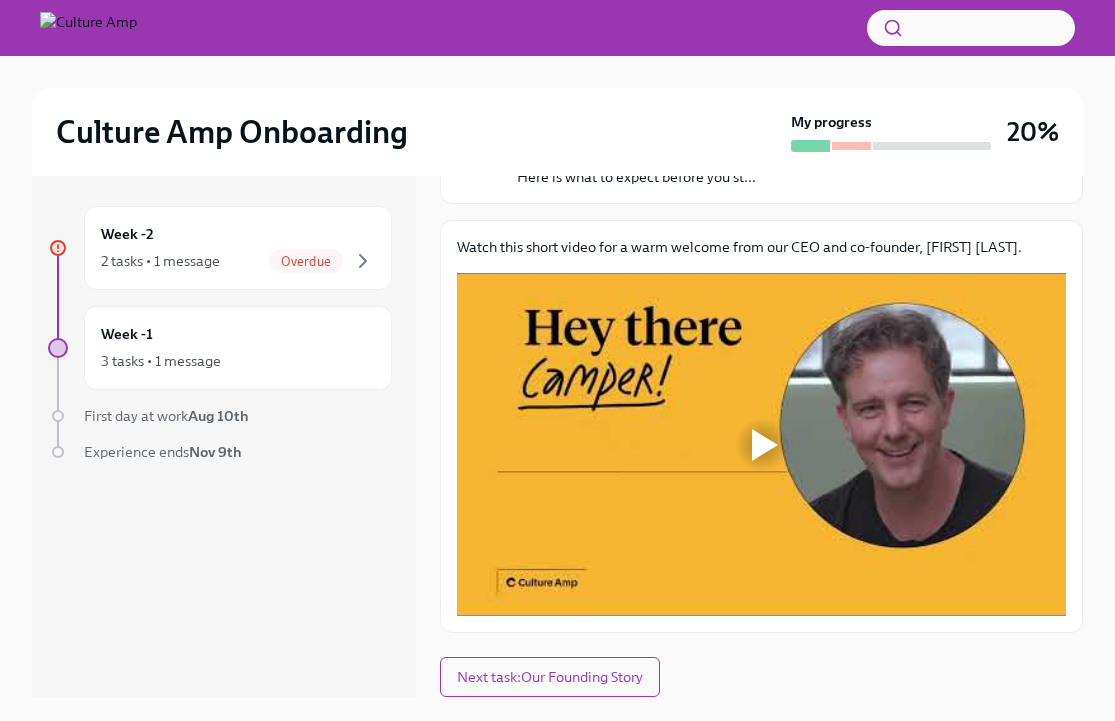 click at bounding box center [765, 445] 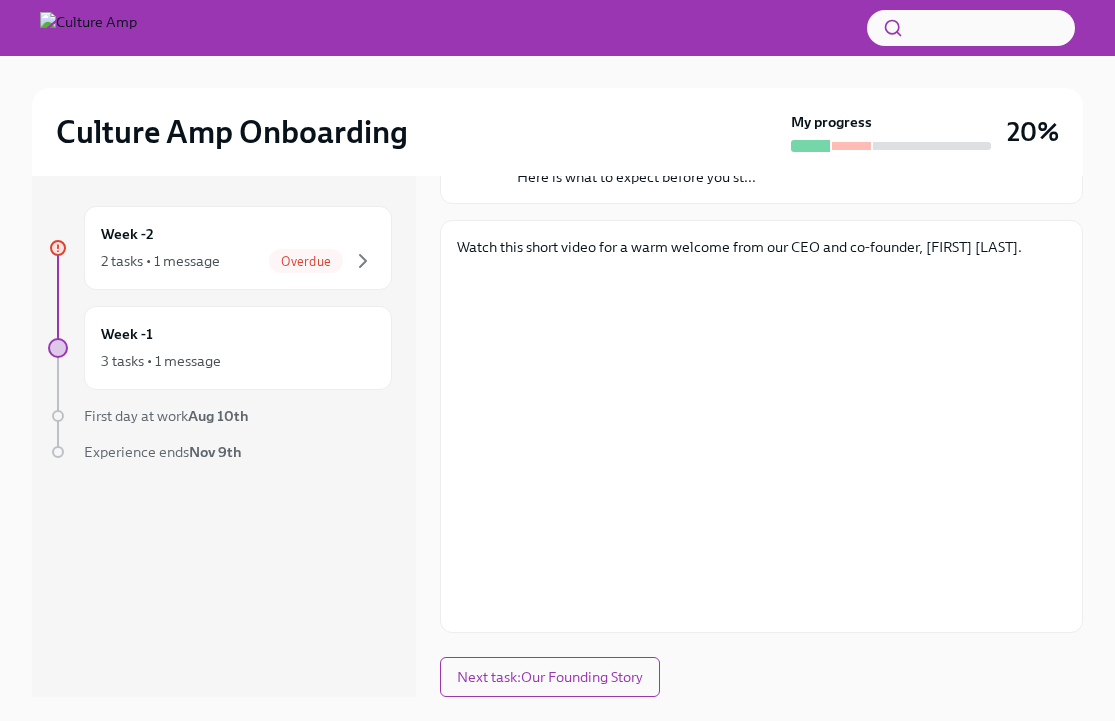 scroll, scrollTop: 34, scrollLeft: 0, axis: vertical 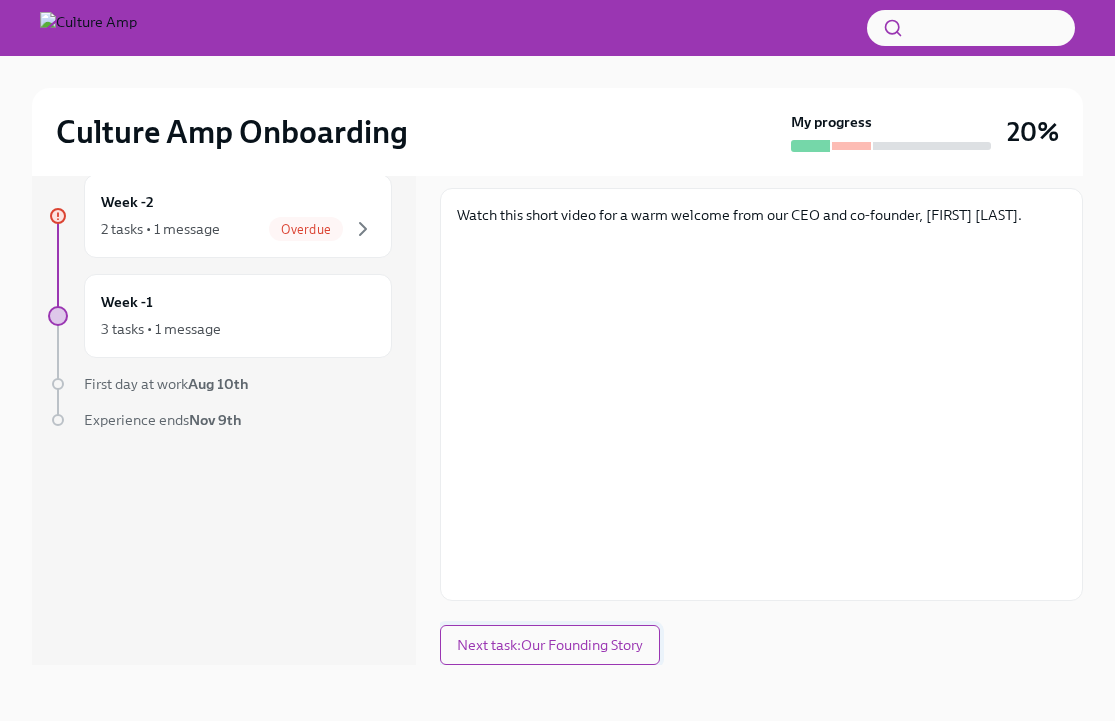 click on "Next task :  Our Founding Story" at bounding box center [550, 645] 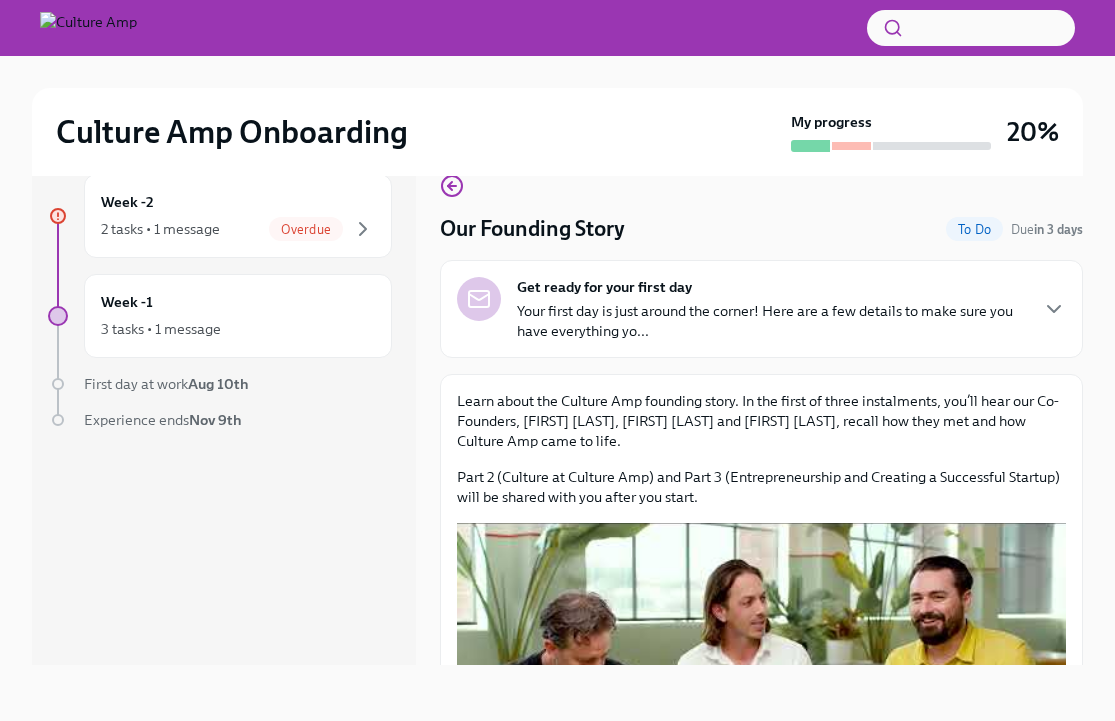 click at bounding box center (851, 146) 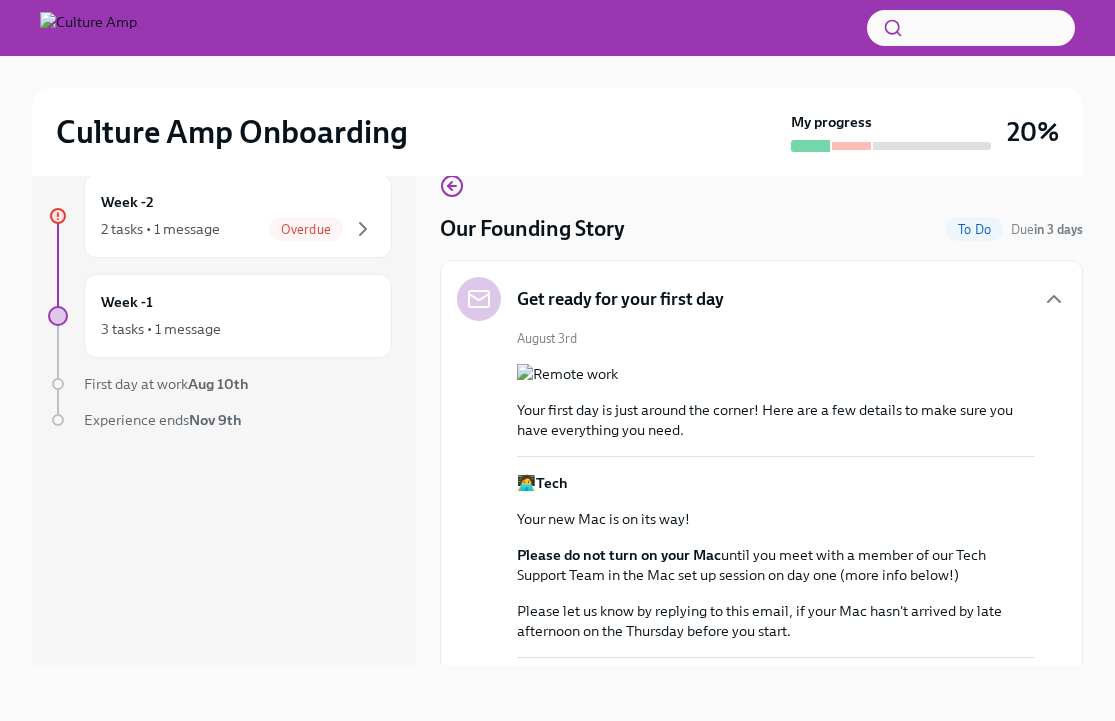 scroll, scrollTop: 1, scrollLeft: 0, axis: vertical 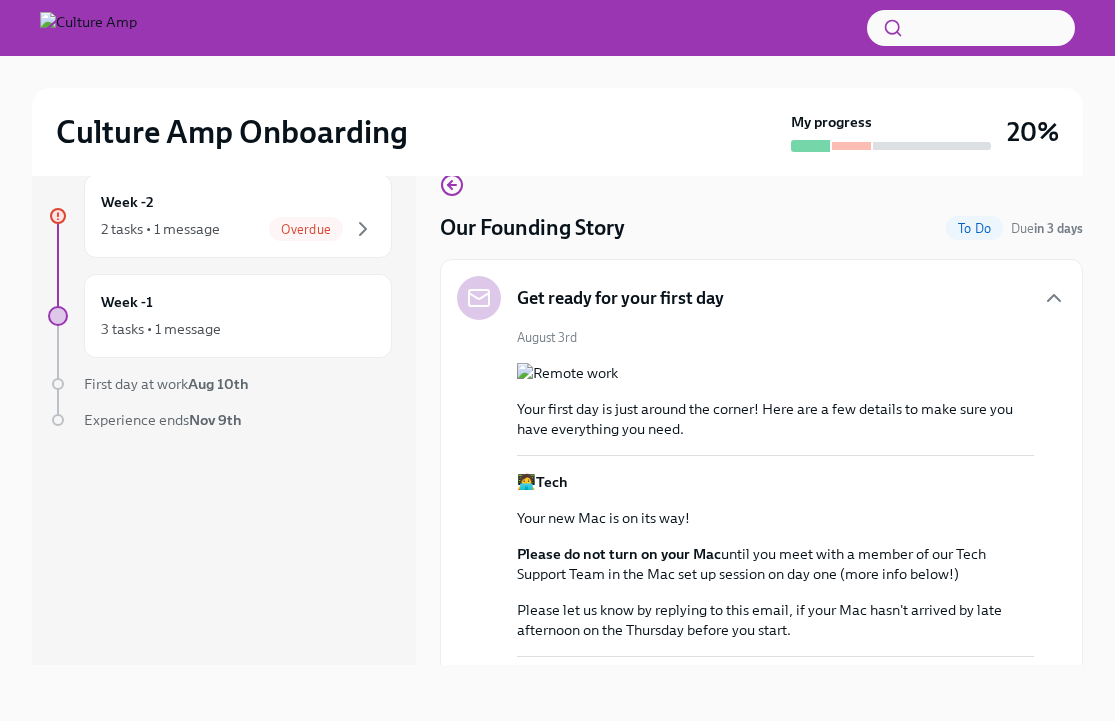 click on "Get ready for your first day" at bounding box center (761, 298) 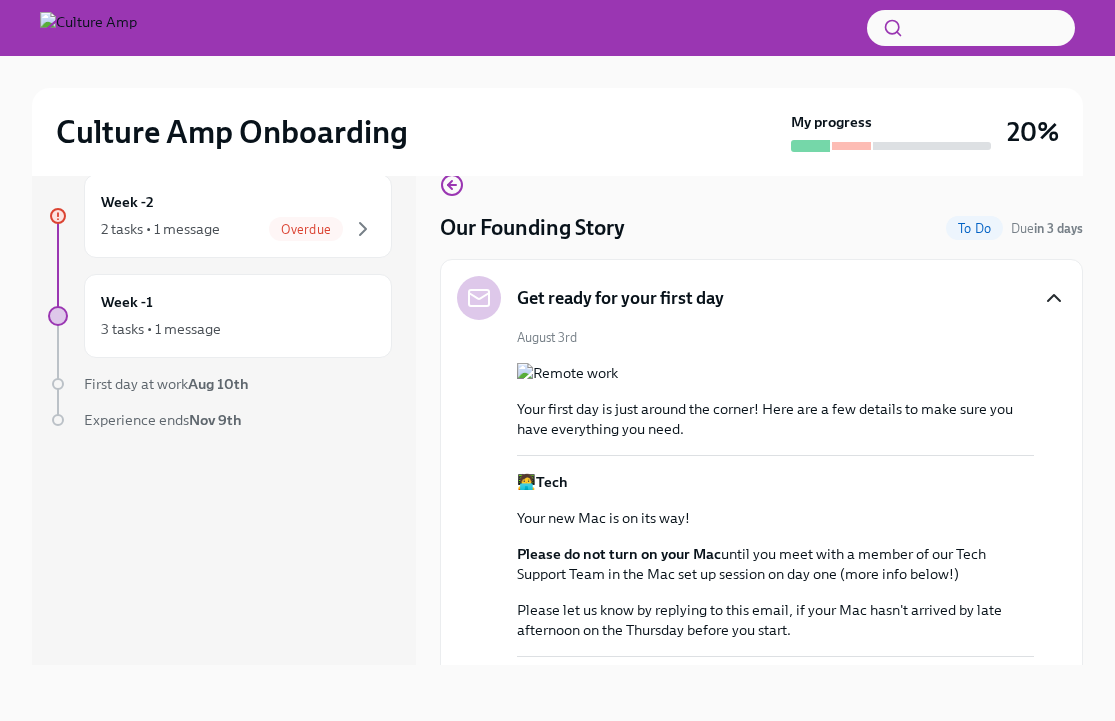 click 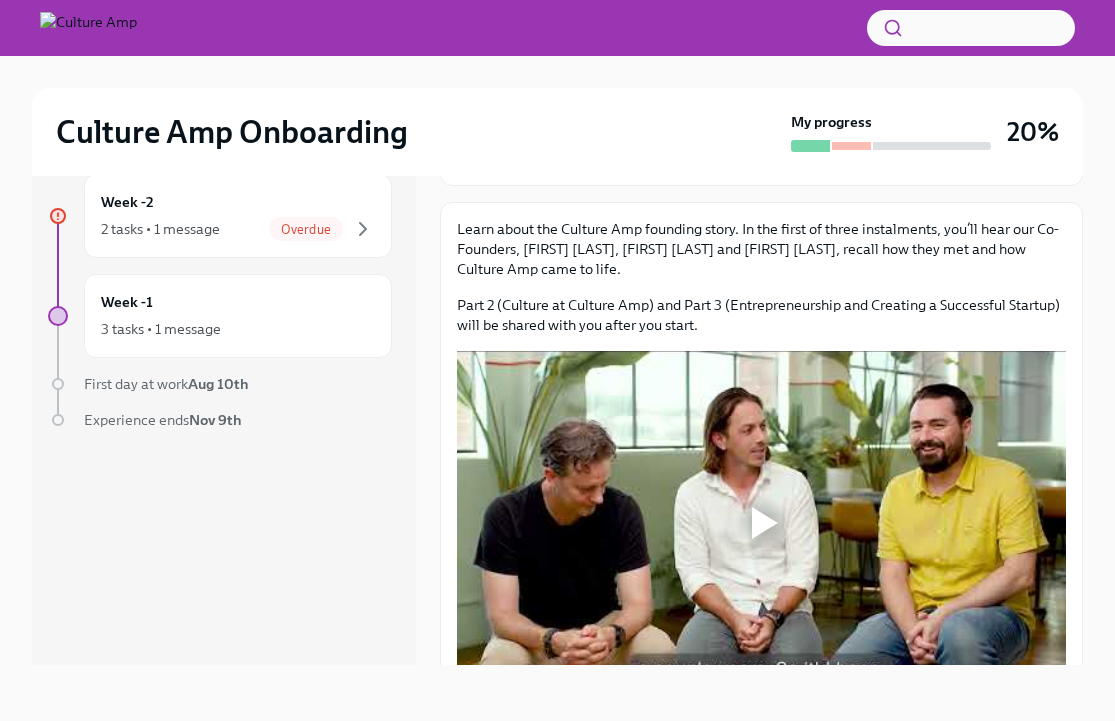 scroll, scrollTop: 282, scrollLeft: 0, axis: vertical 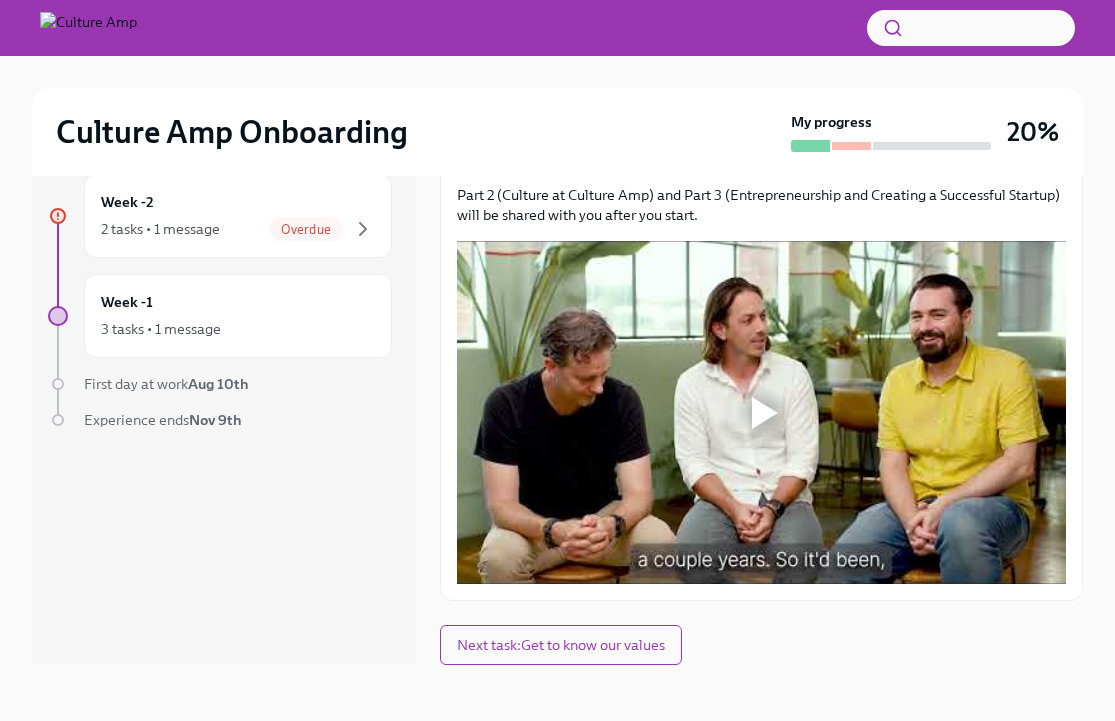 click at bounding box center (765, 413) 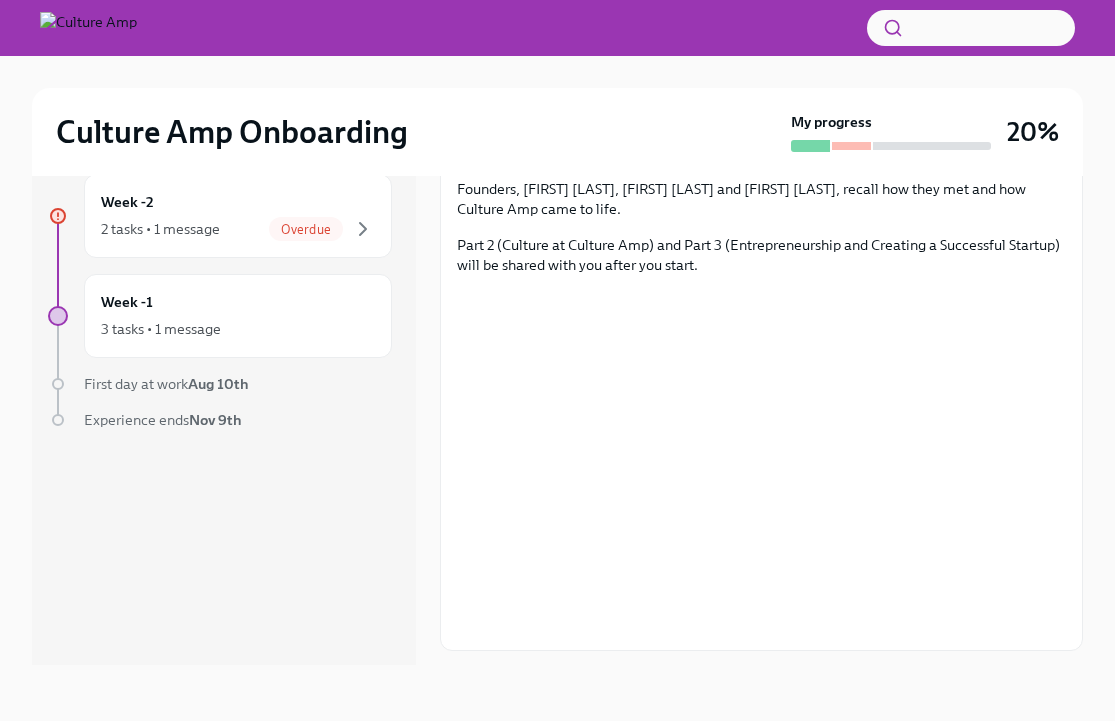 scroll, scrollTop: 234, scrollLeft: 0, axis: vertical 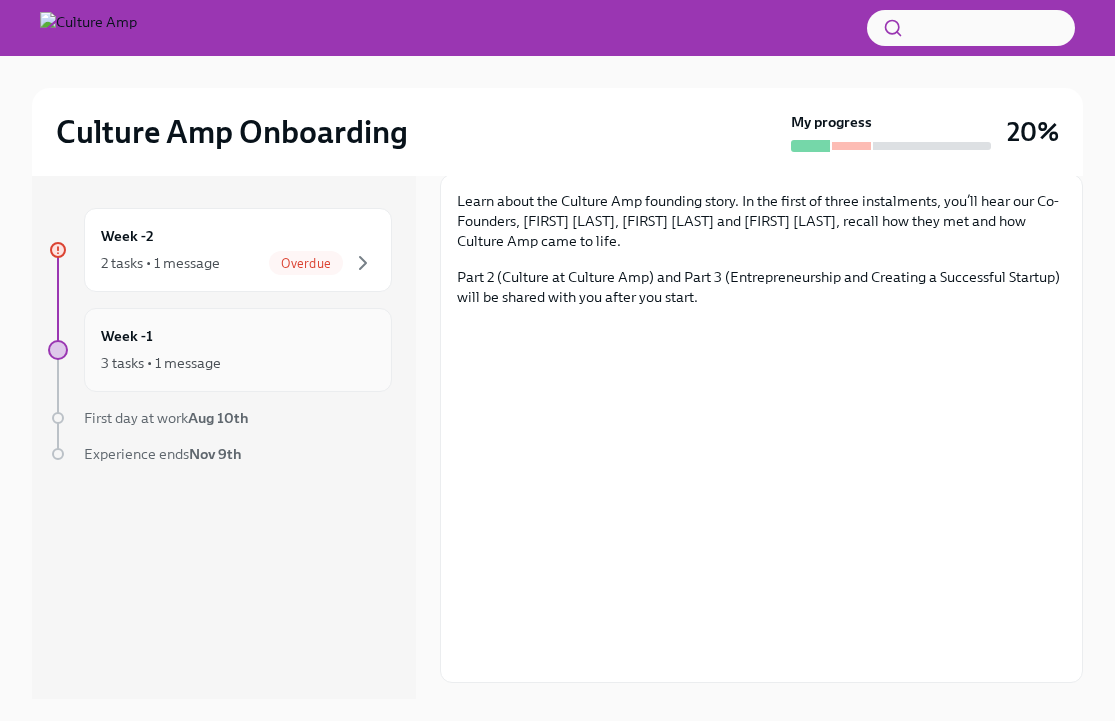 click on "3 tasks • 1 message" at bounding box center (161, 363) 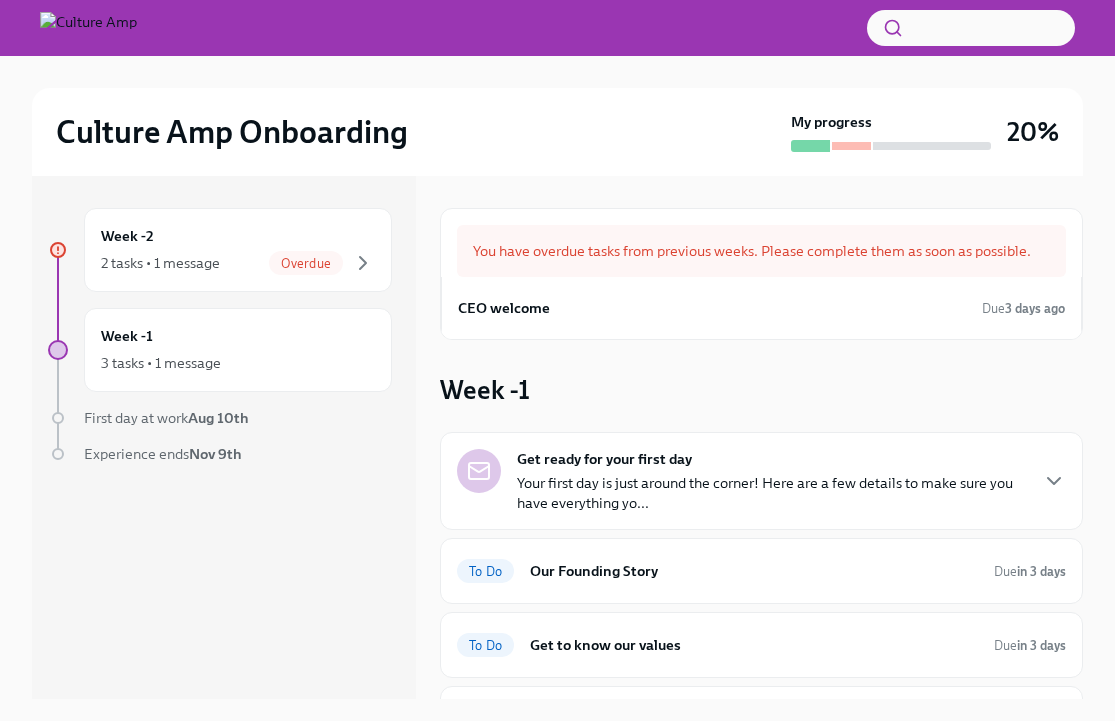 click on "3 tasks • 1 message" at bounding box center (161, 363) 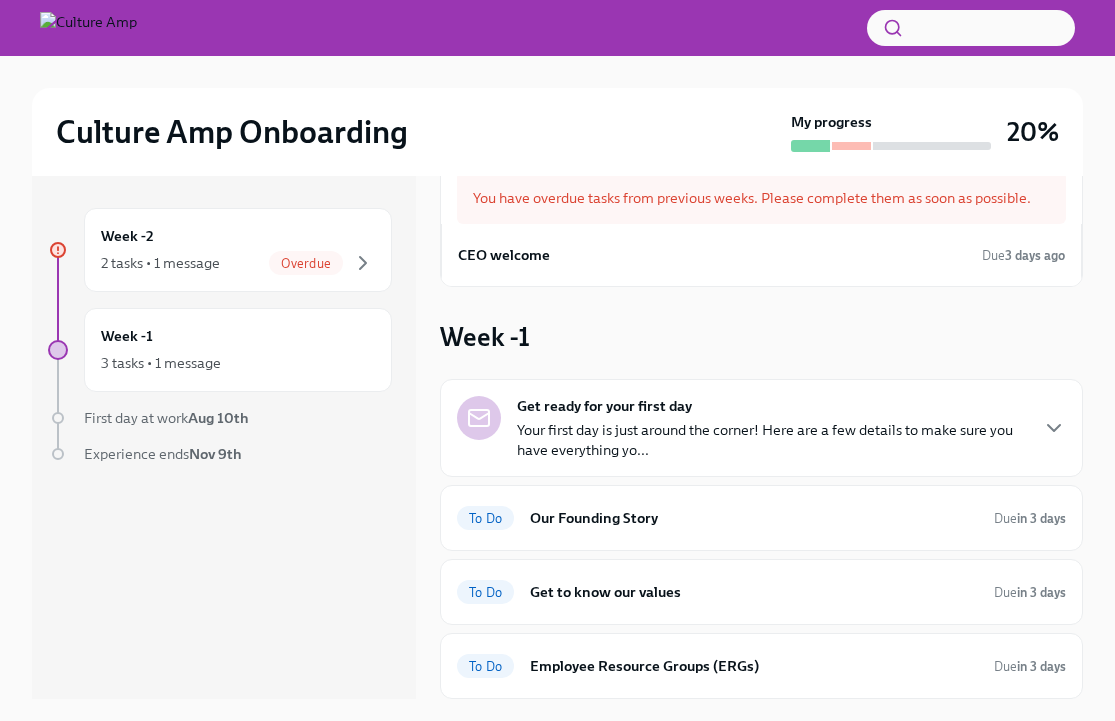 scroll, scrollTop: 0, scrollLeft: 0, axis: both 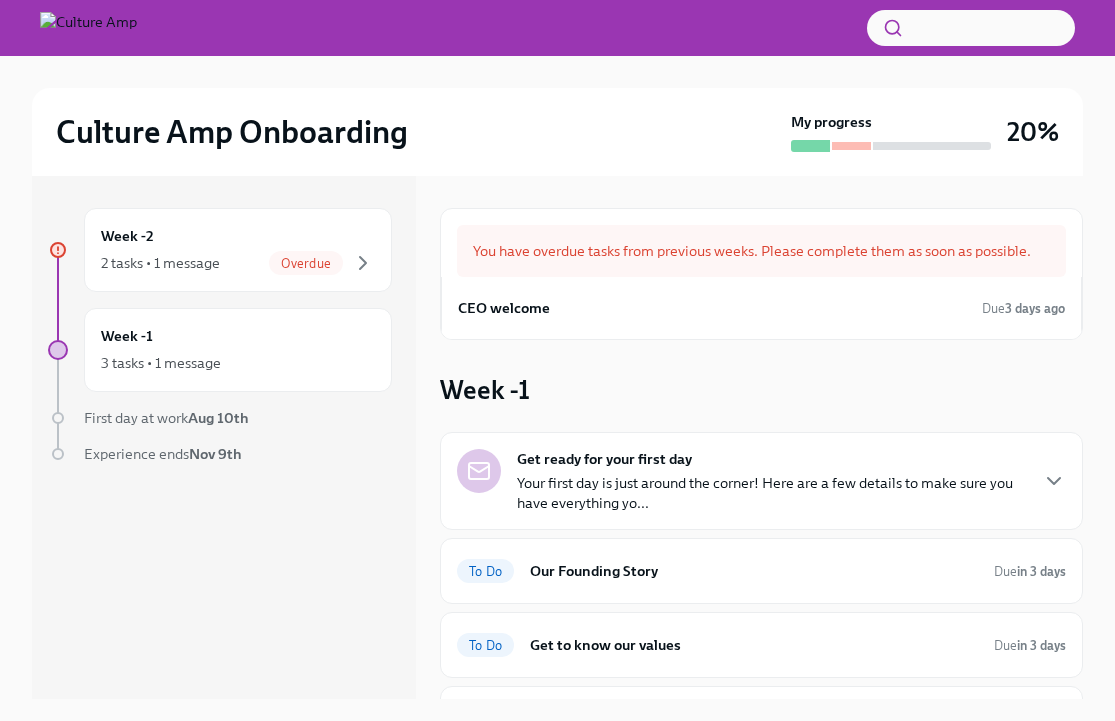 click on "You have overdue tasks from previous weeks. Please complete them as soon as possible." at bounding box center (761, 251) 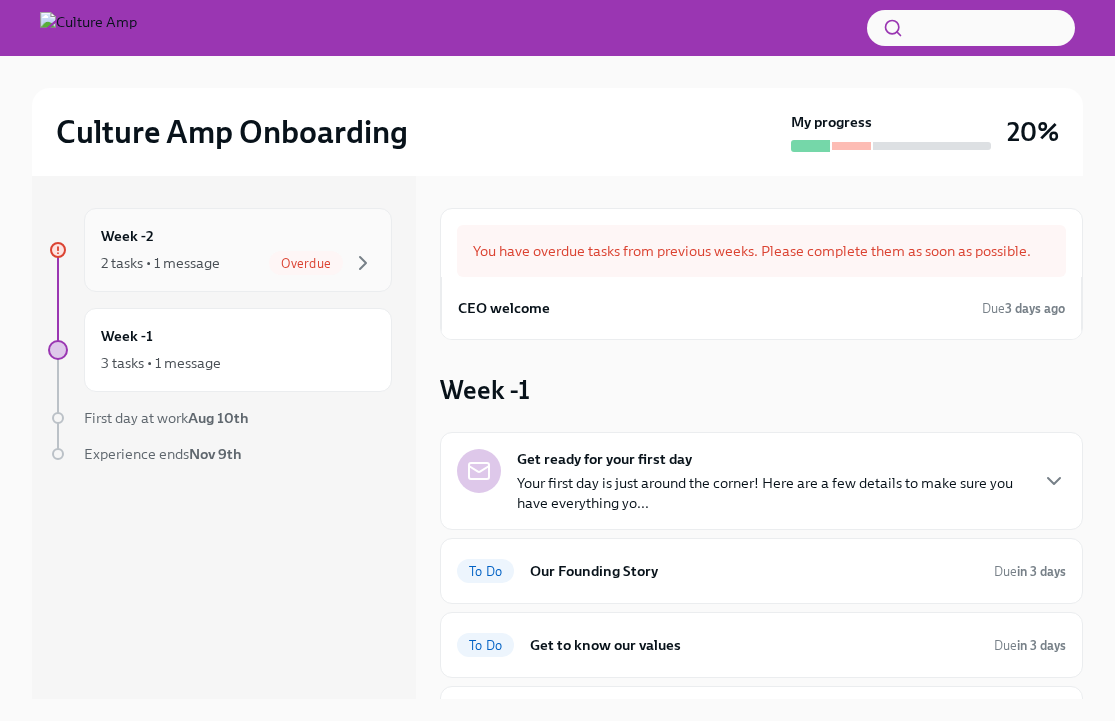 click on "Overdue" at bounding box center [306, 263] 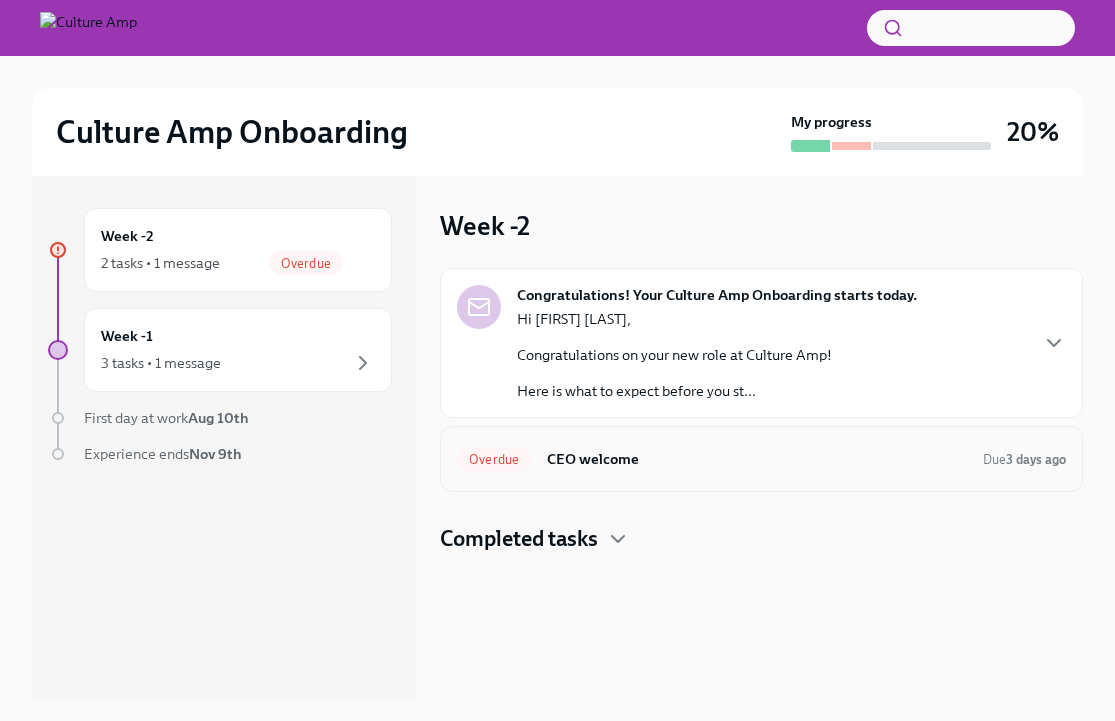 click on "Overdue" at bounding box center [494, 459] 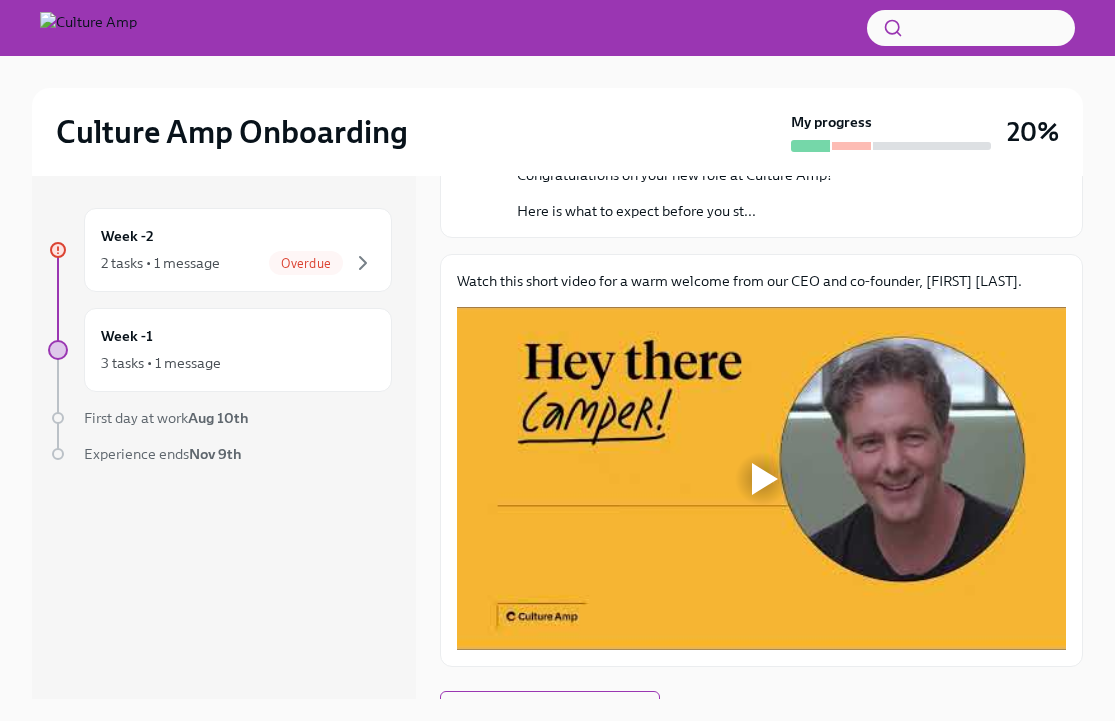 scroll, scrollTop: 238, scrollLeft: 0, axis: vertical 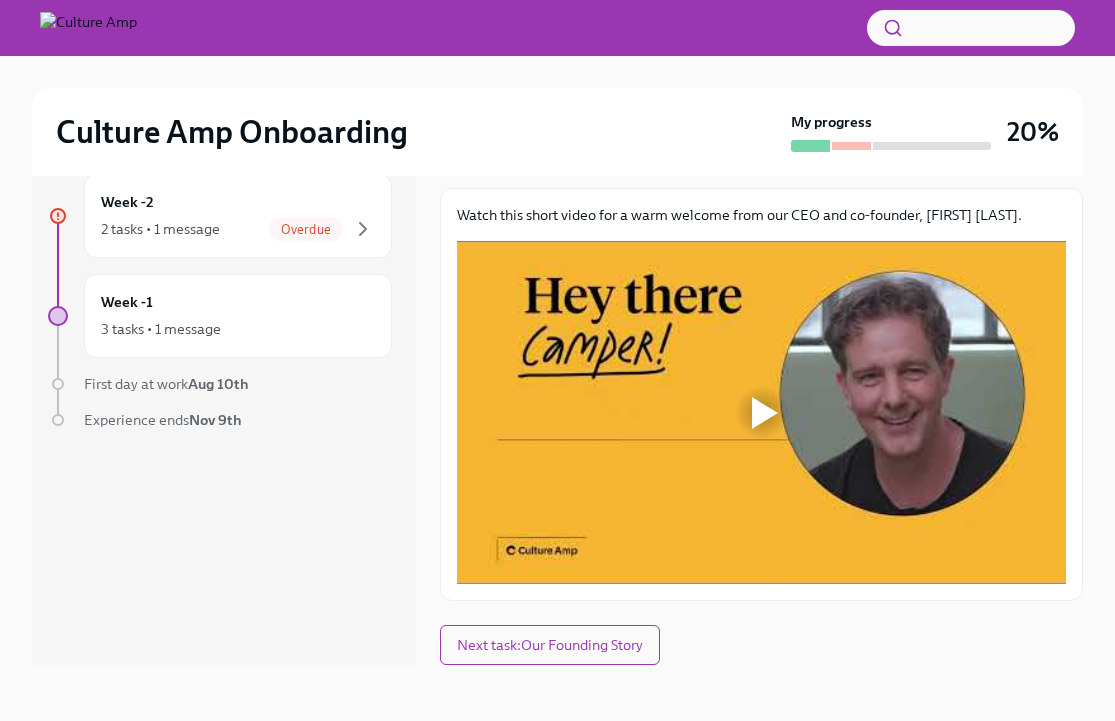 click at bounding box center [765, 413] 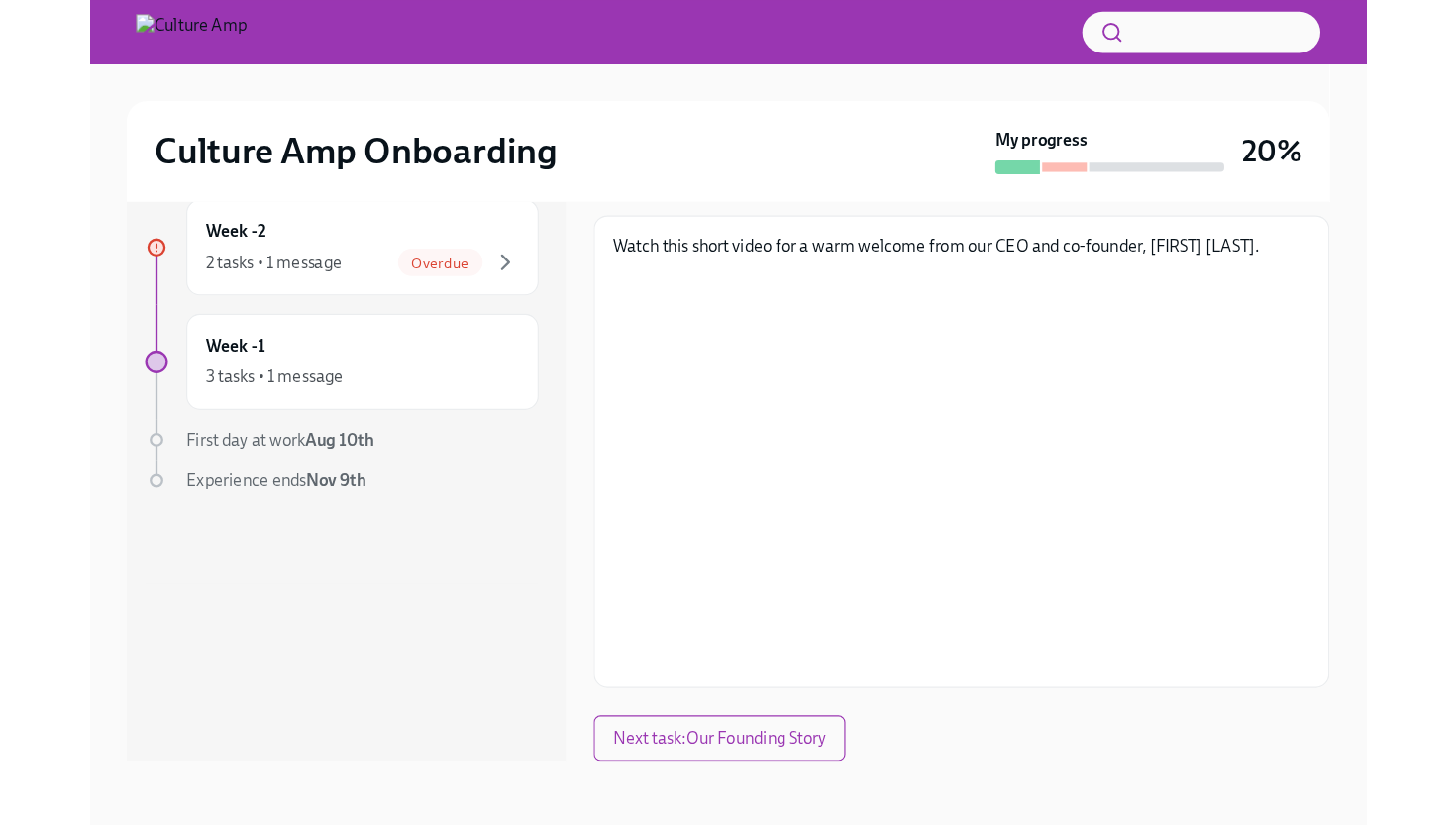 scroll, scrollTop: 0, scrollLeft: 0, axis: both 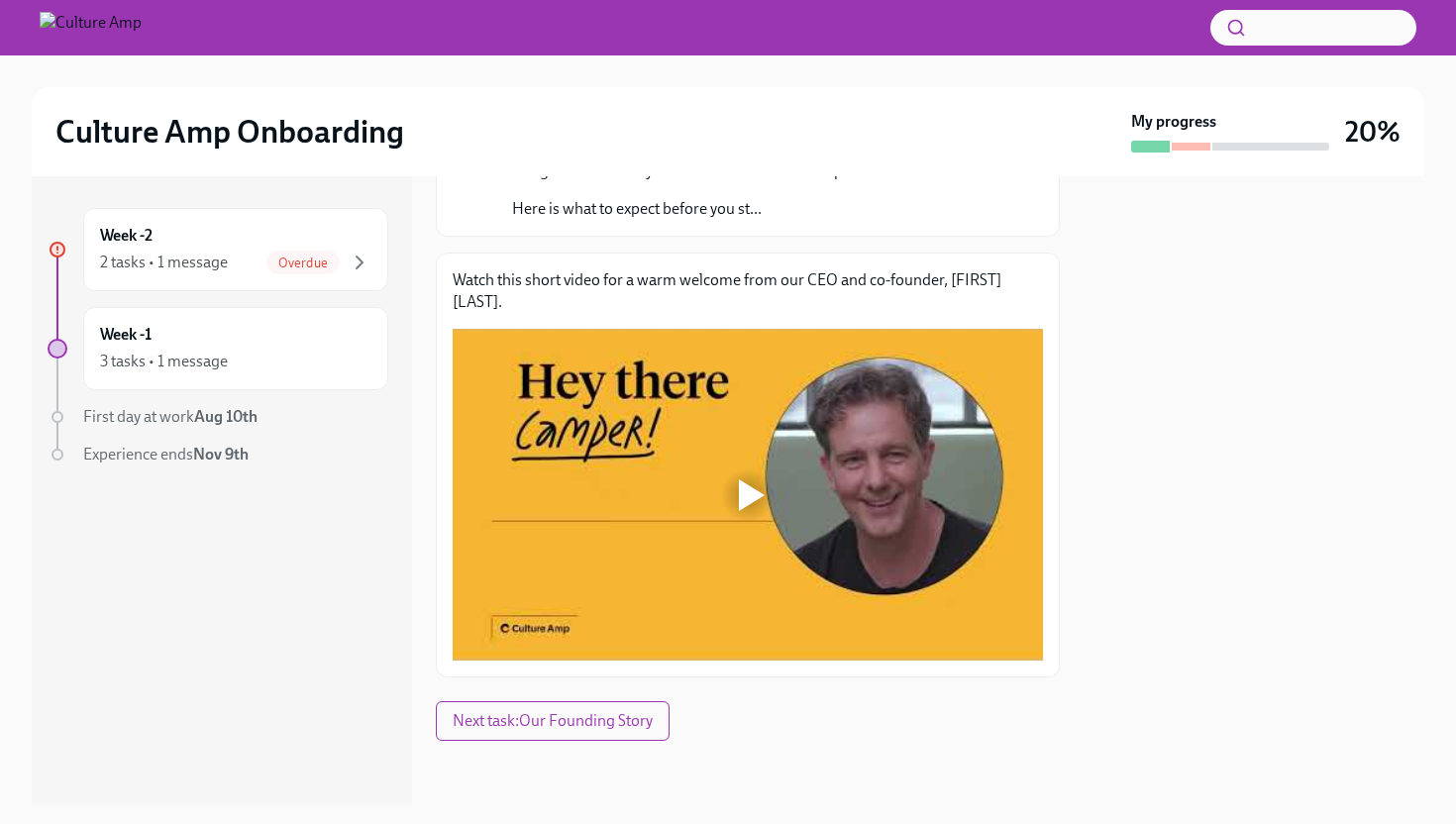 click at bounding box center (748, 495) 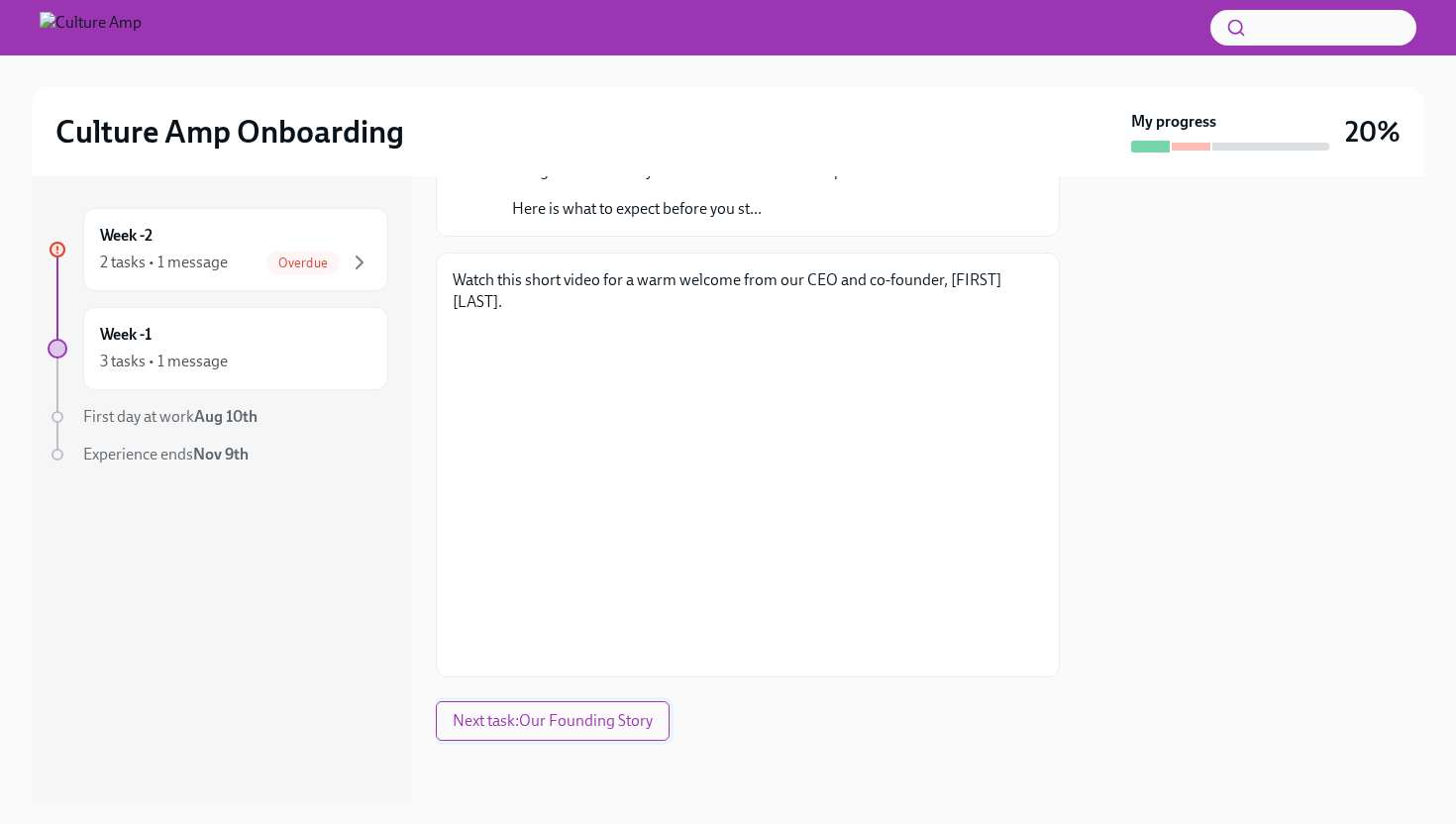 click on "Next task :  Our Founding Story" at bounding box center (553, 721) 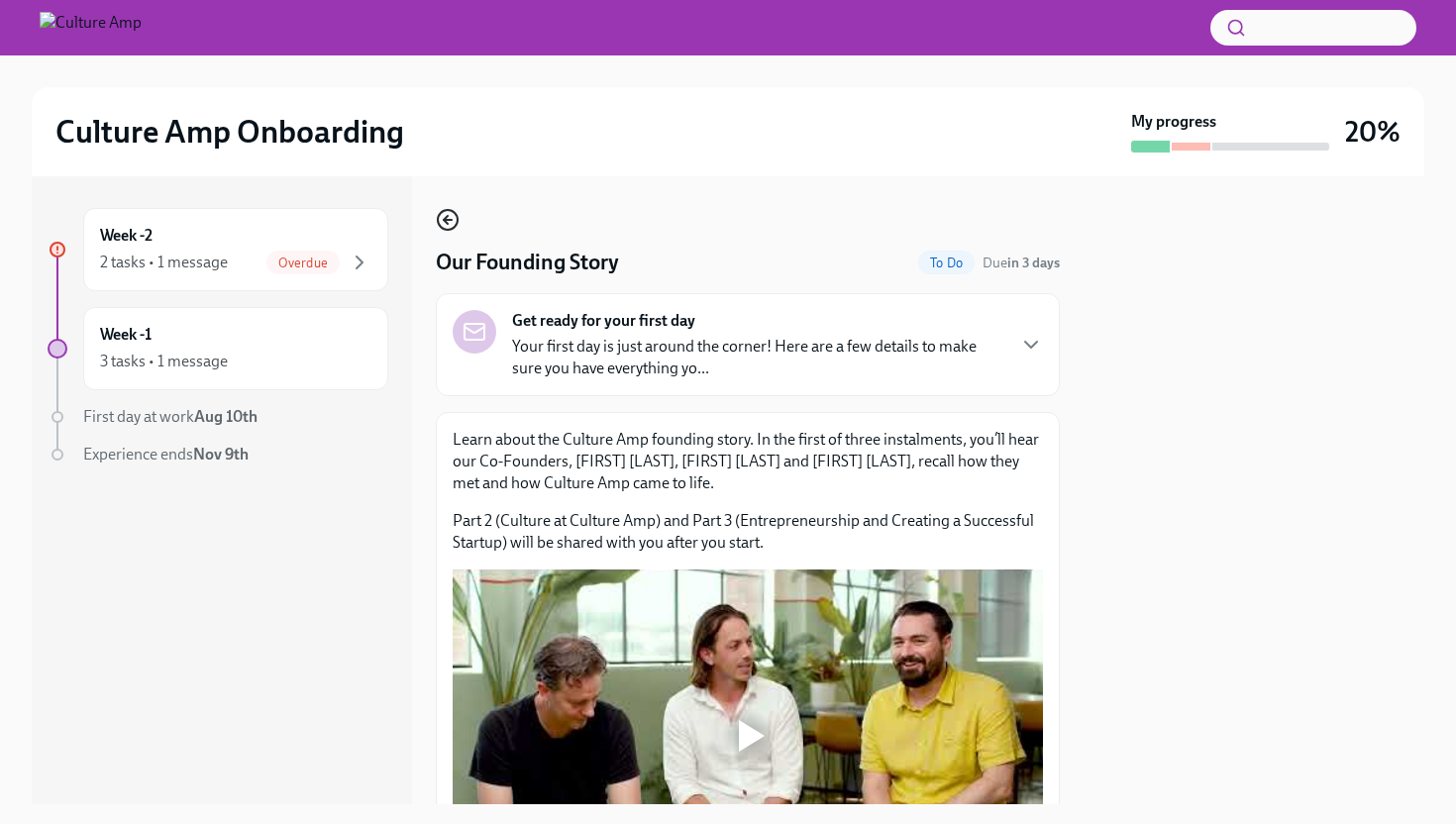 click 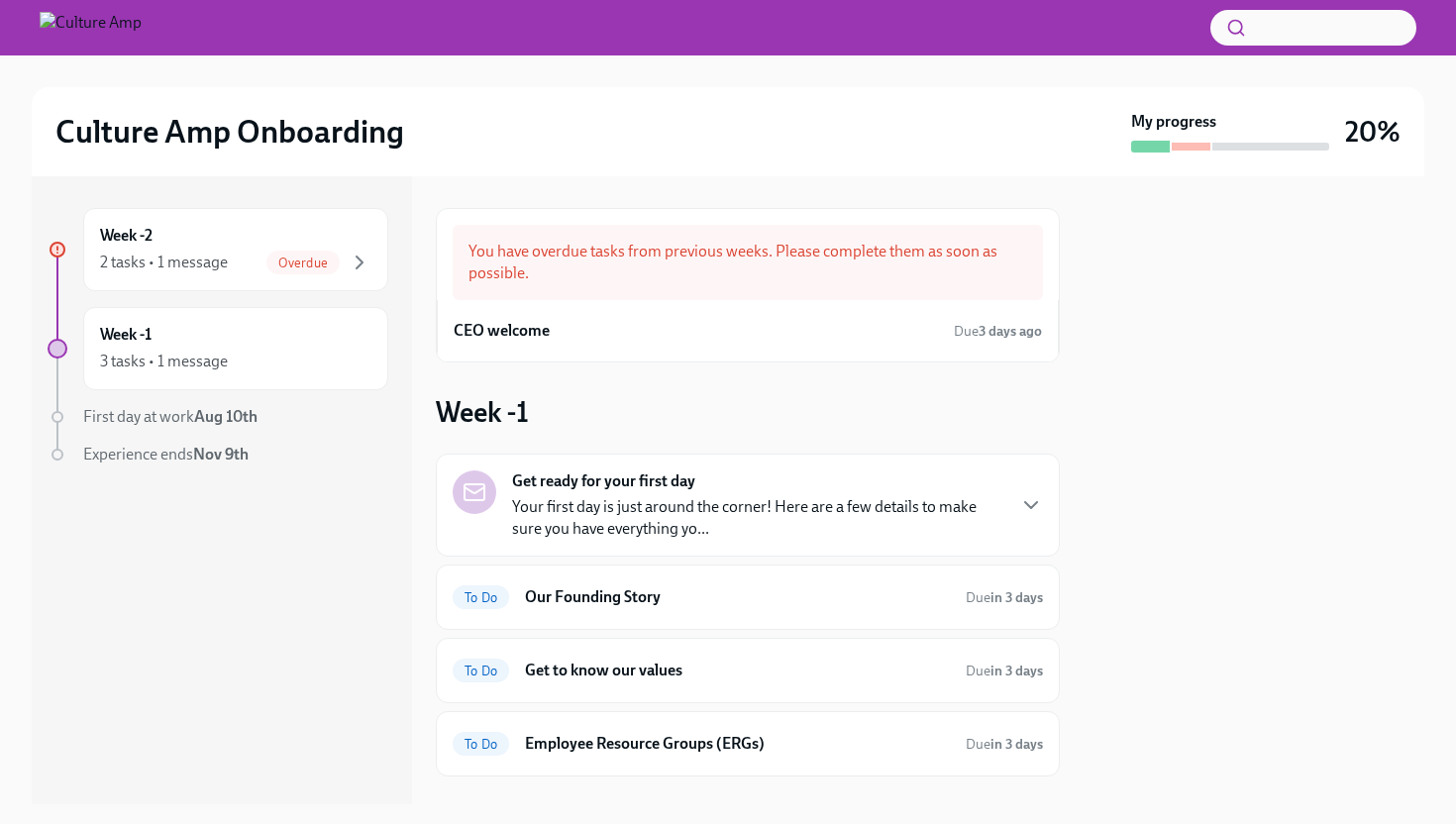 click on "You have overdue tasks from previous weeks. Please complete them as soon as possible." at bounding box center [748, 262] 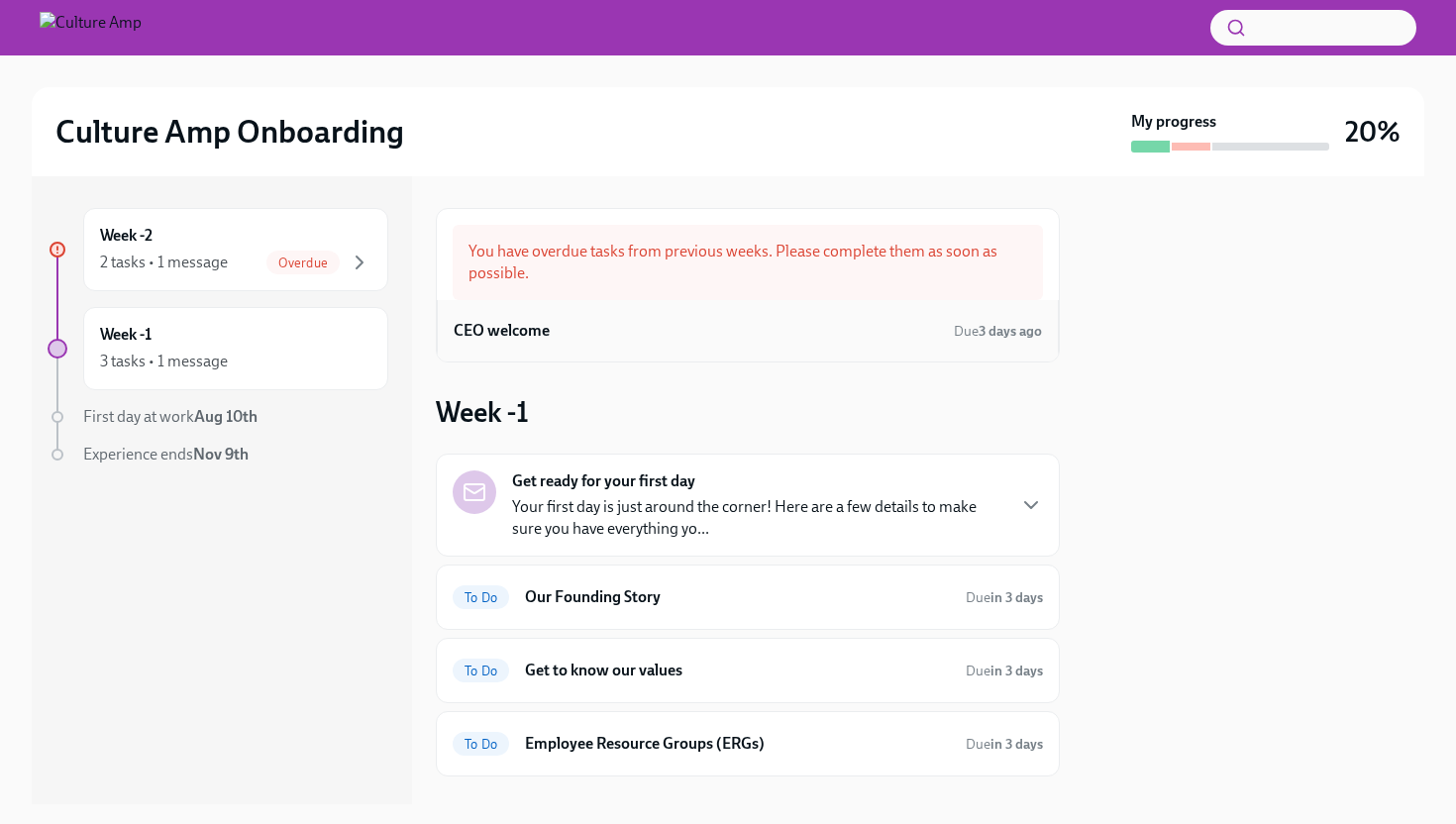 click on "CEO welcome" at bounding box center (501, 331) 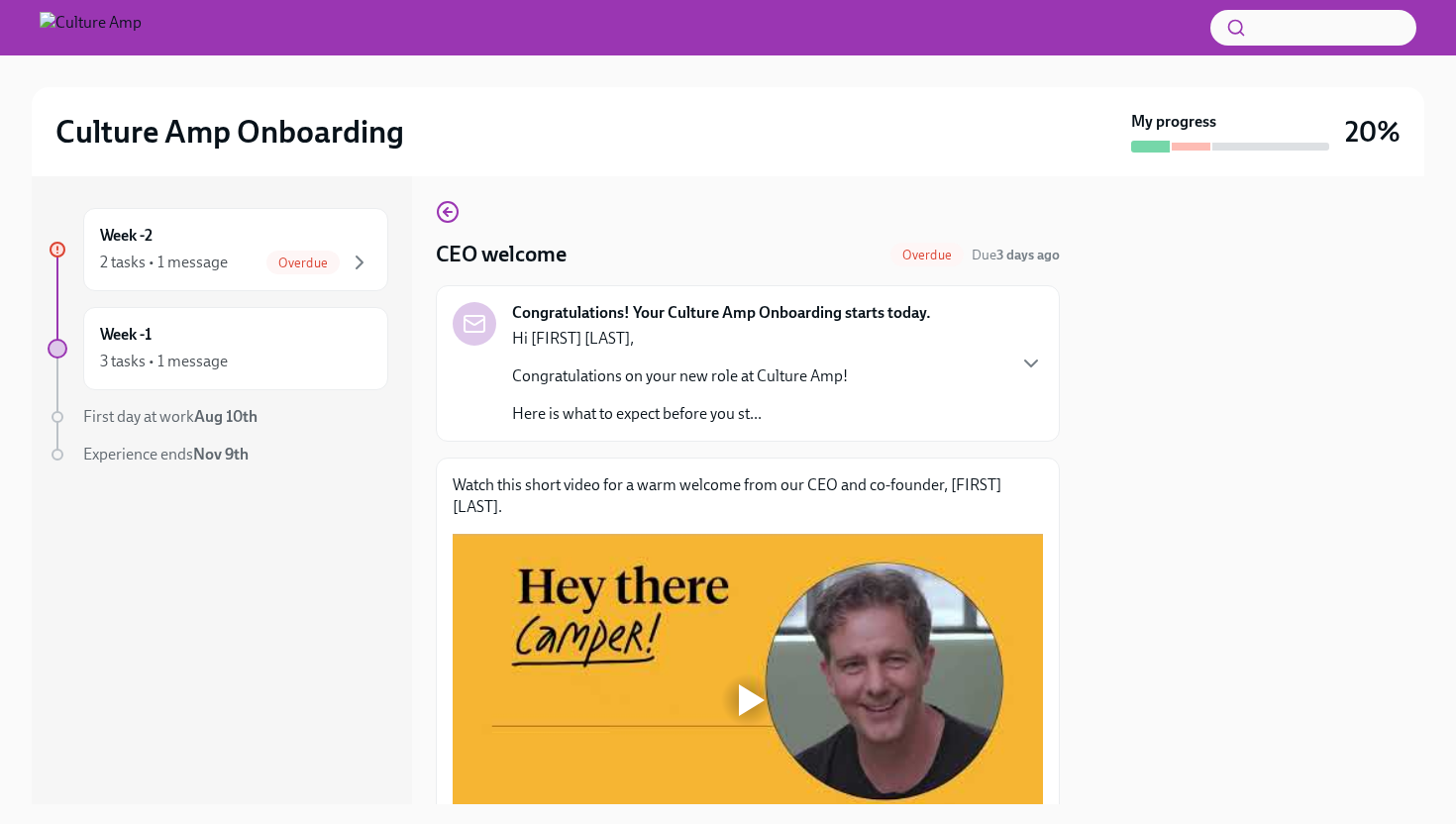 scroll, scrollTop: 11, scrollLeft: 0, axis: vertical 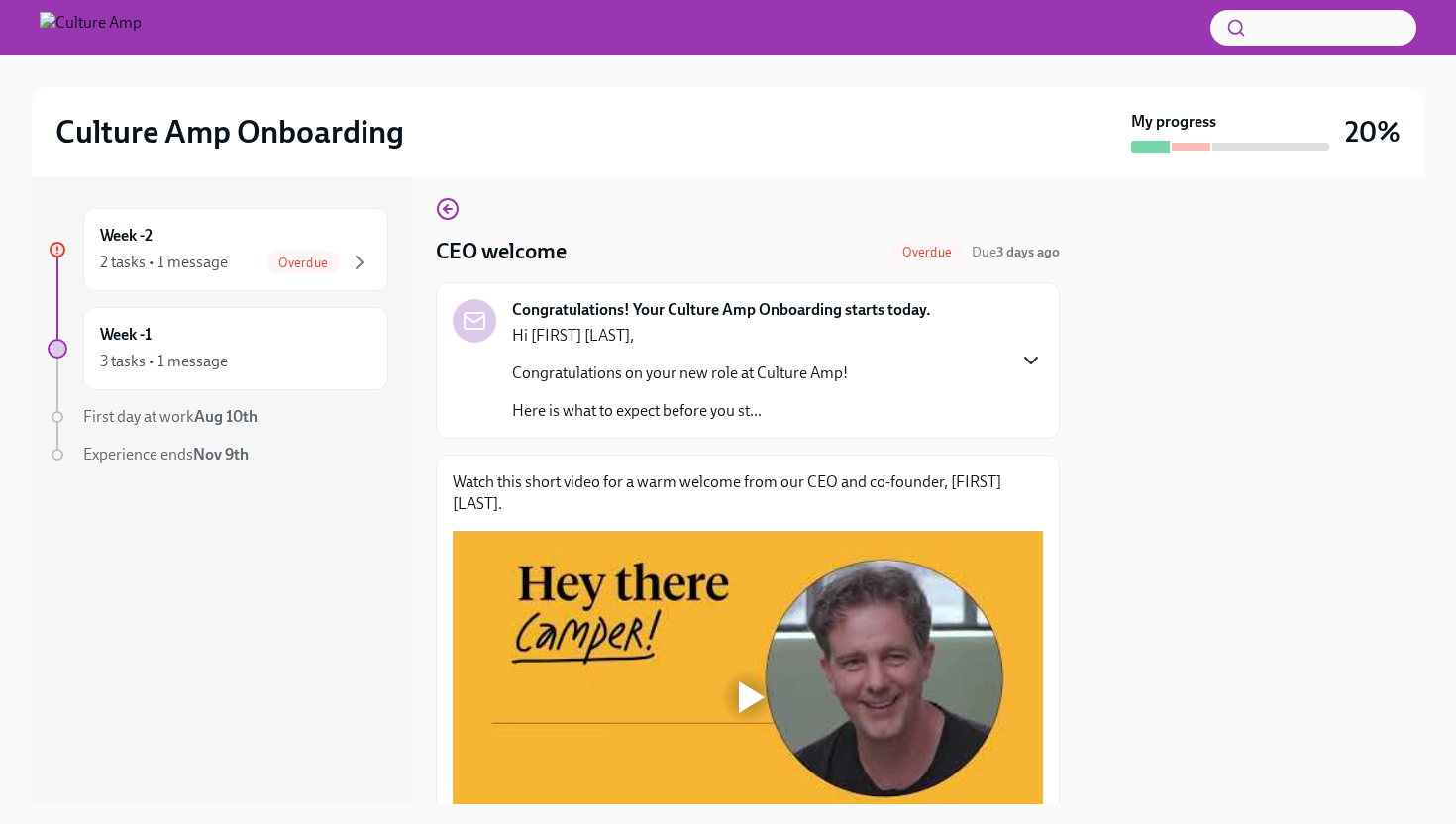 click 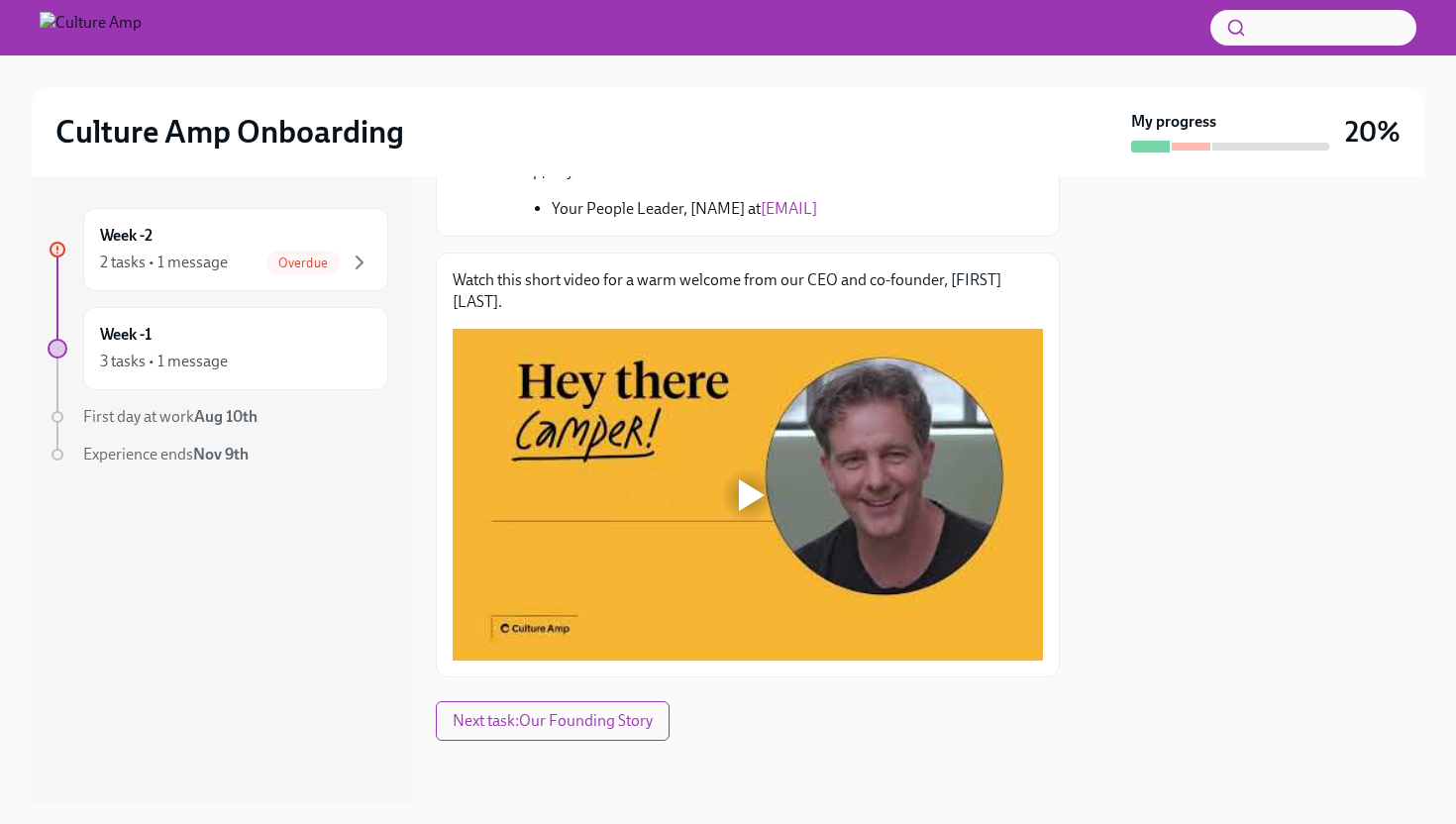 scroll, scrollTop: 503, scrollLeft: 0, axis: vertical 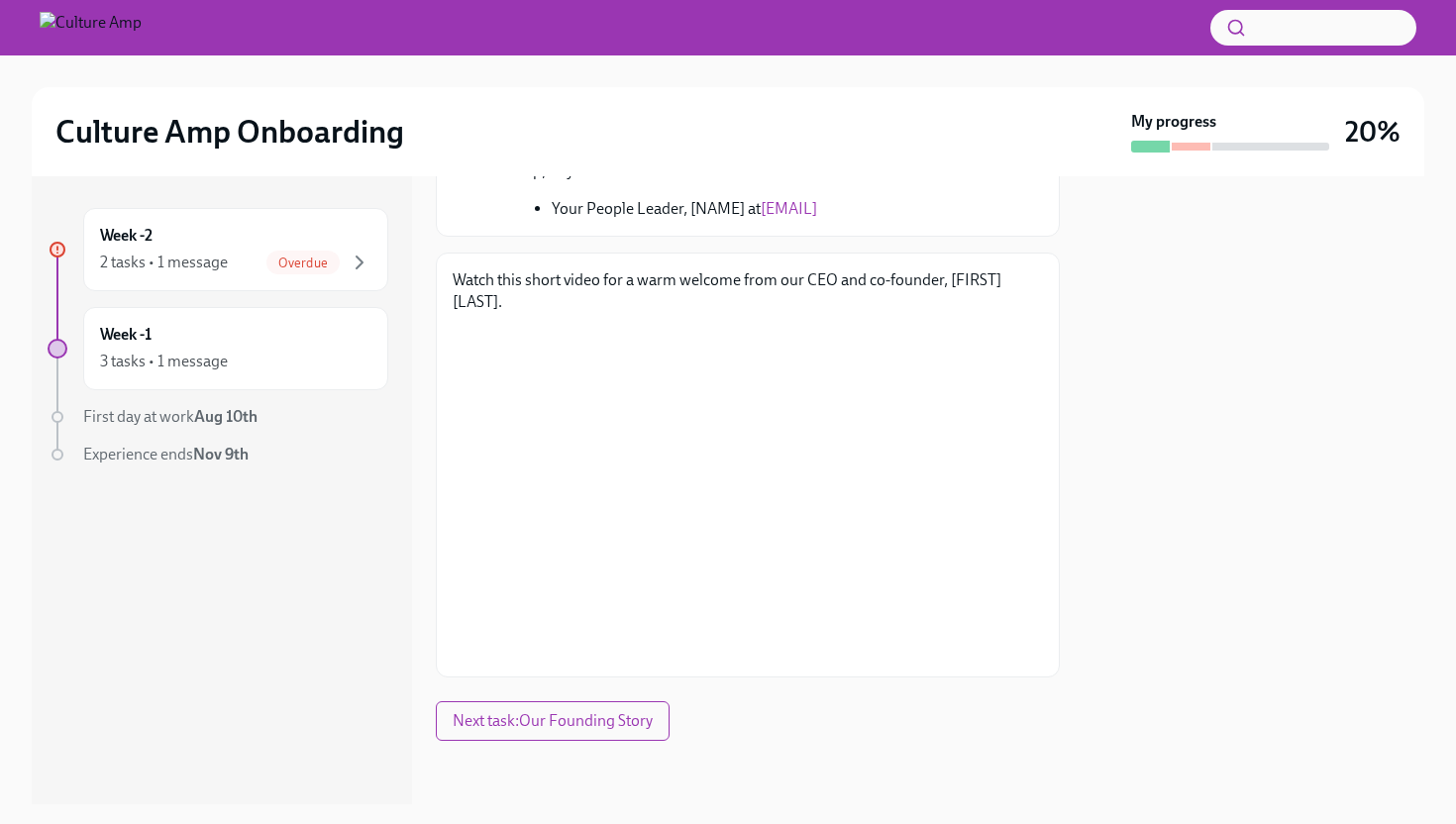click at bounding box center [1254, 490] 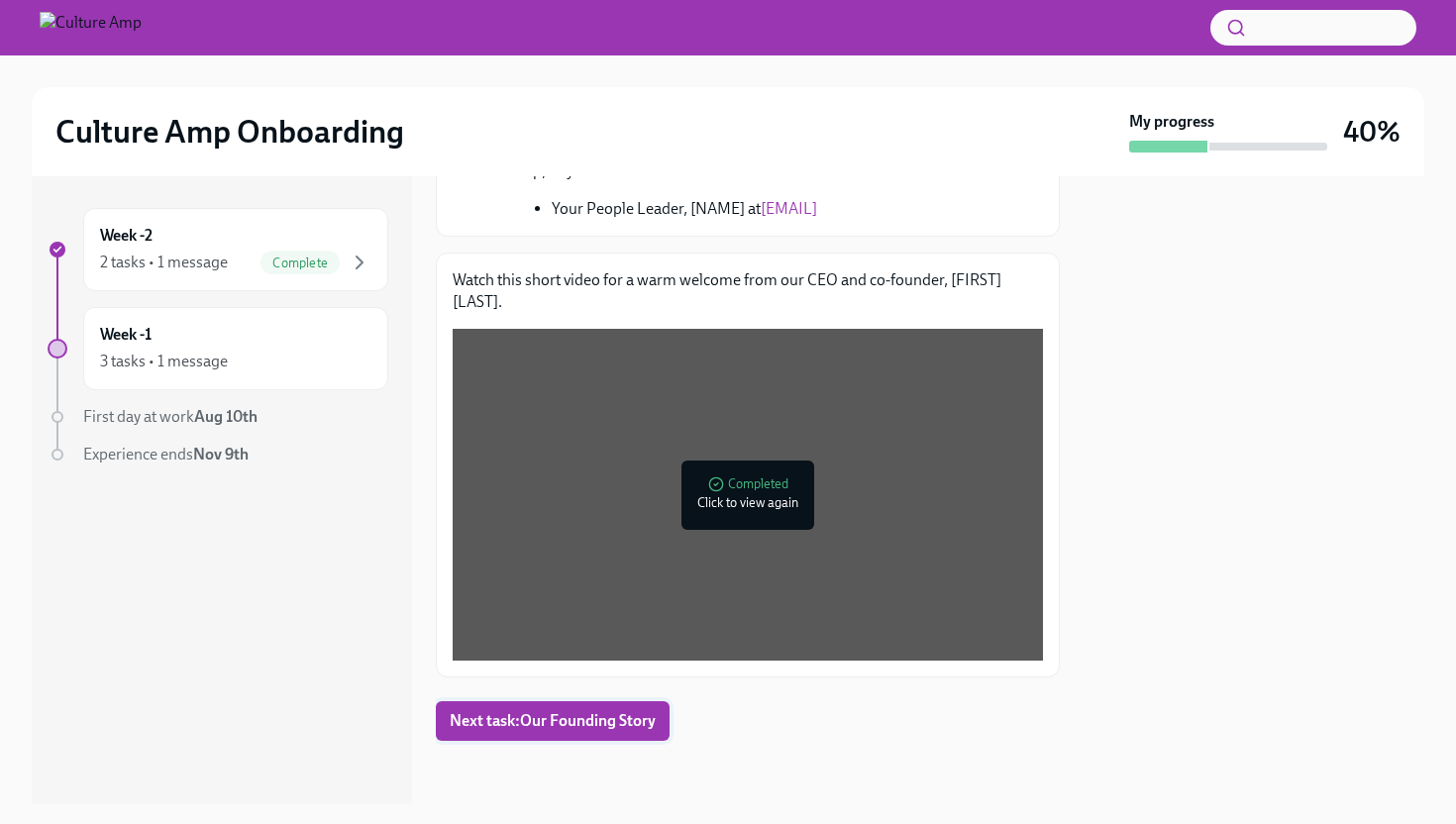 click on "Next task :  Our Founding Story" at bounding box center (553, 721) 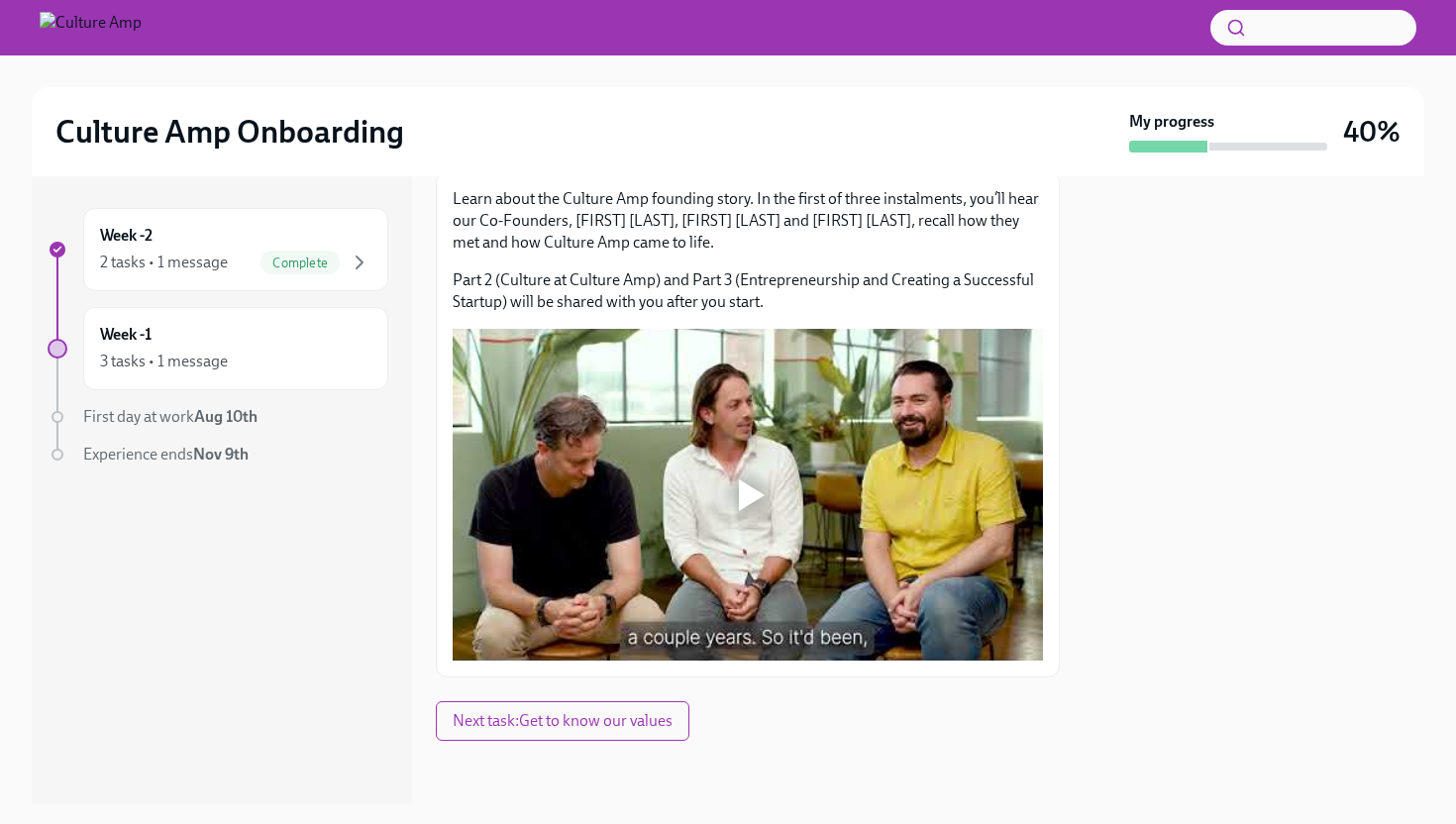 scroll, scrollTop: 1107, scrollLeft: 0, axis: vertical 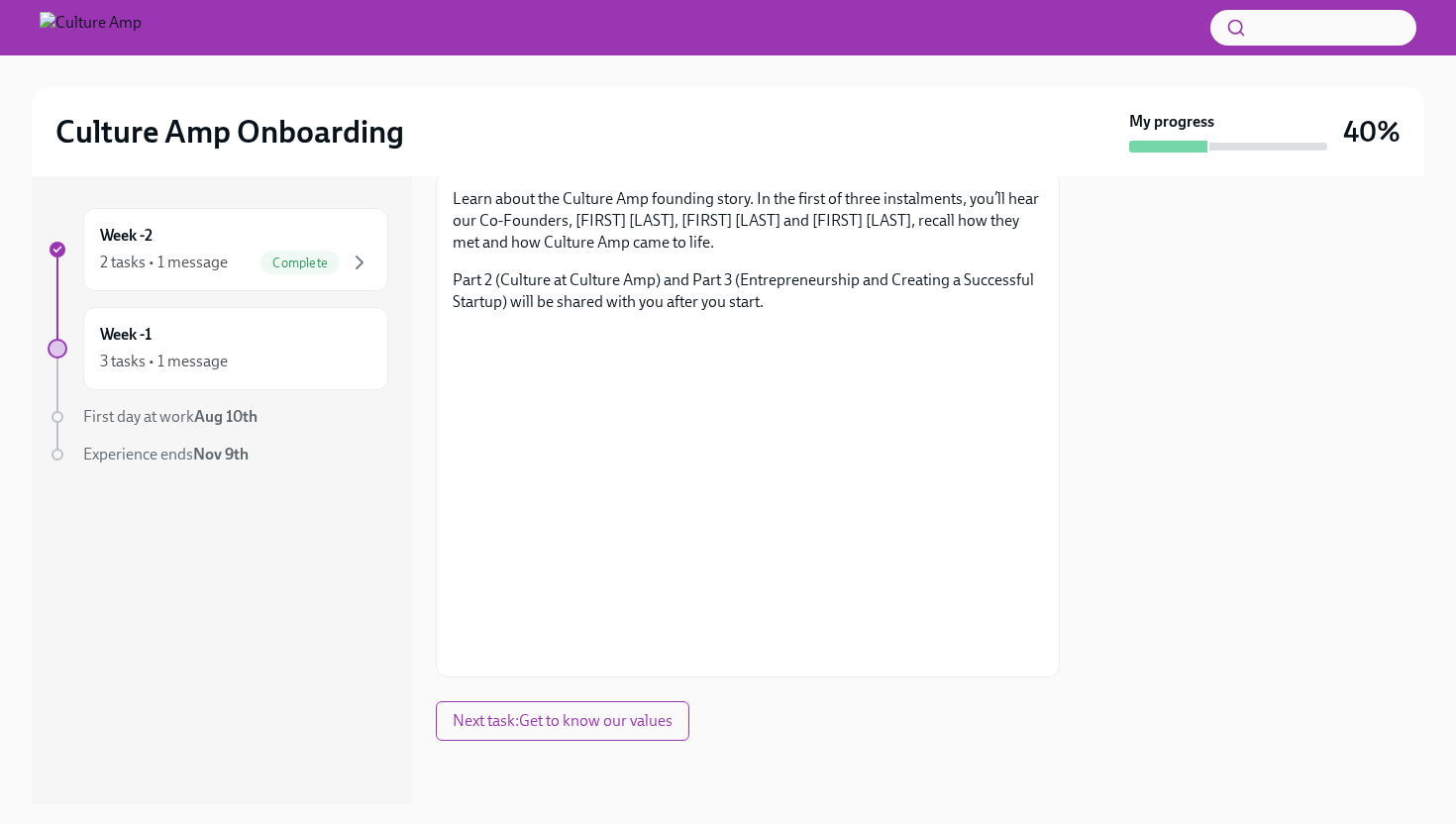 click at bounding box center [1254, 490] 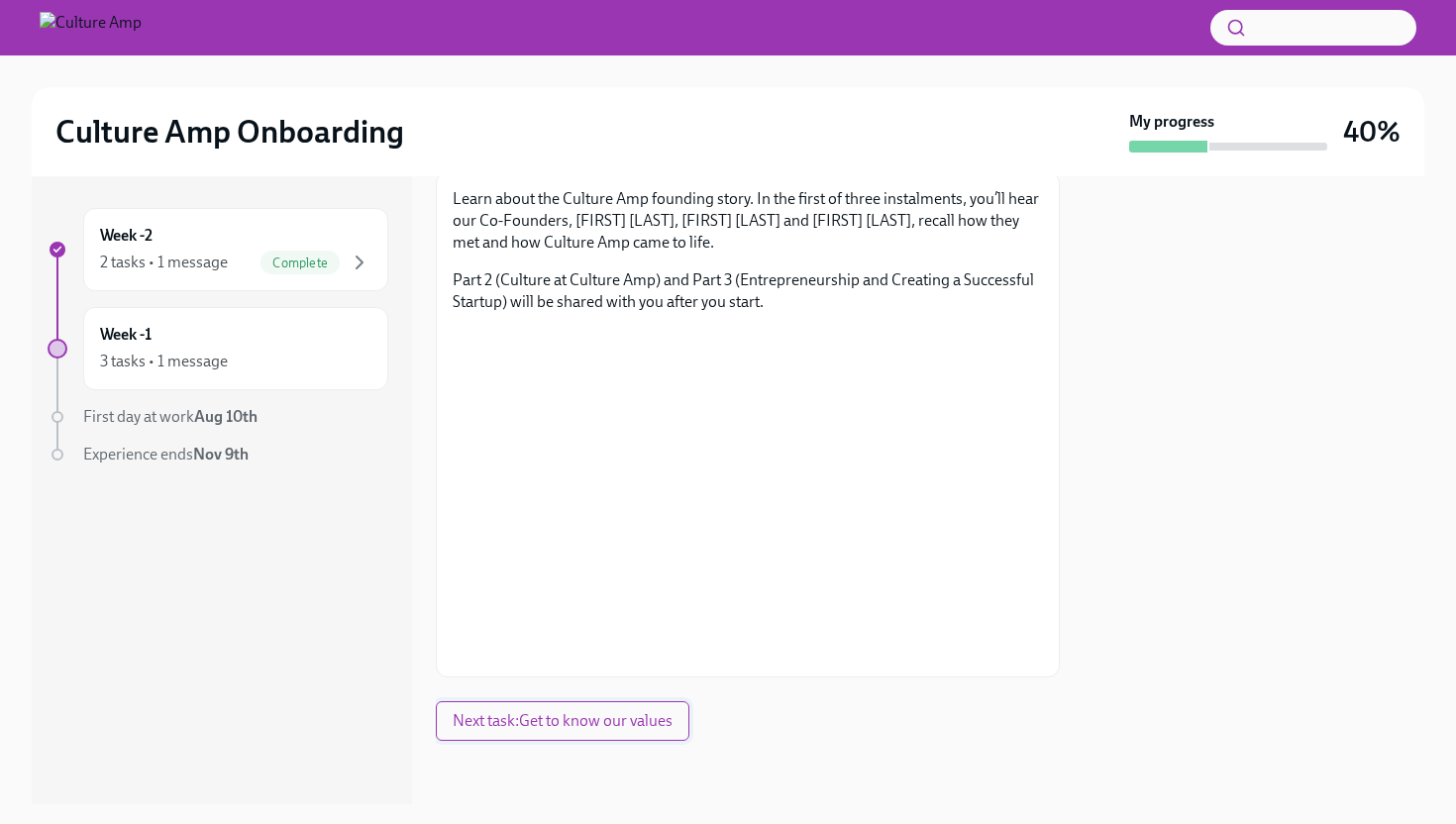 click on "Next task :  Get to know our values" at bounding box center [563, 721] 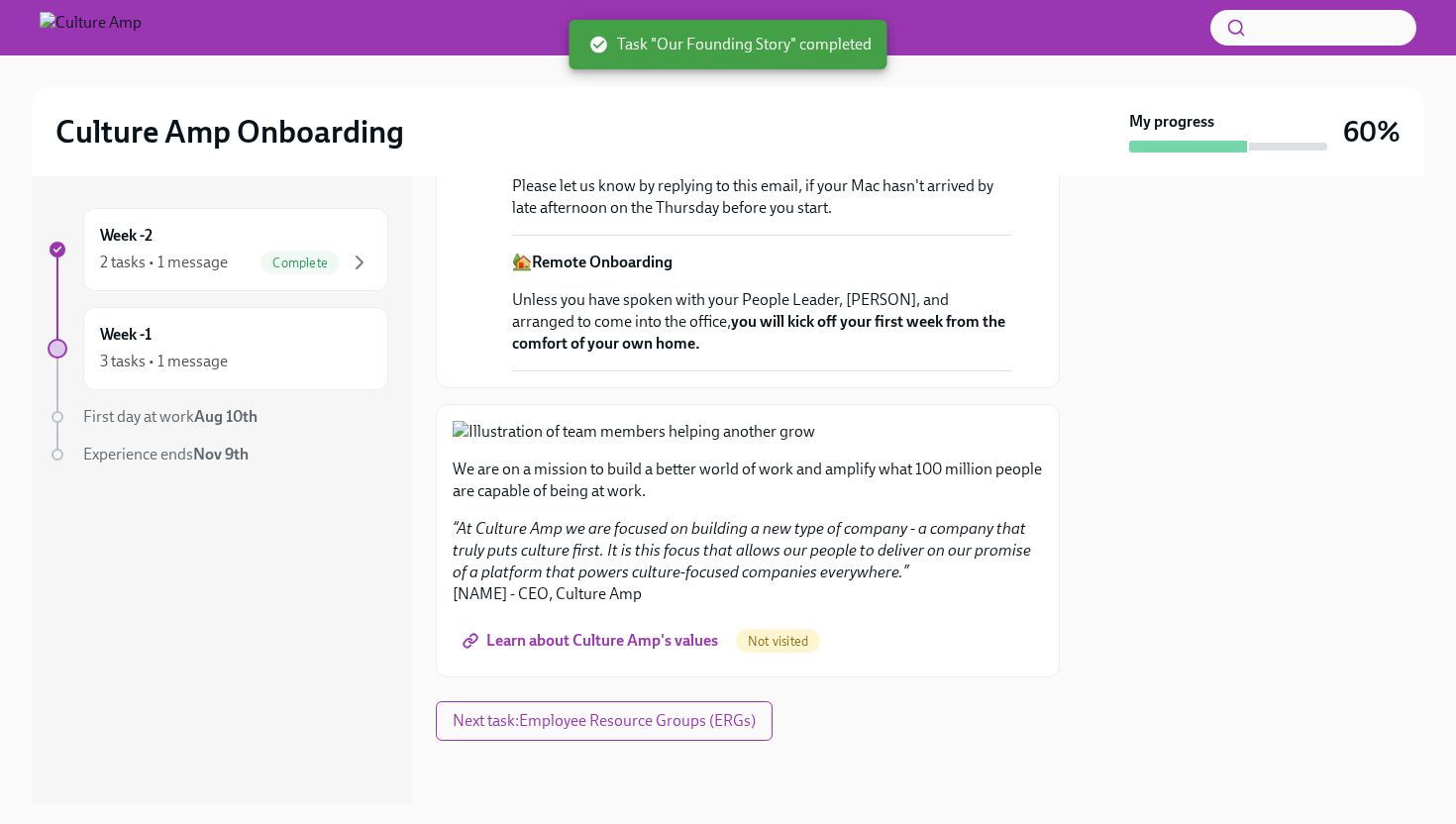 scroll, scrollTop: 1458, scrollLeft: 0, axis: vertical 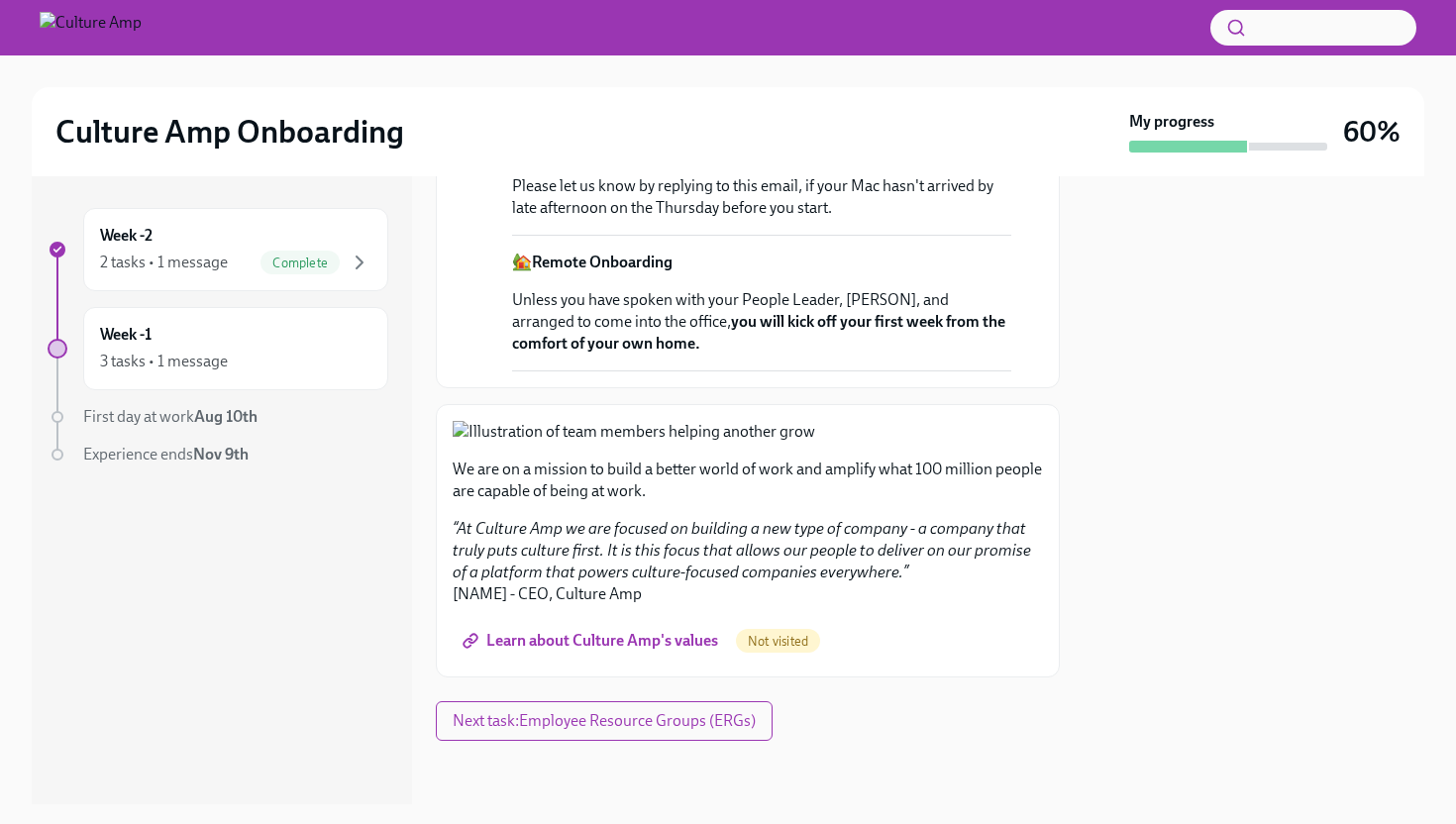 click on "Learn about Culture Amp's values" at bounding box center (592, 641) 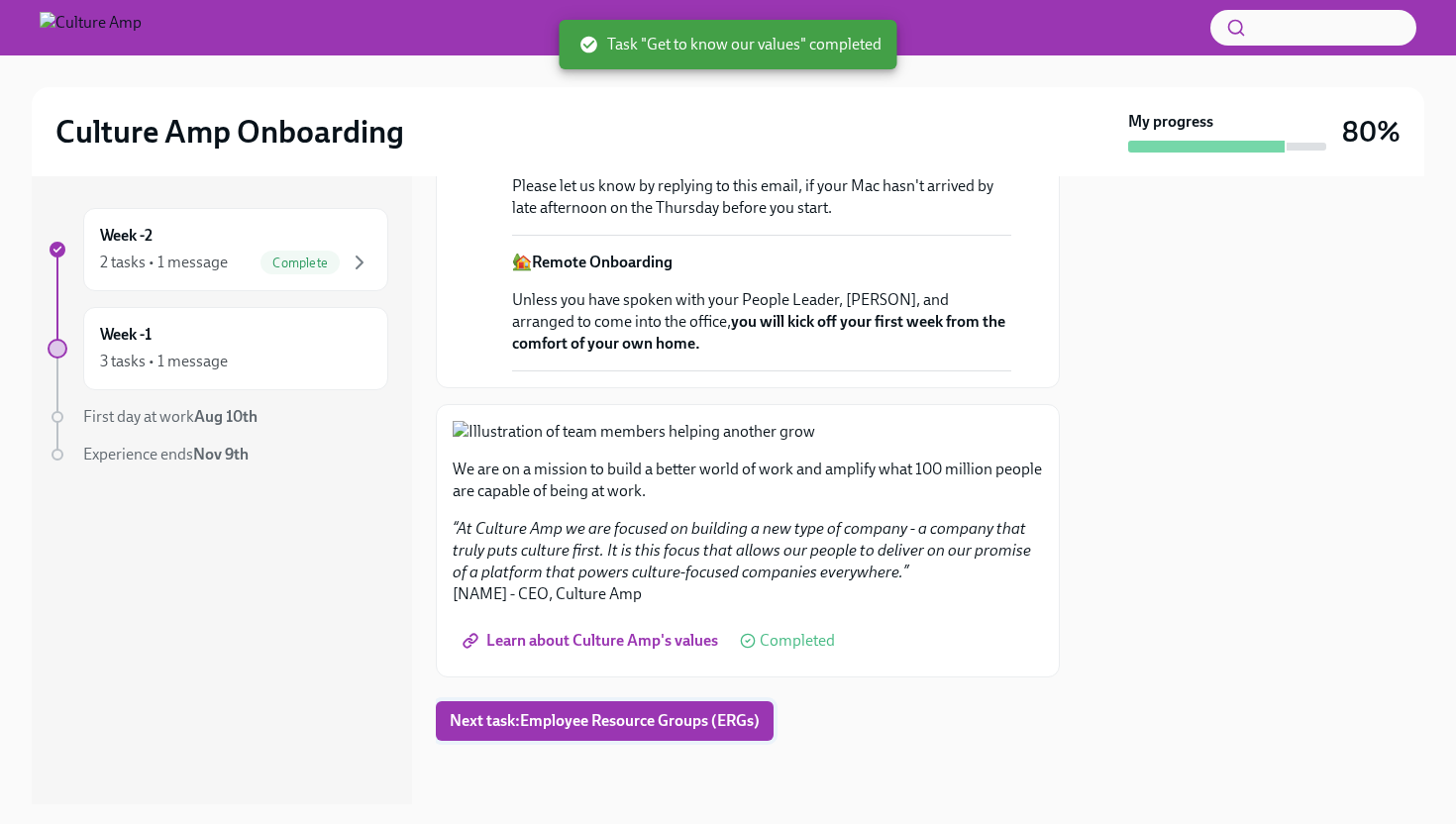 click on "Next task :  Employee Resource Groups (ERGs)" at bounding box center (604, 721) 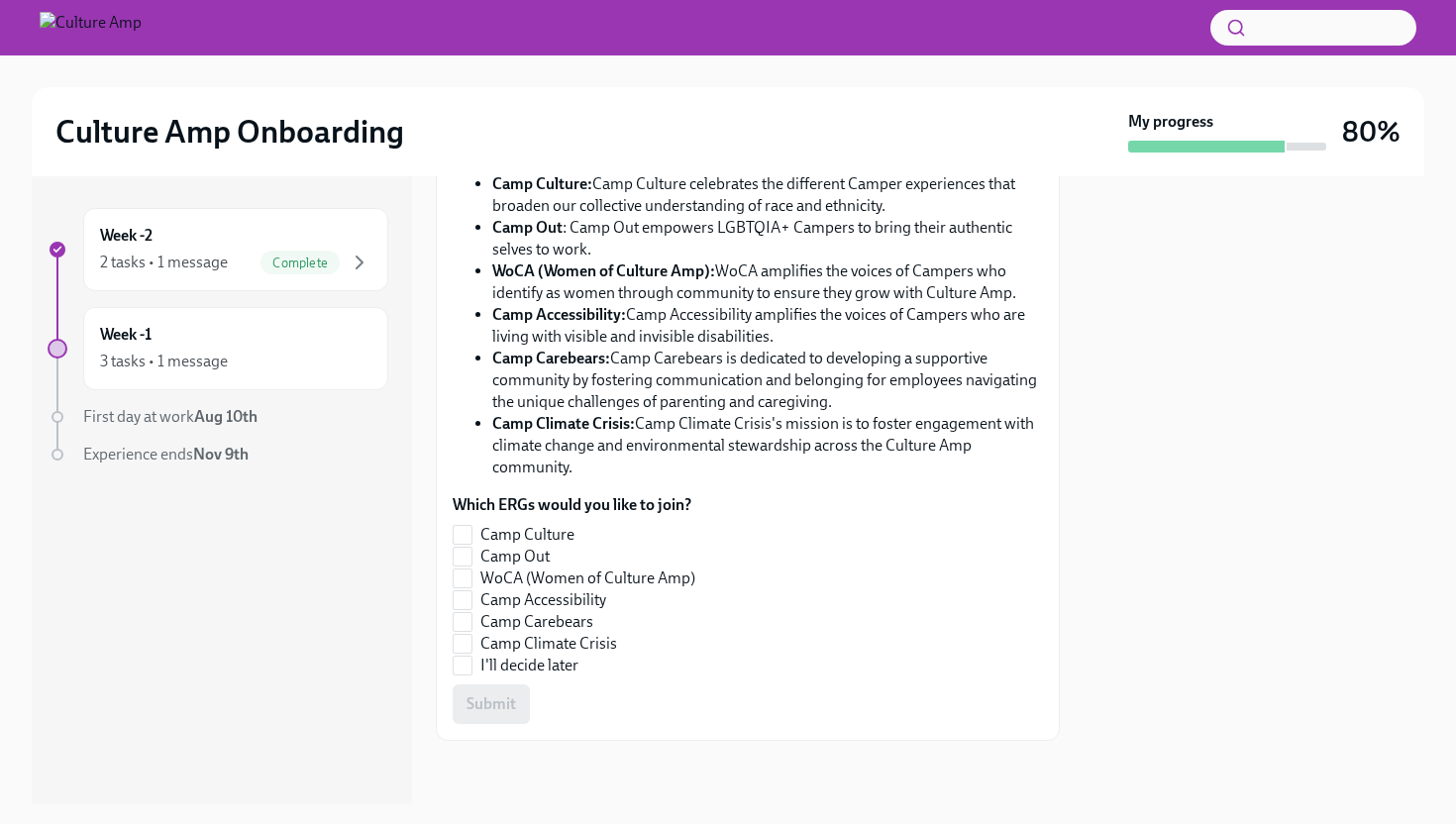 scroll, scrollTop: 1262, scrollLeft: 0, axis: vertical 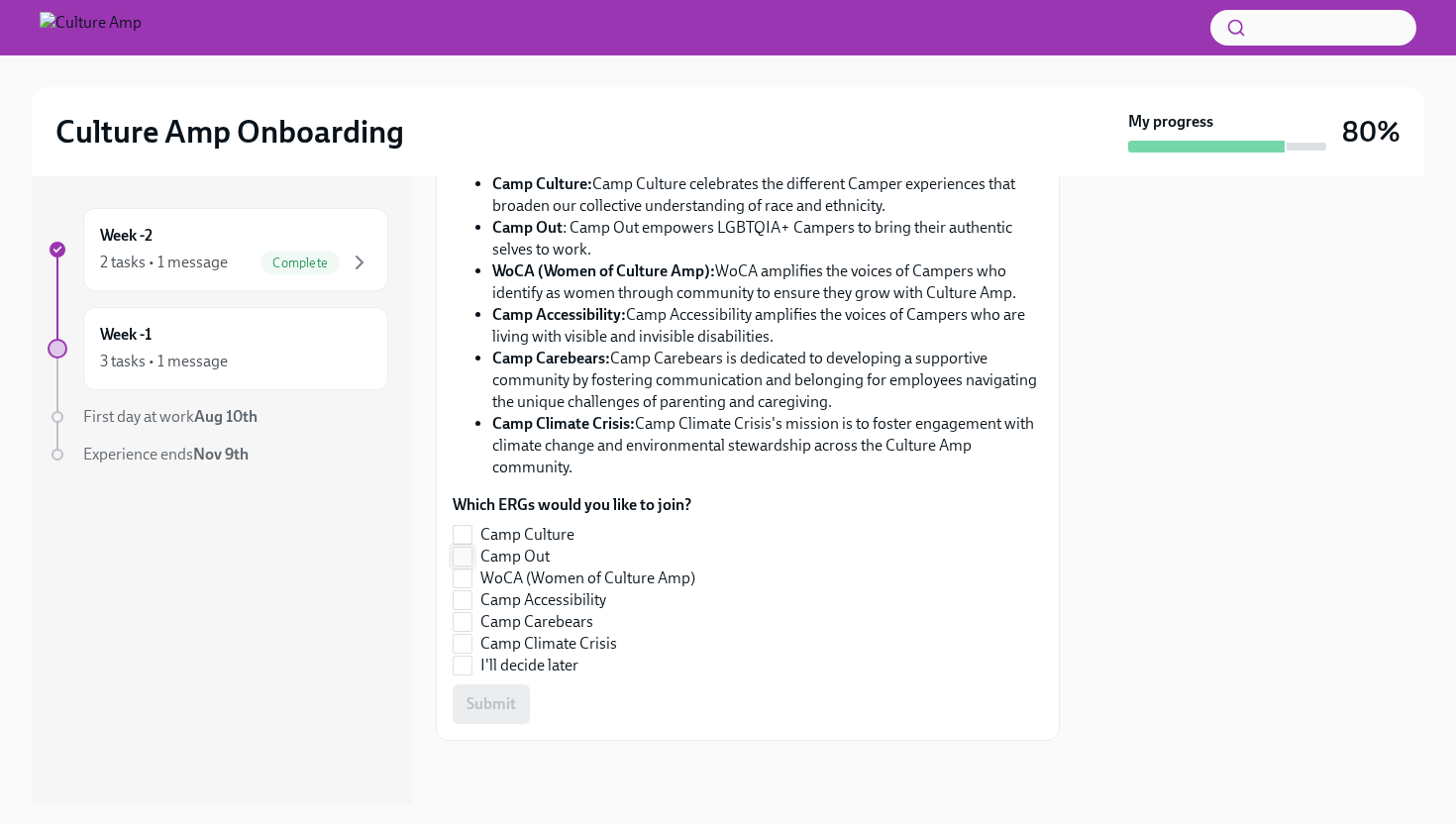 click on "Camp Out" at bounding box center (573, 557) 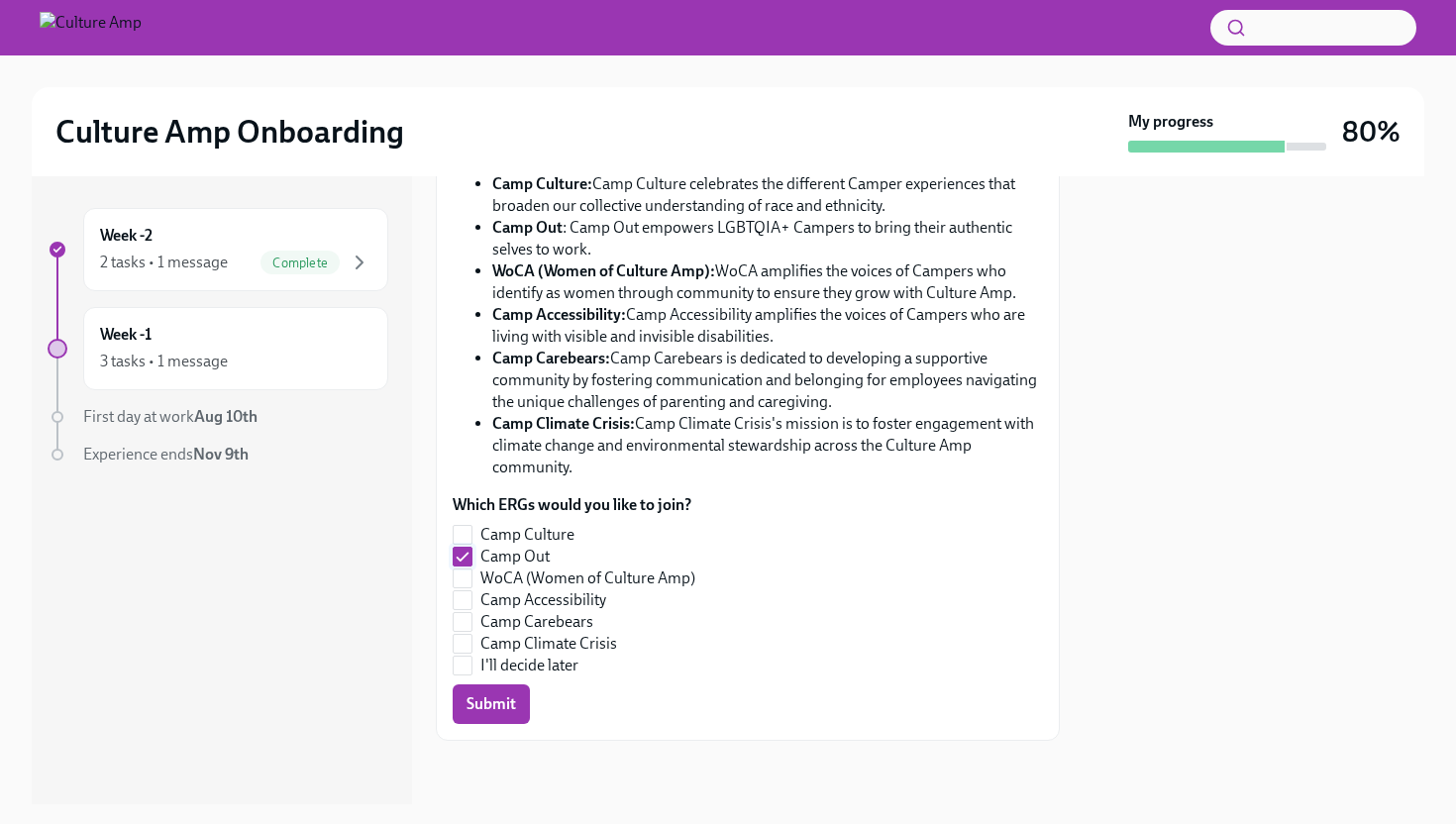 click on "Camp Out" at bounding box center (515, 557) 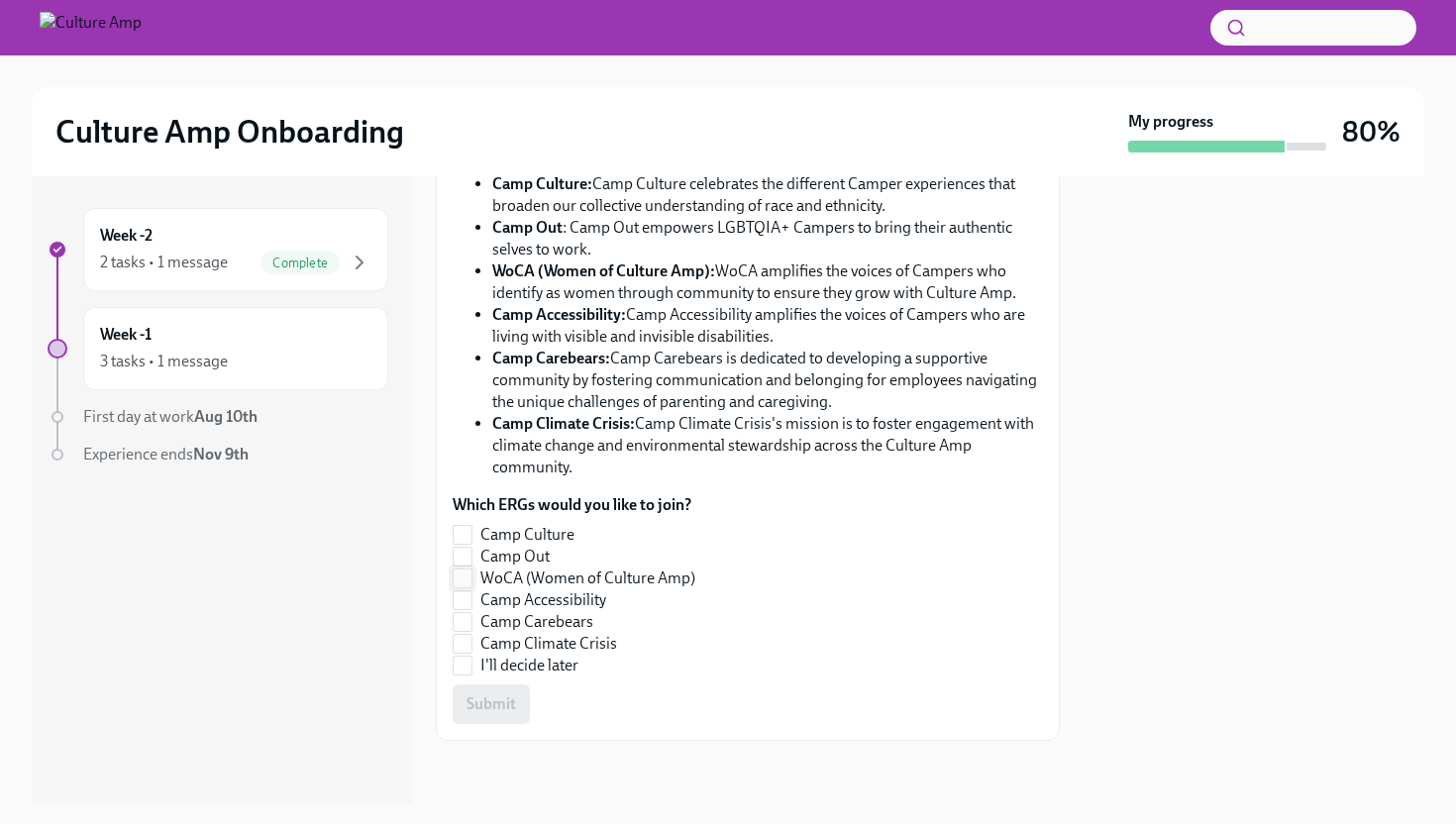 click on "WoCA (Women of Culture Amp)" at bounding box center (587, 578) 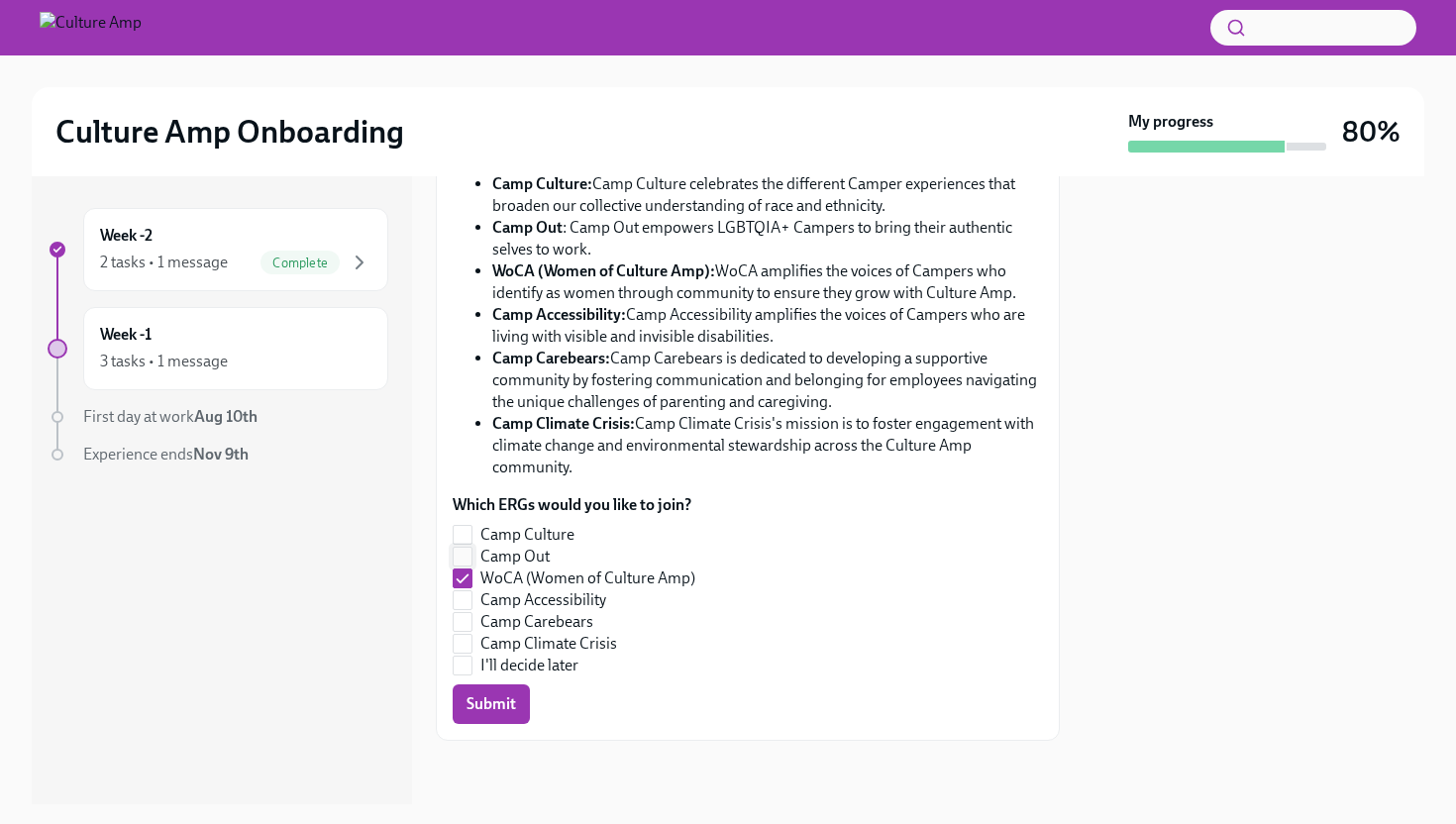 scroll, scrollTop: 1324, scrollLeft: 0, axis: vertical 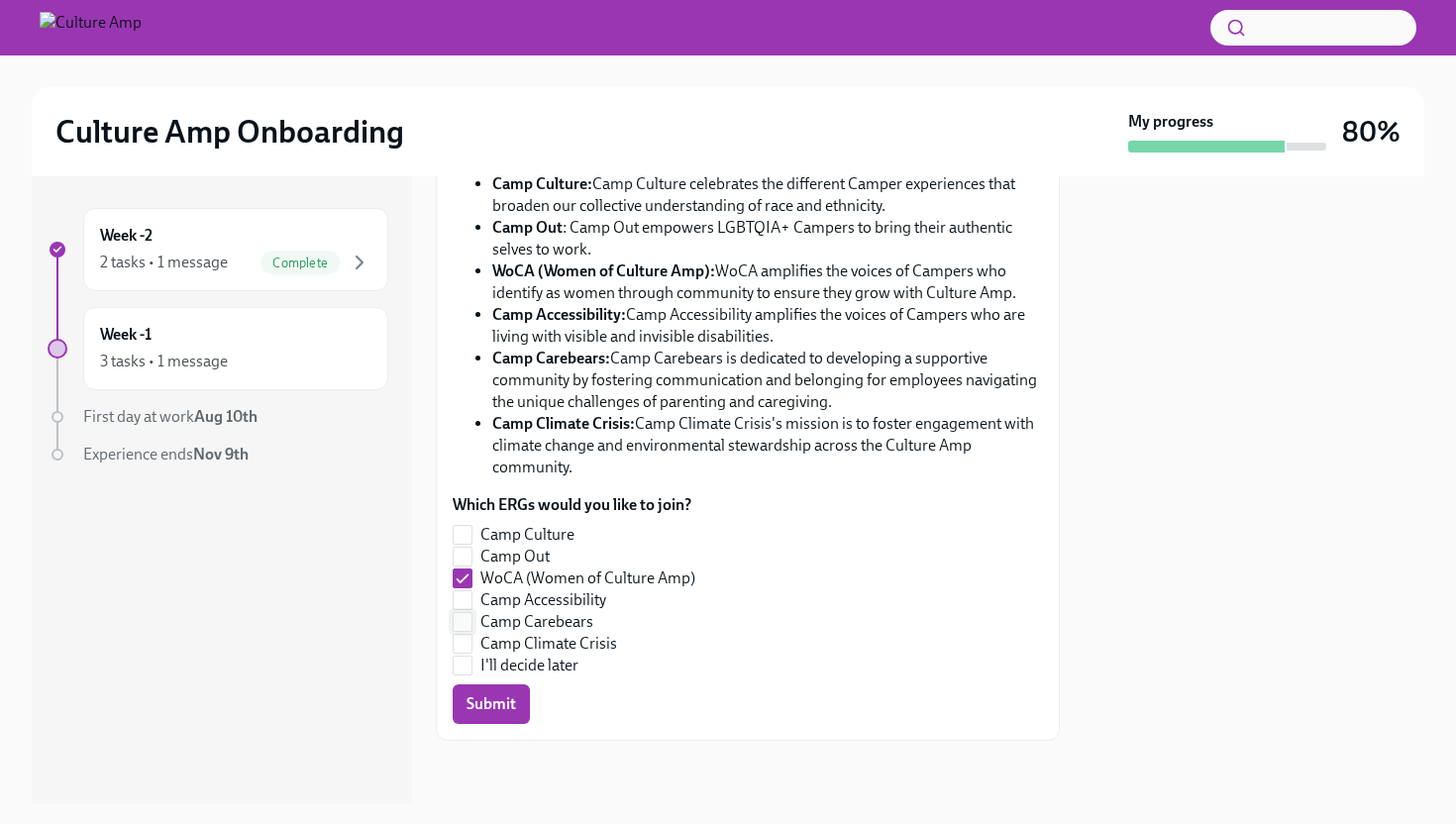 click on "Camp Carebears" at bounding box center [537, 622] 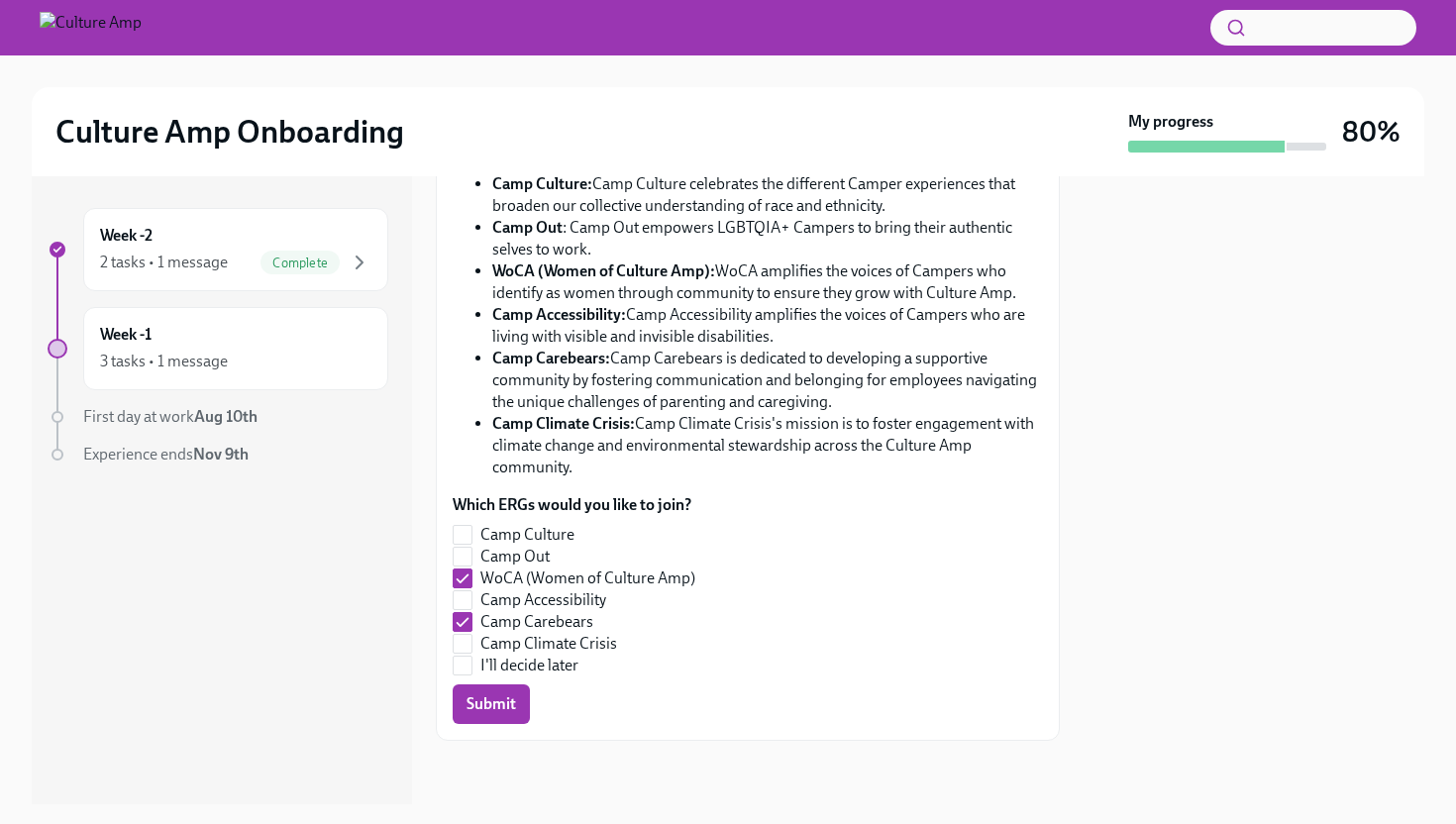 scroll, scrollTop: 1344, scrollLeft: 0, axis: vertical 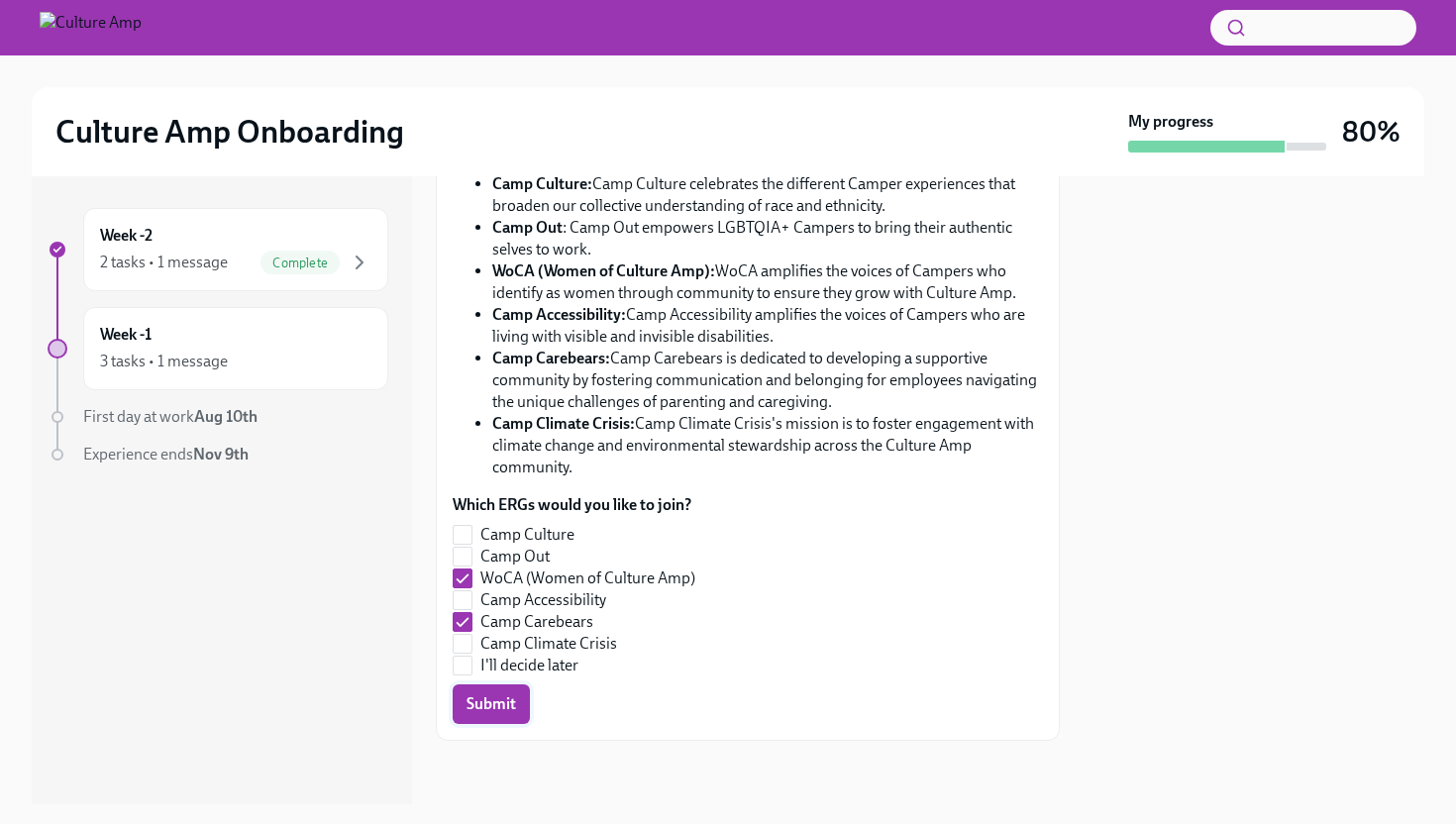 click on "Submit" at bounding box center [491, 704] 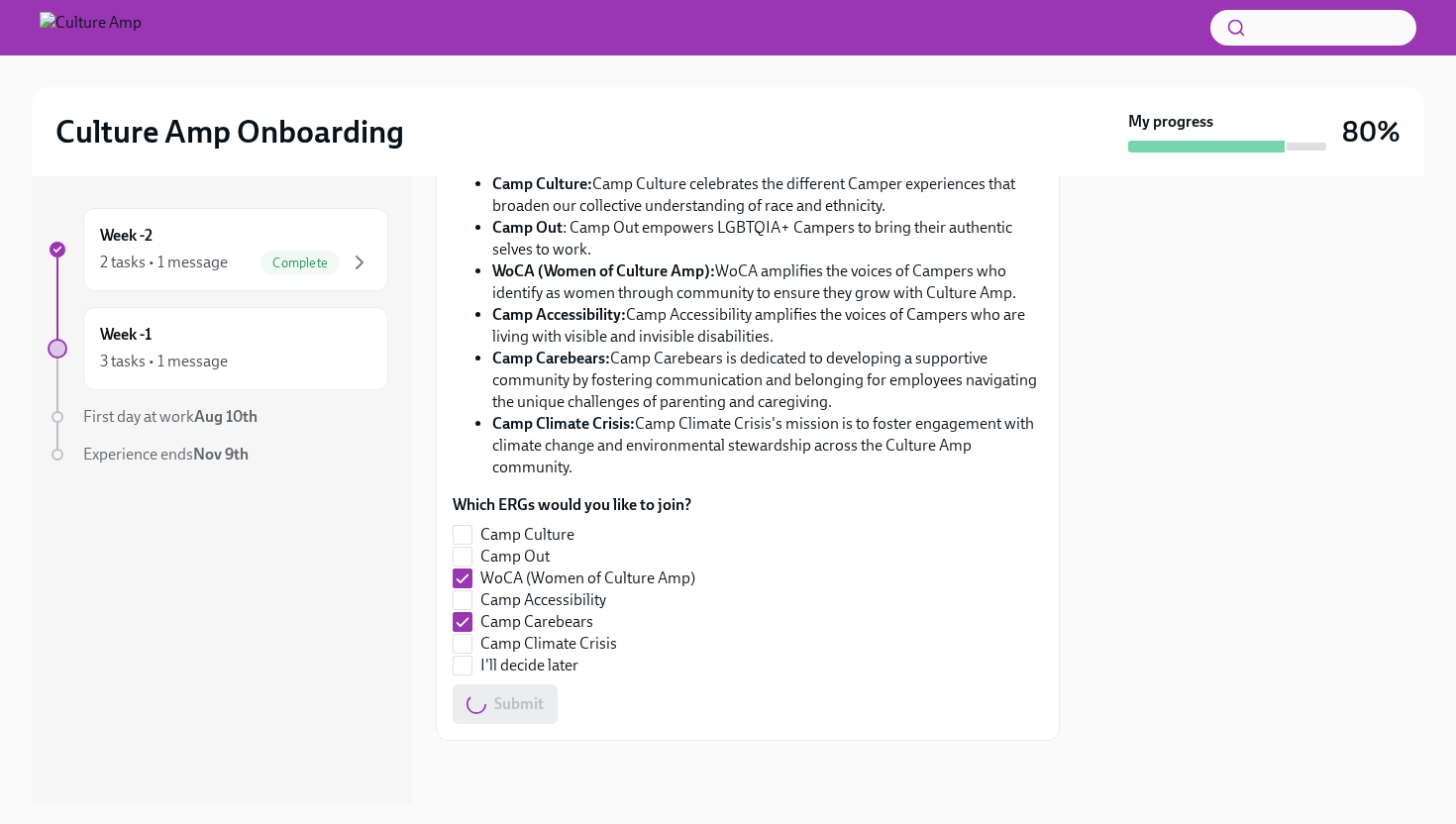 checkbox on "false" 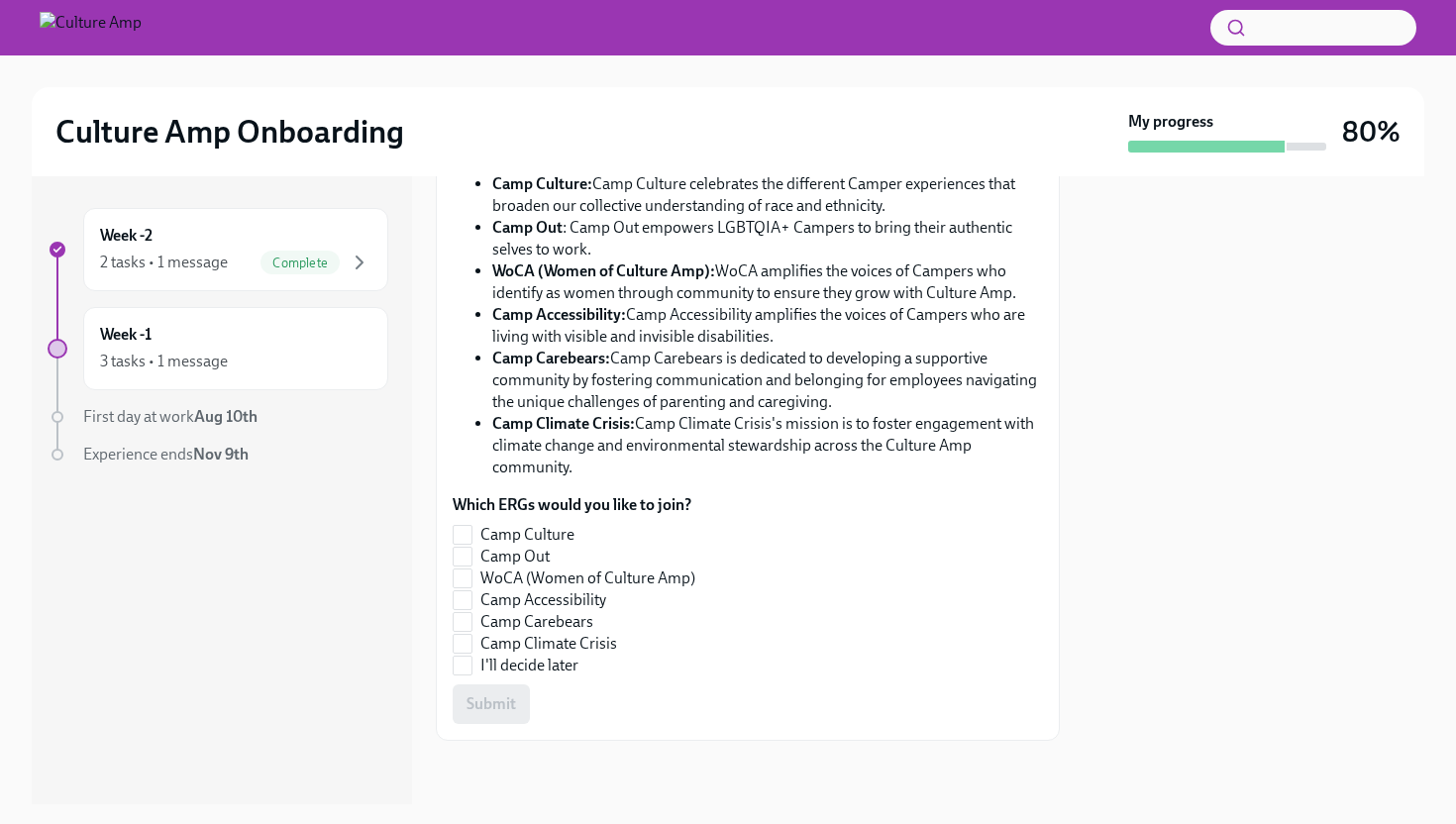 scroll, scrollTop: 1427, scrollLeft: 0, axis: vertical 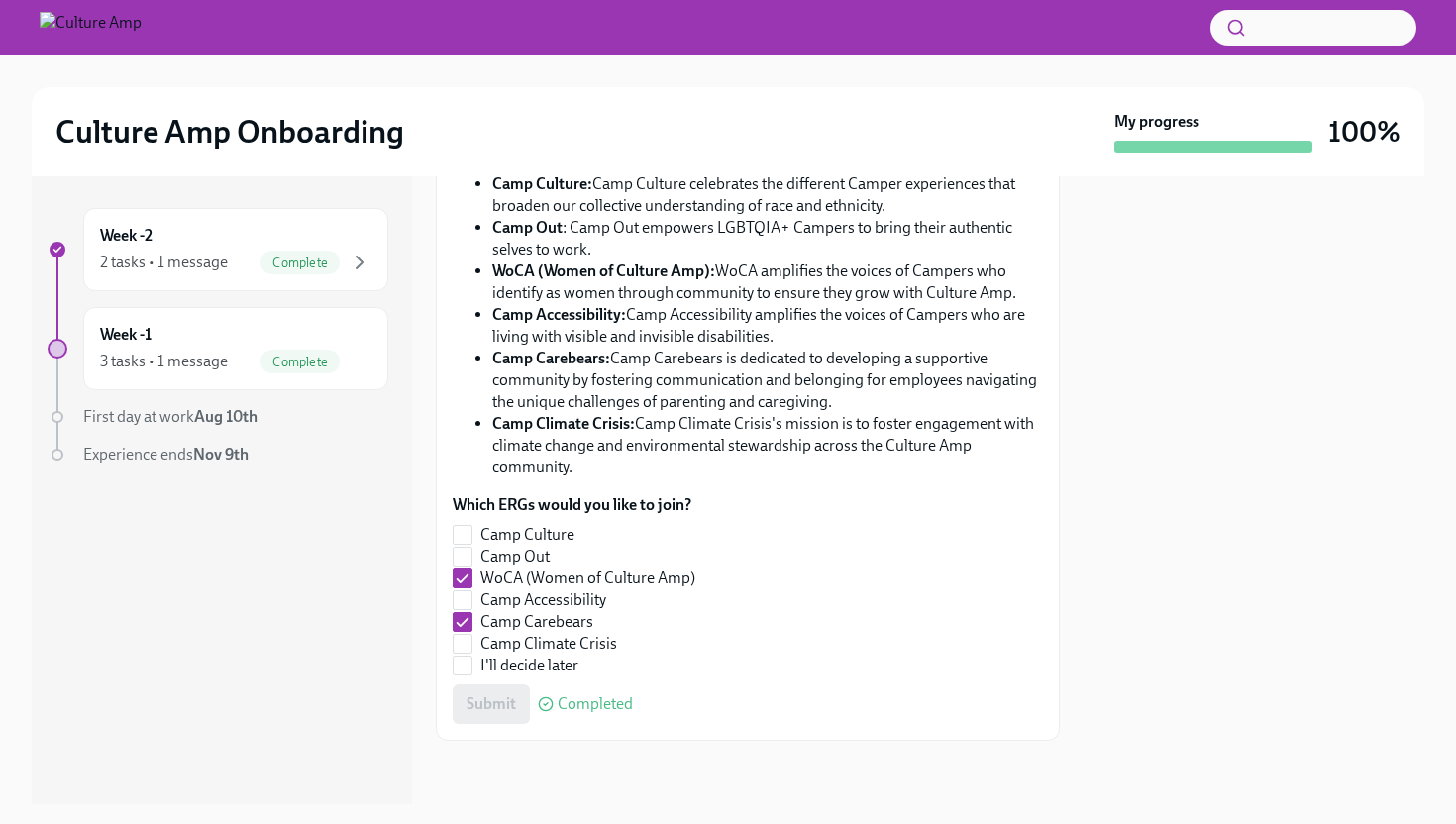 click at bounding box center (90, 28) 